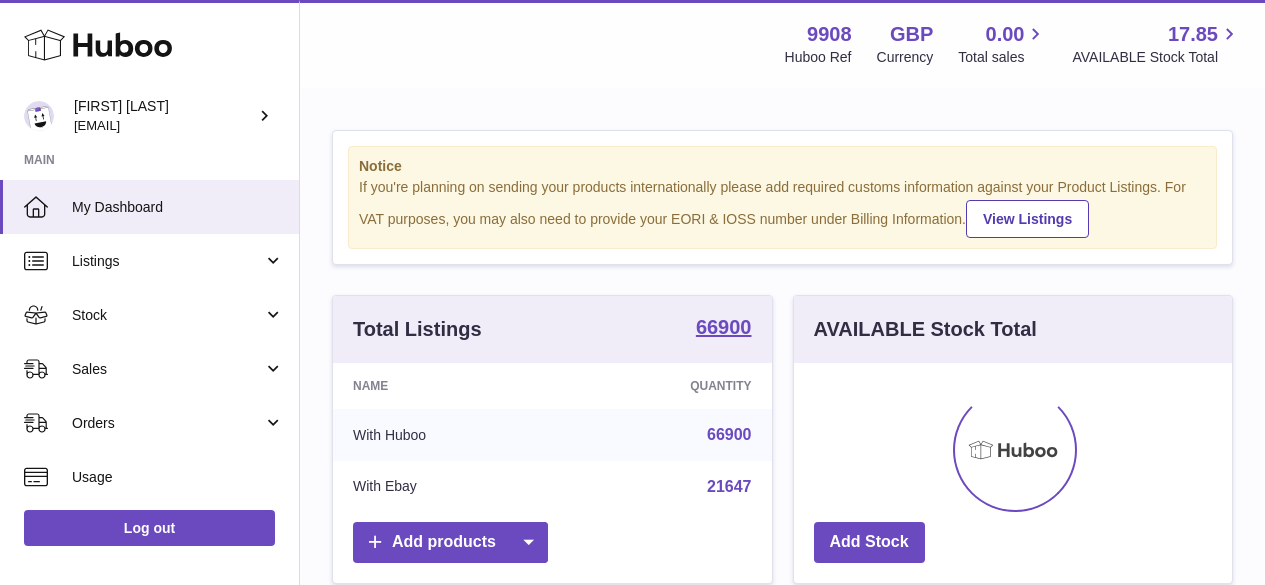 scroll, scrollTop: 0, scrollLeft: 0, axis: both 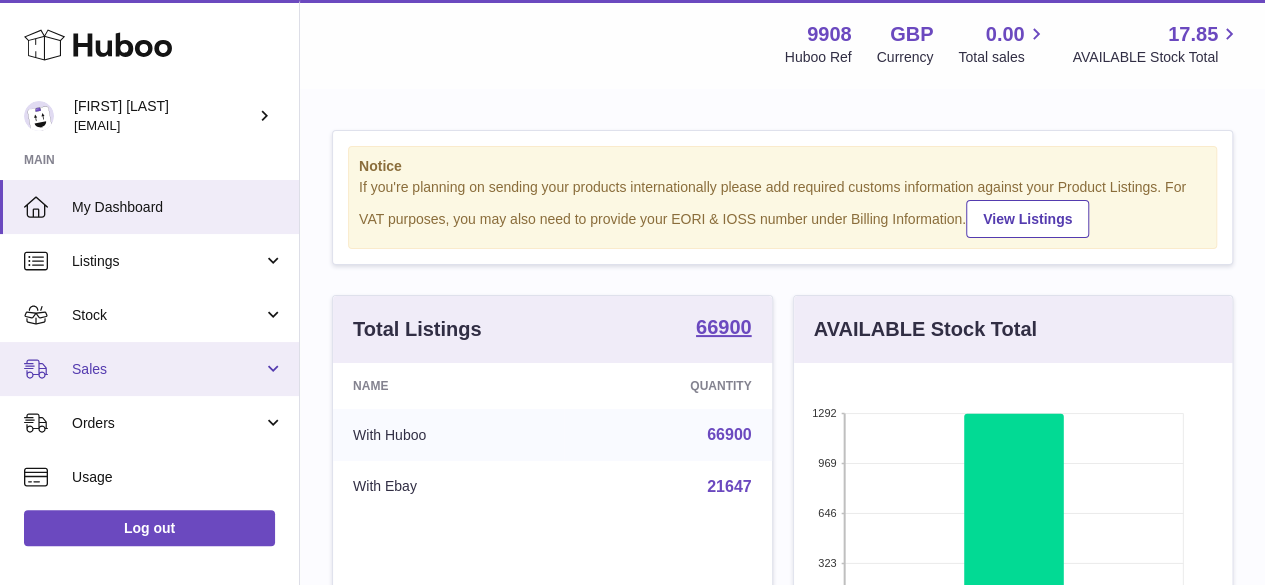 click on "Sales" at bounding box center (149, 369) 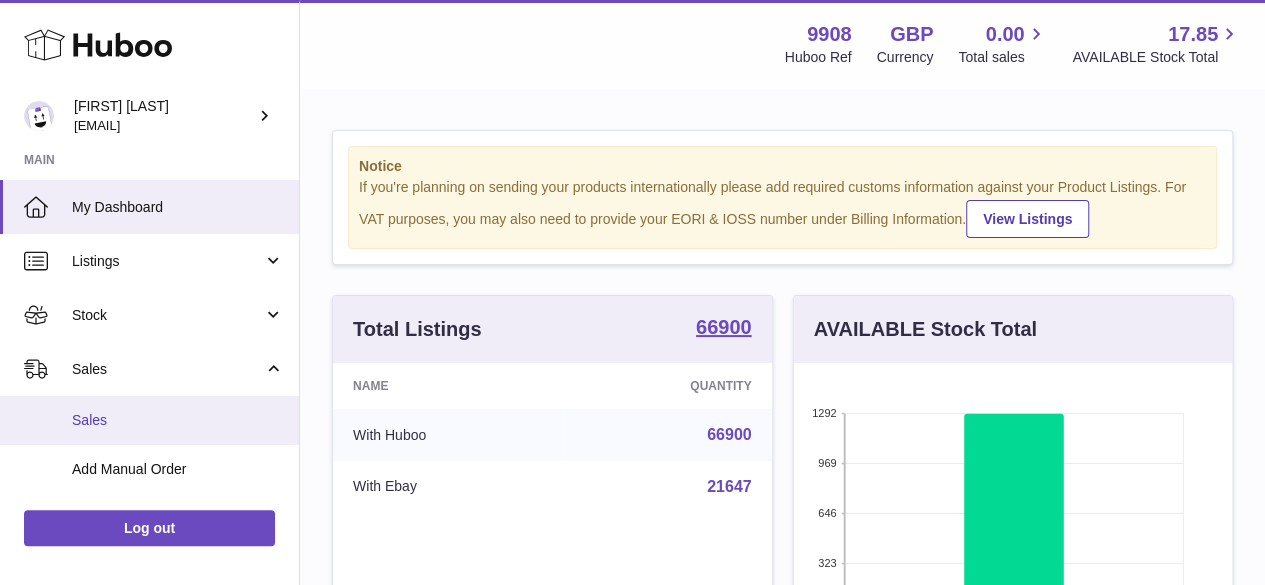 click on "Sales" at bounding box center [149, 420] 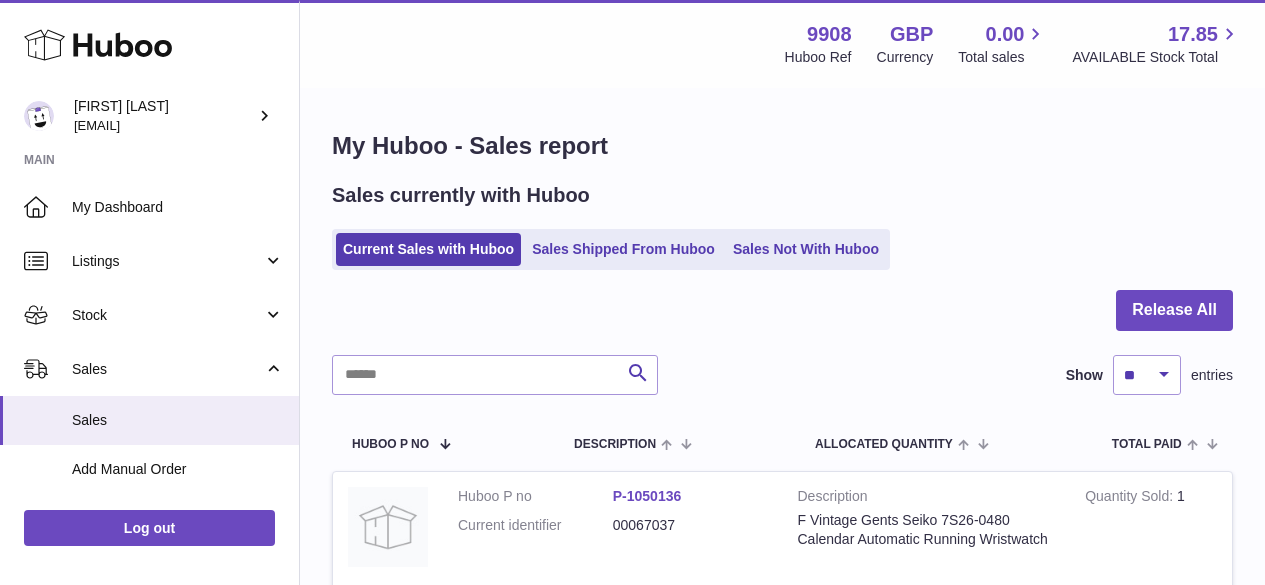 scroll, scrollTop: 0, scrollLeft: 0, axis: both 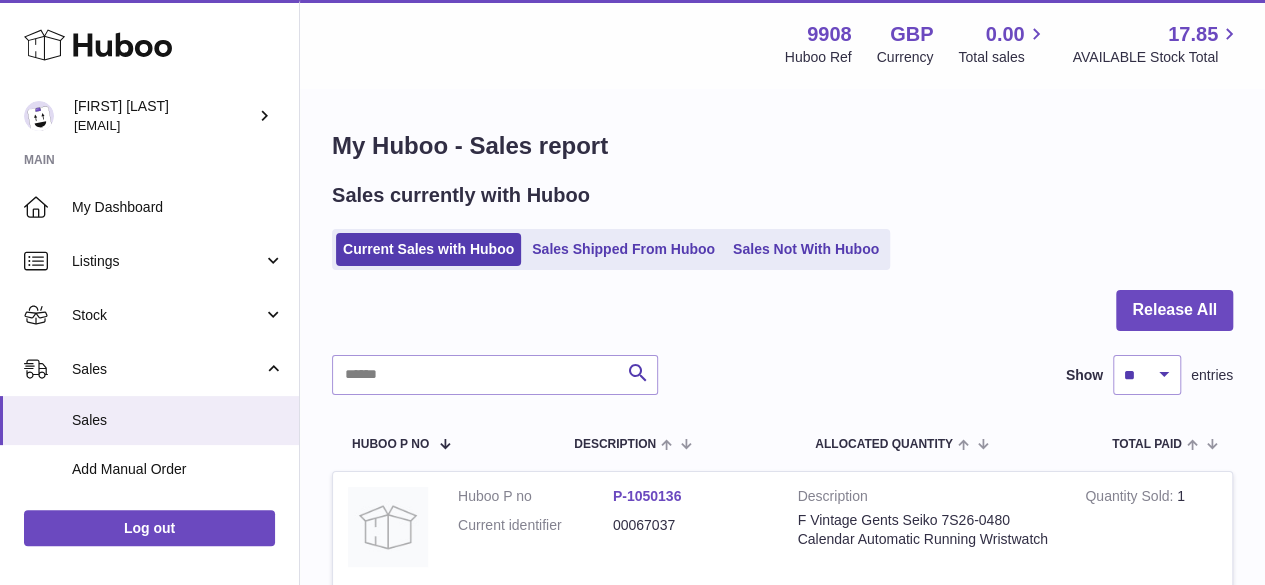 click on "Stock" at bounding box center (167, 315) 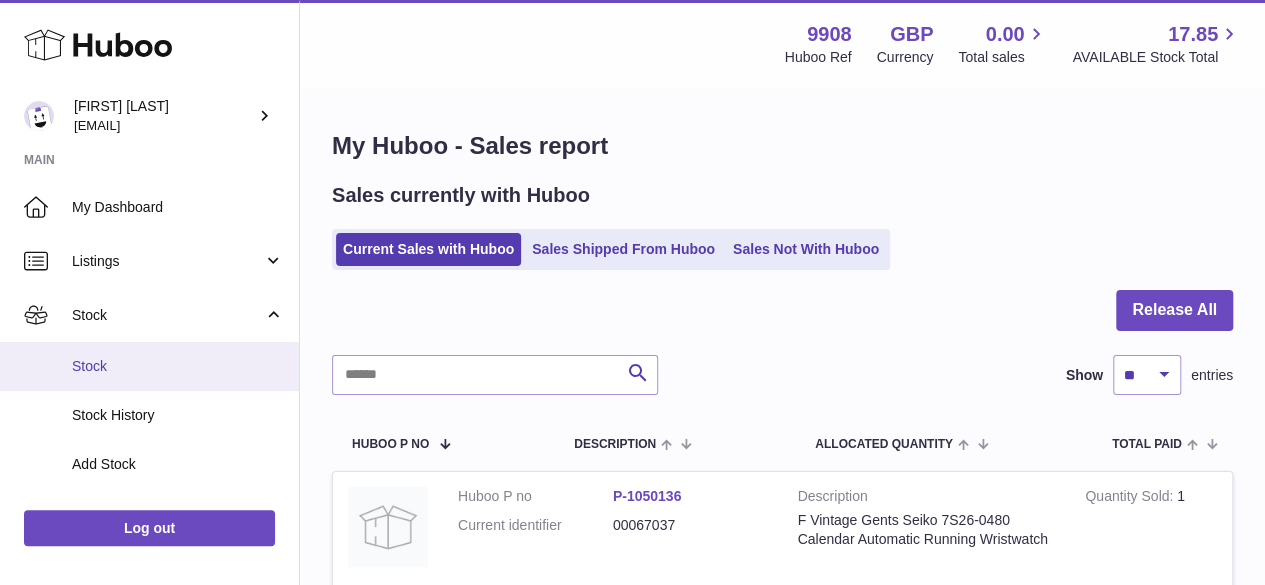 click on "Stock" at bounding box center [178, 366] 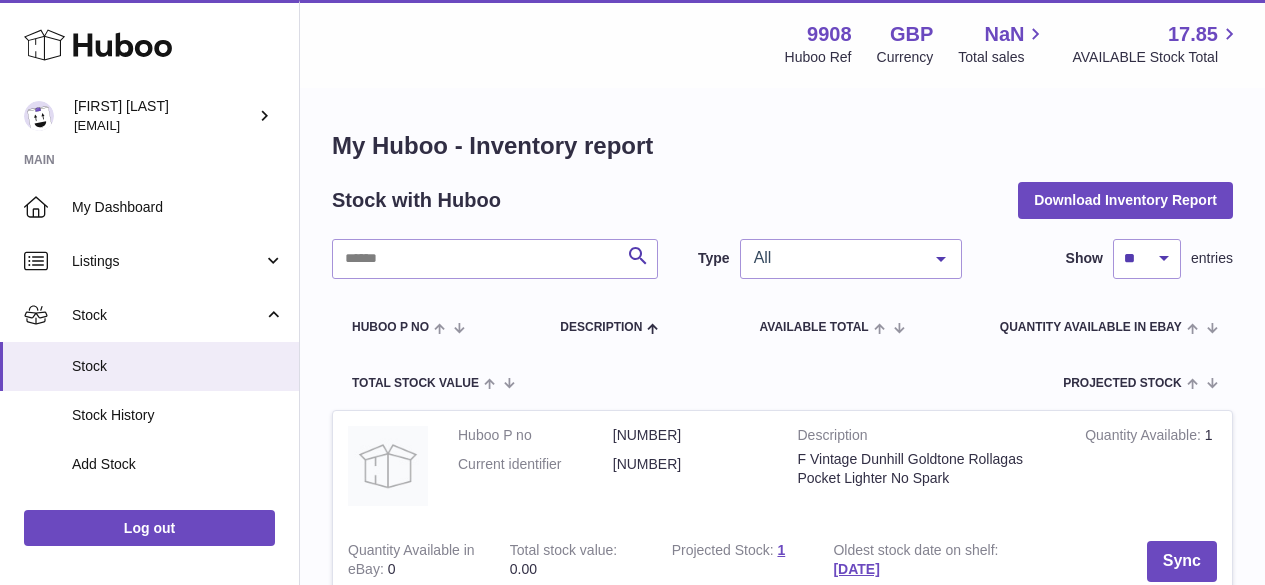 scroll, scrollTop: 0, scrollLeft: 0, axis: both 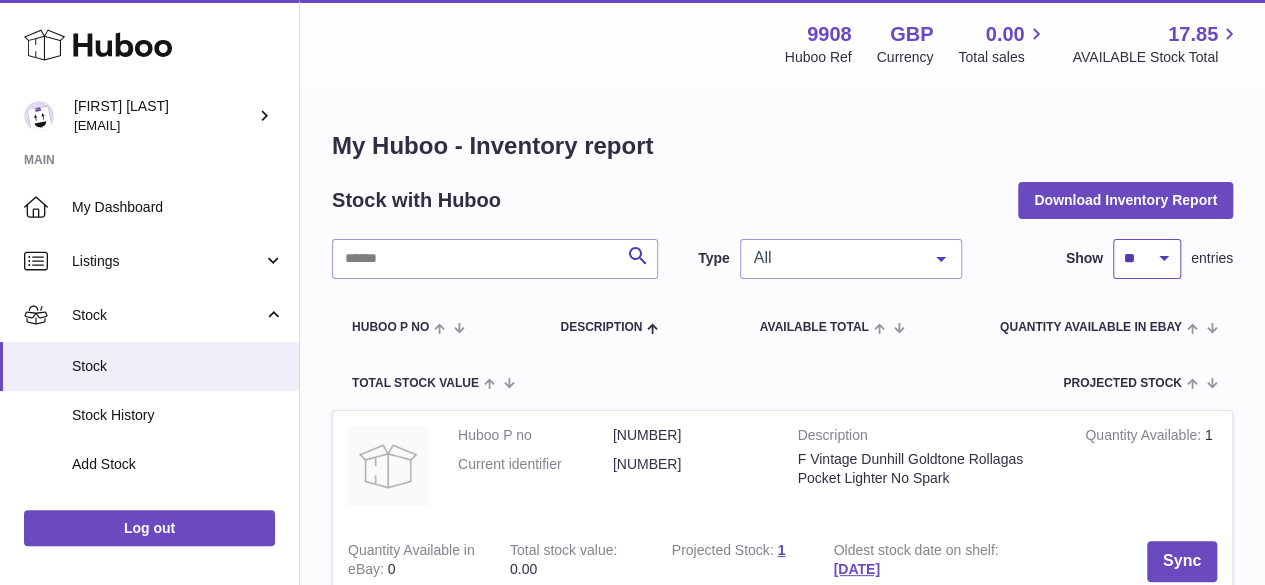 click on "** ** ** ***" at bounding box center (1147, 259) 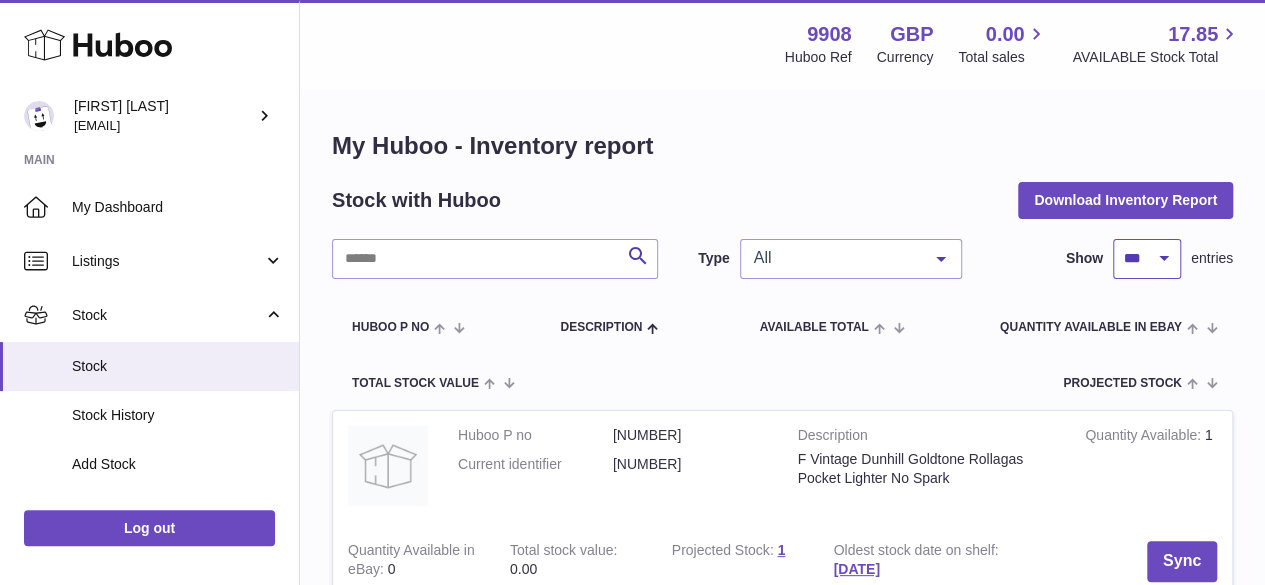 click on "** ** ** ***" at bounding box center [1147, 259] 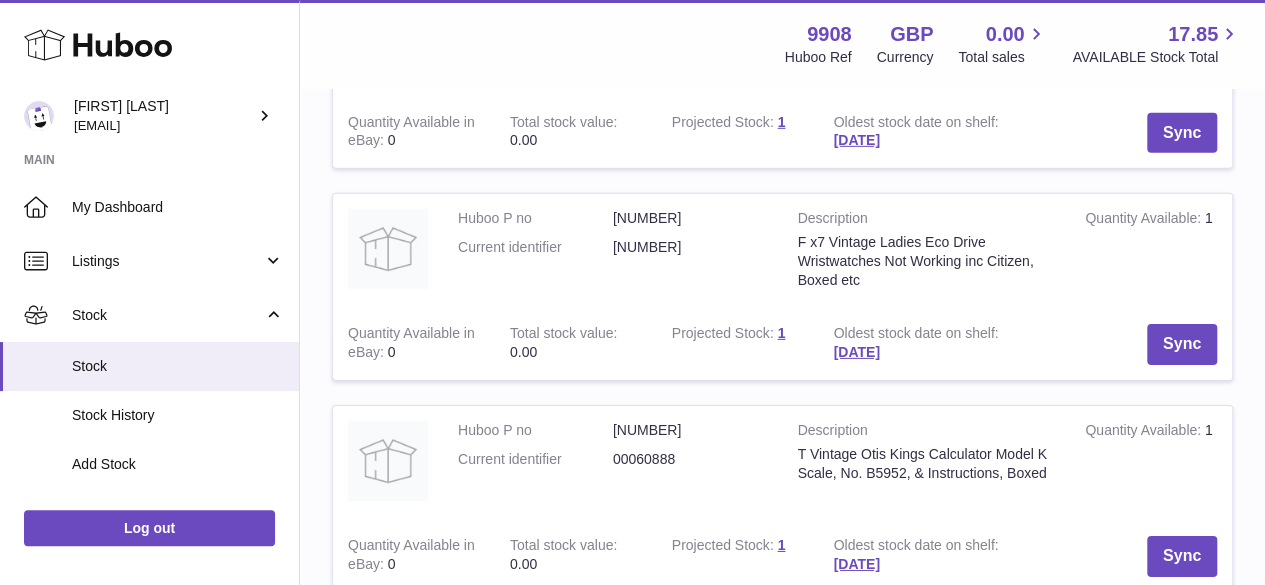 scroll, scrollTop: 15066, scrollLeft: 0, axis: vertical 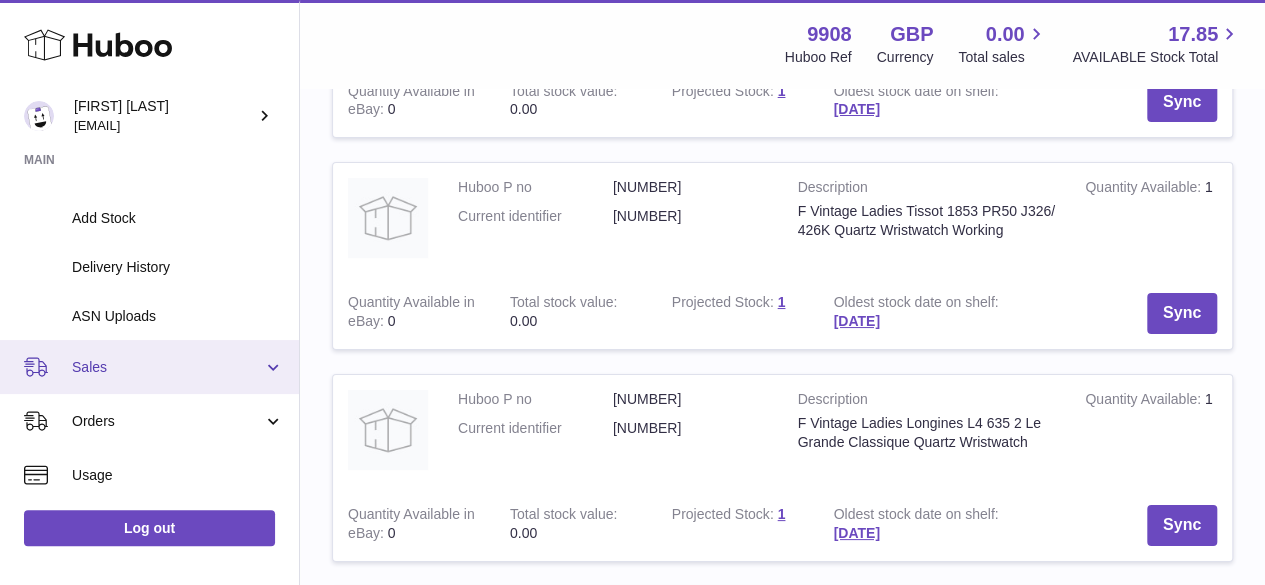click on "Sales" at bounding box center (167, 367) 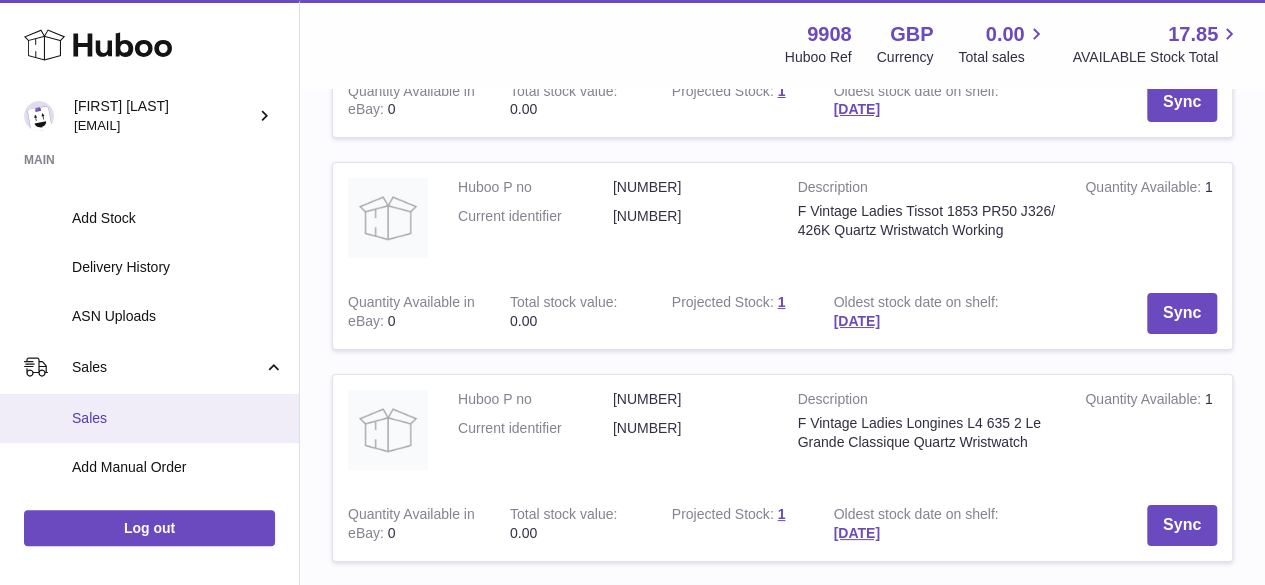 click on "Sales" at bounding box center (178, 418) 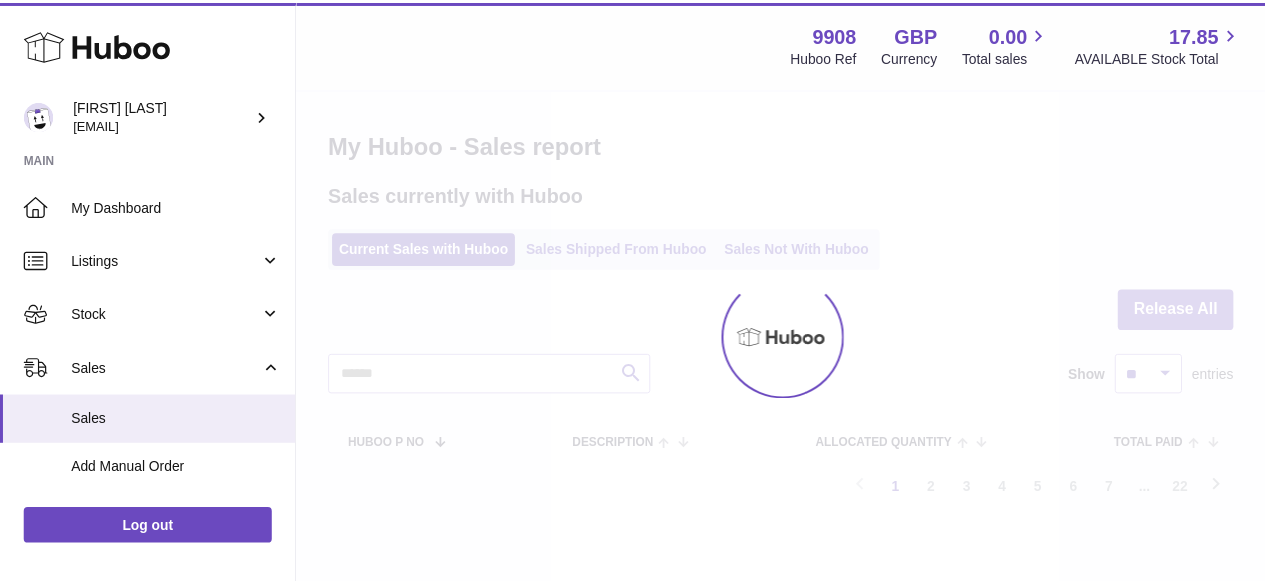 scroll, scrollTop: 0, scrollLeft: 0, axis: both 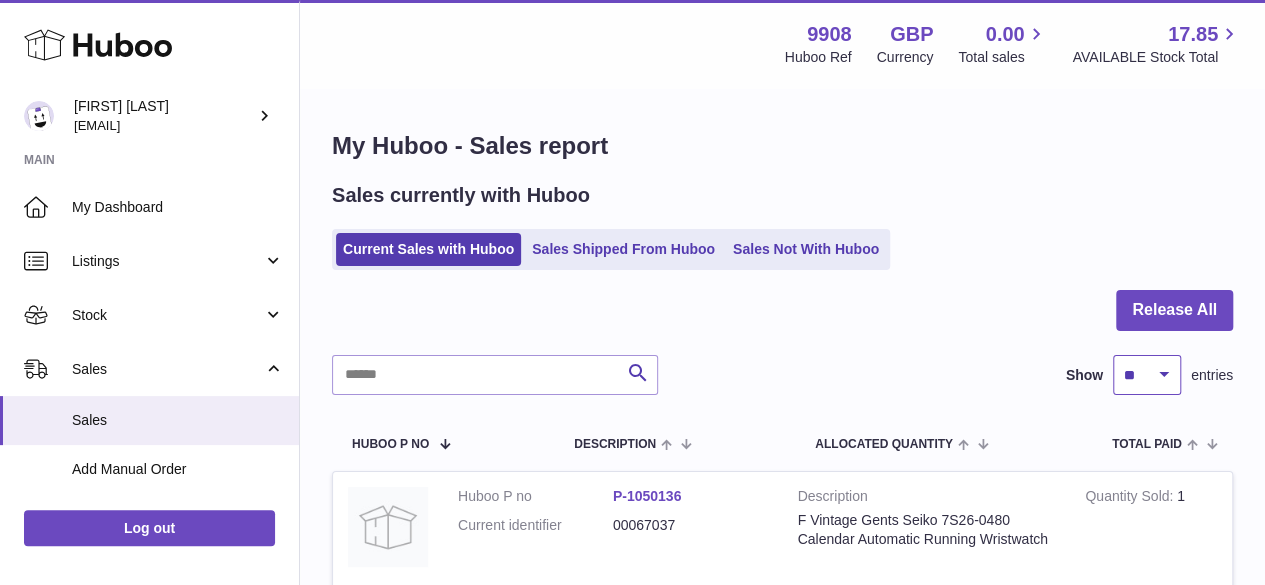 click on "** ** ** ***" at bounding box center [1147, 375] 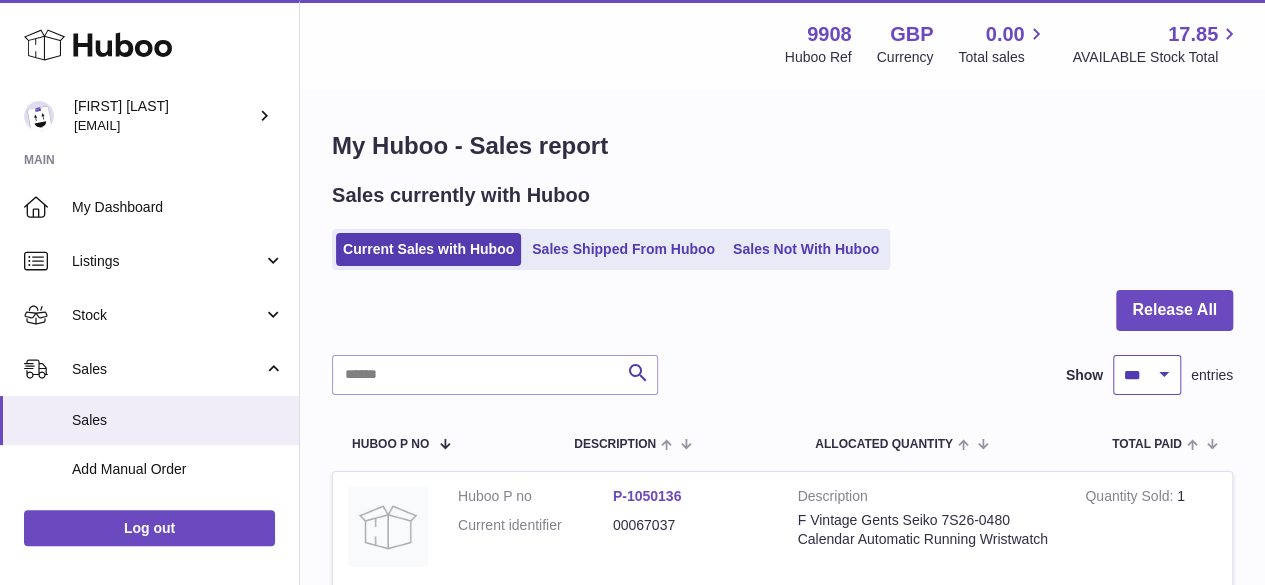 click on "** ** ** ***" at bounding box center (1147, 375) 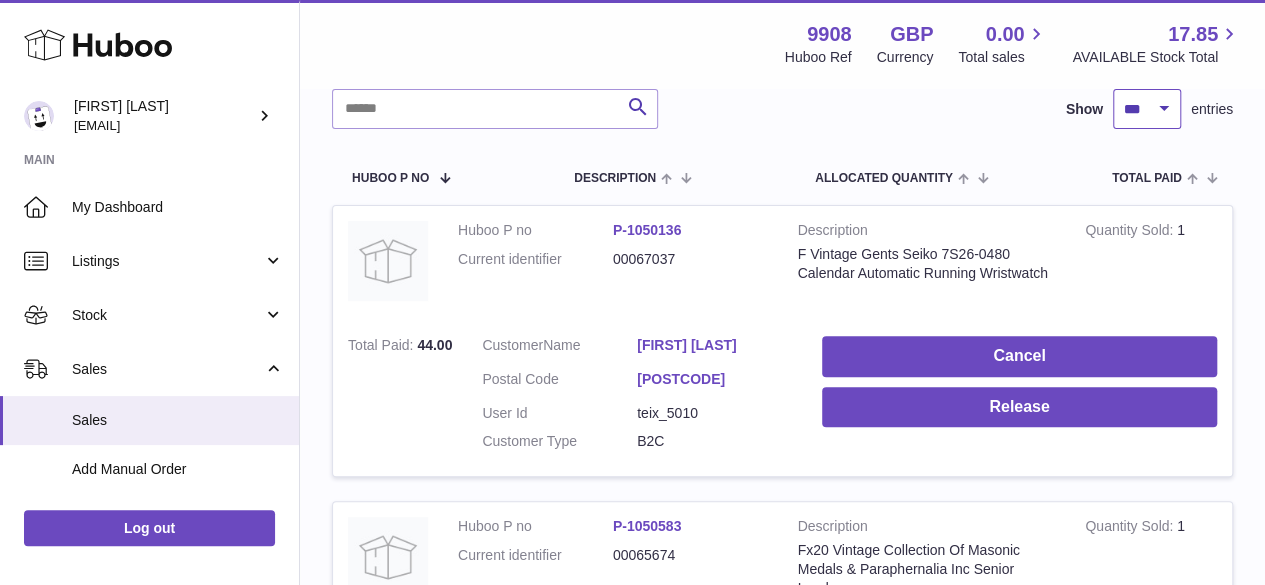 scroll, scrollTop: 0, scrollLeft: 0, axis: both 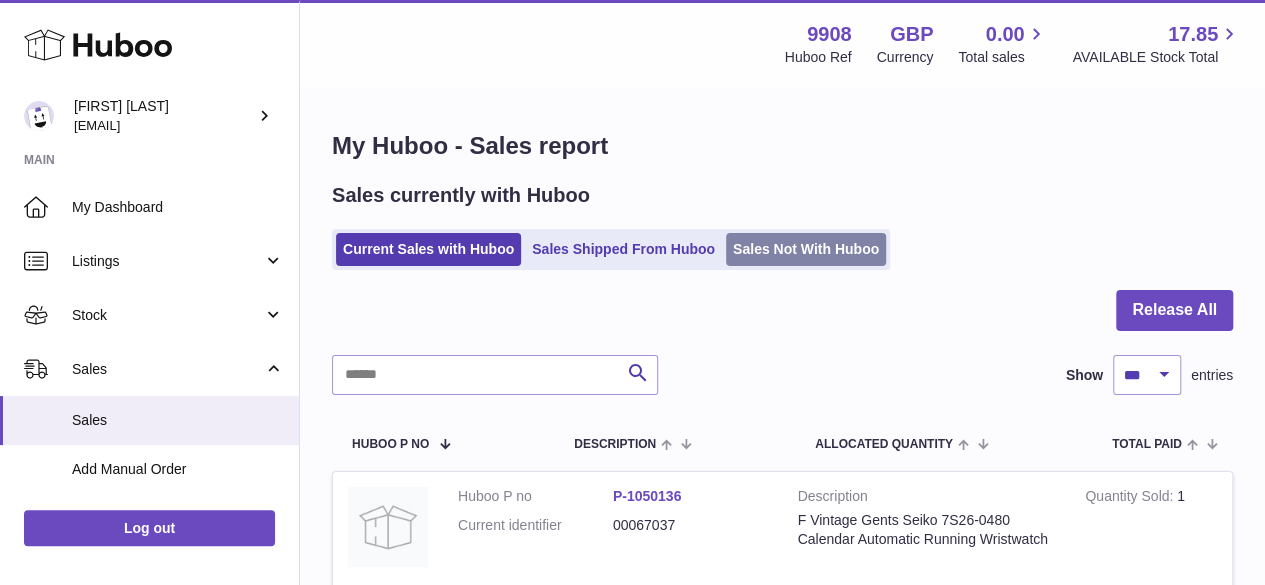 click on "Sales Not With Huboo" at bounding box center (806, 249) 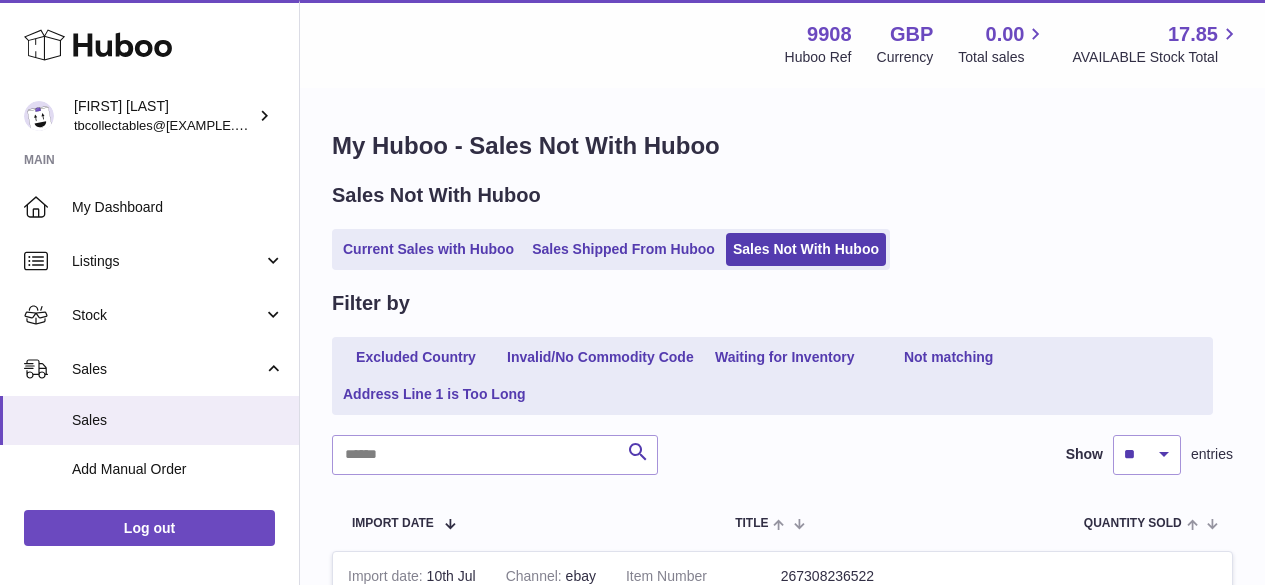 scroll, scrollTop: 0, scrollLeft: 0, axis: both 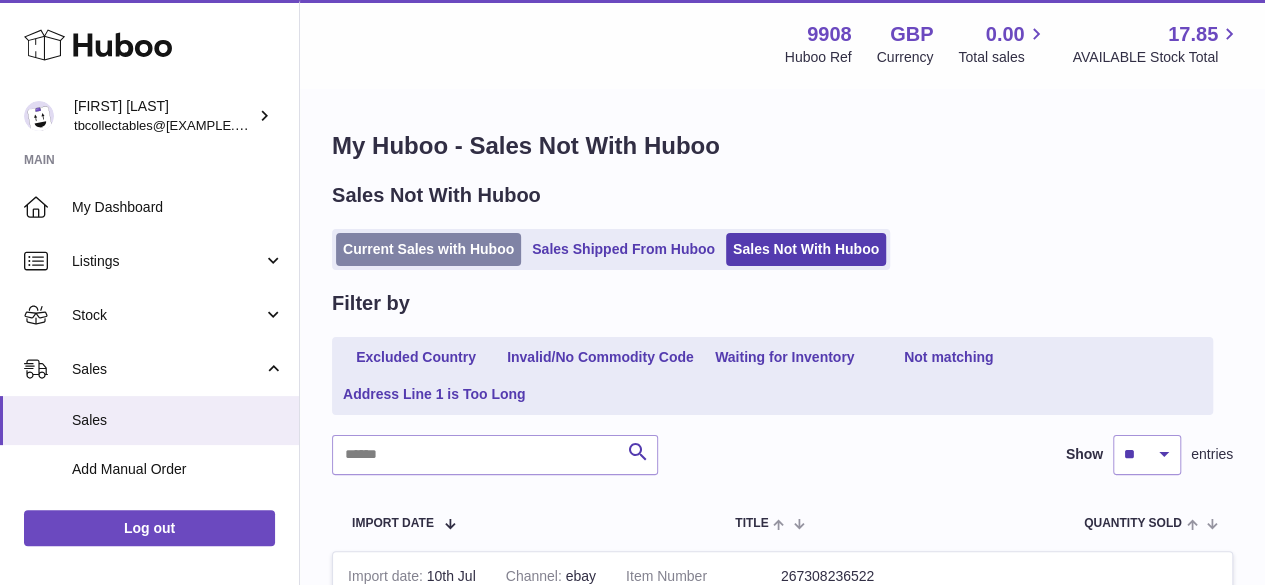 click on "Current Sales with Huboo" at bounding box center [428, 249] 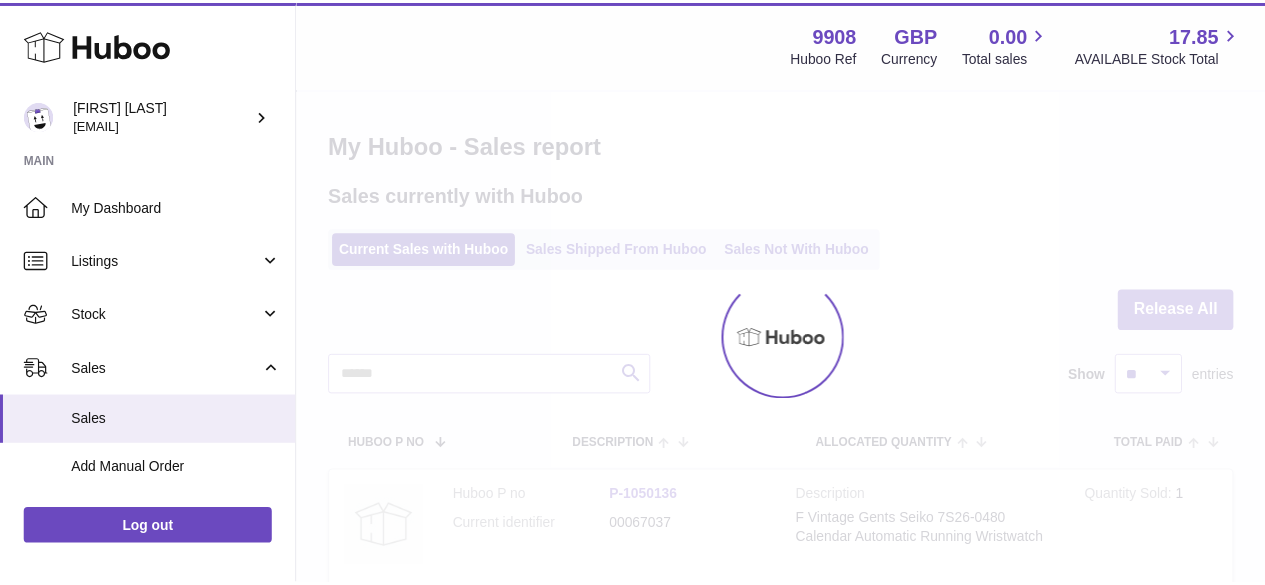 scroll, scrollTop: 0, scrollLeft: 0, axis: both 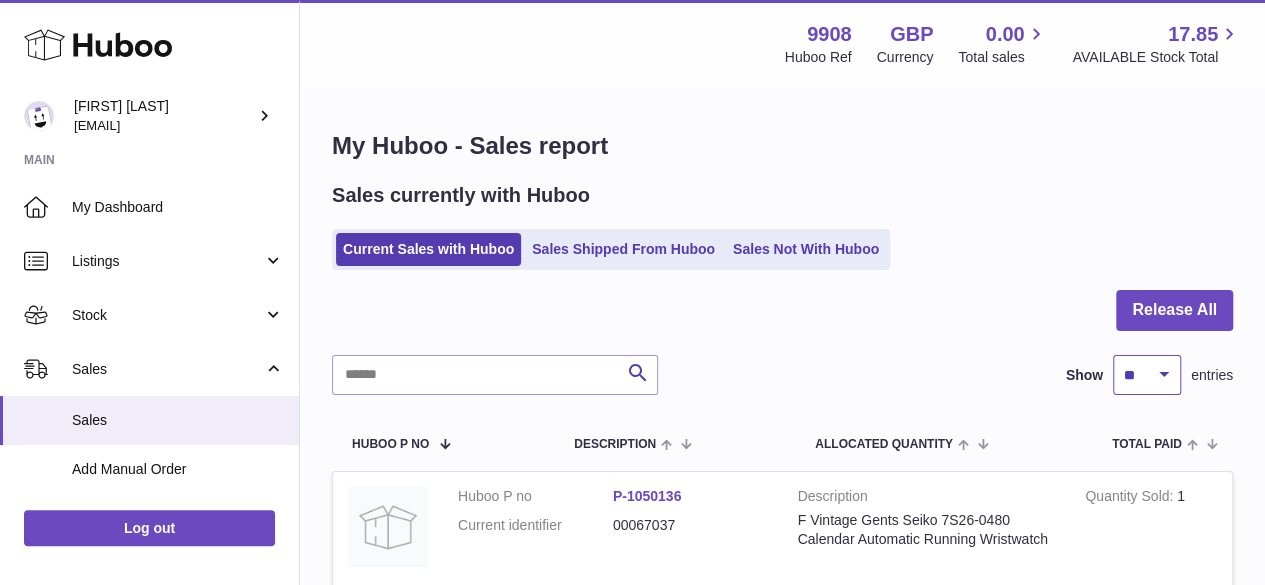 click on "** ** ** ***" at bounding box center [1147, 375] 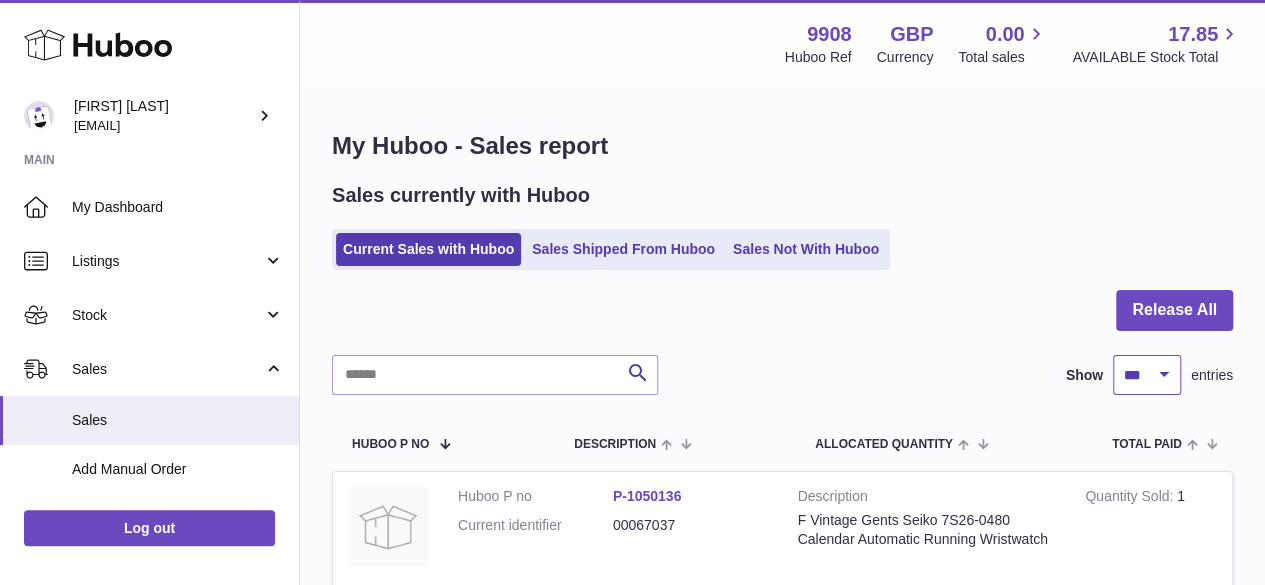 click on "** ** ** ***" at bounding box center [1147, 375] 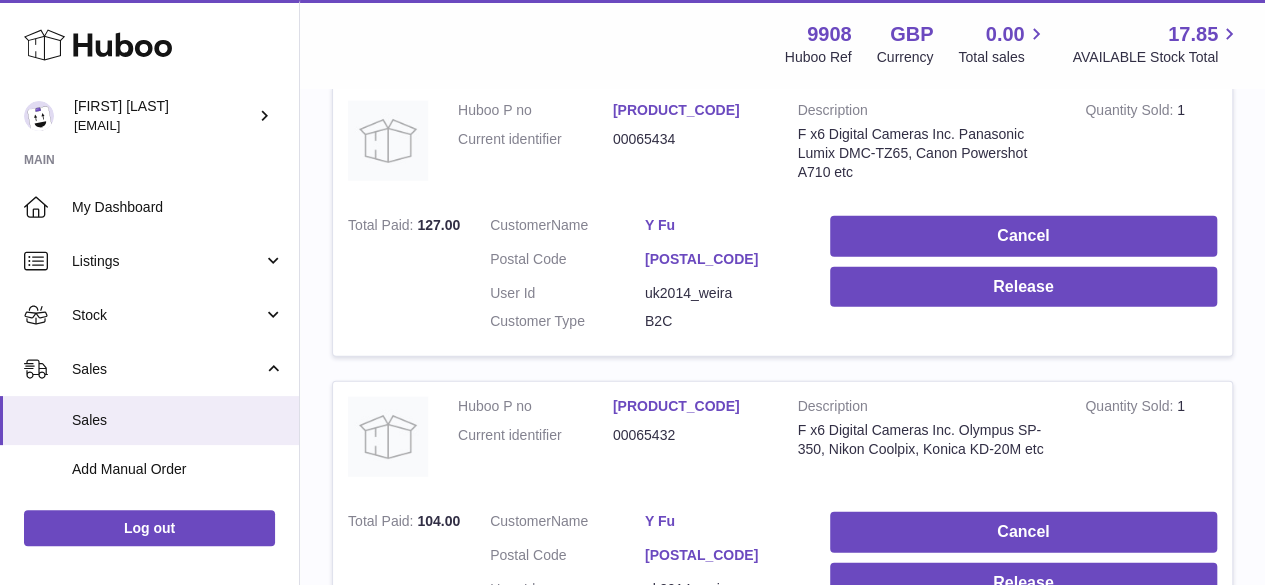 scroll, scrollTop: 2533, scrollLeft: 0, axis: vertical 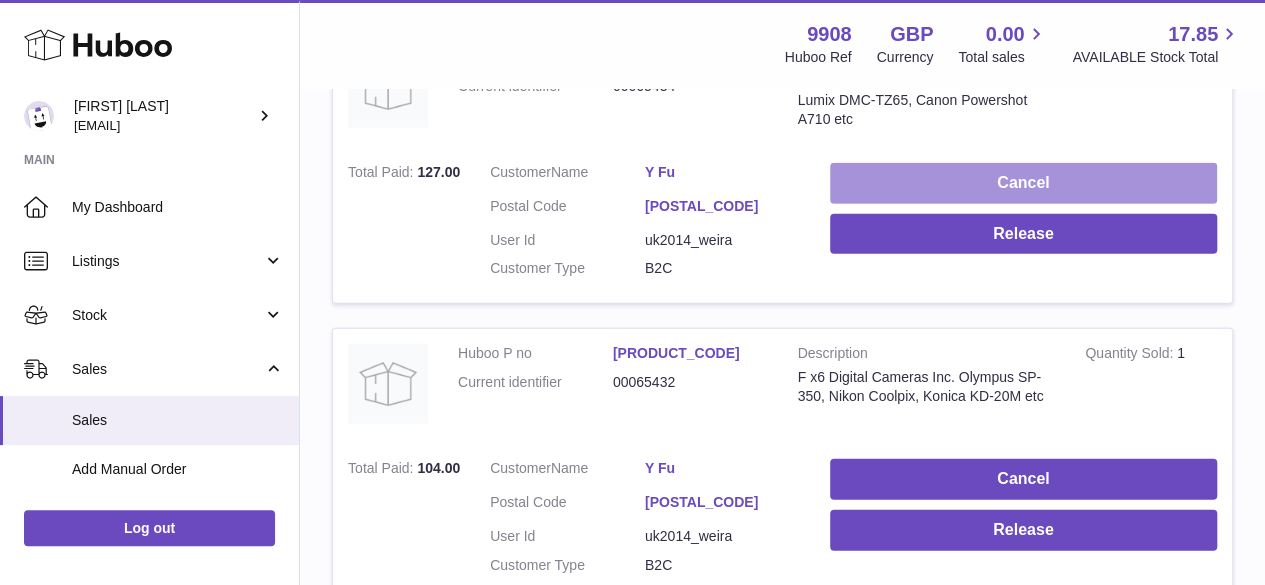 click on "Cancel" at bounding box center (1023, 183) 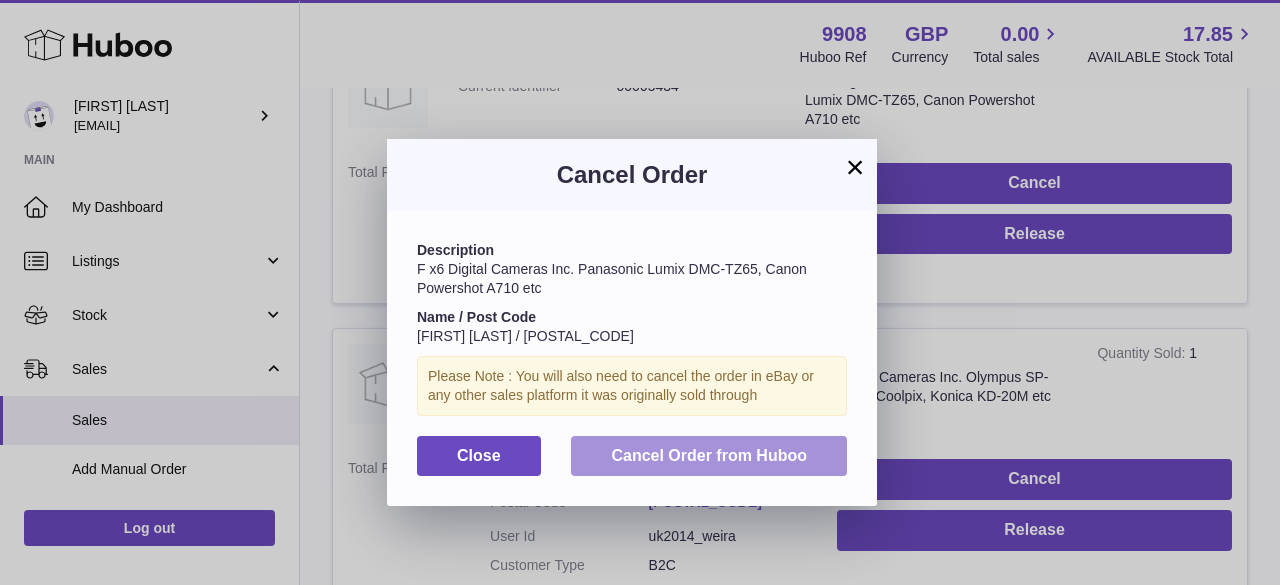 click on "Cancel Order from Huboo" at bounding box center (709, 455) 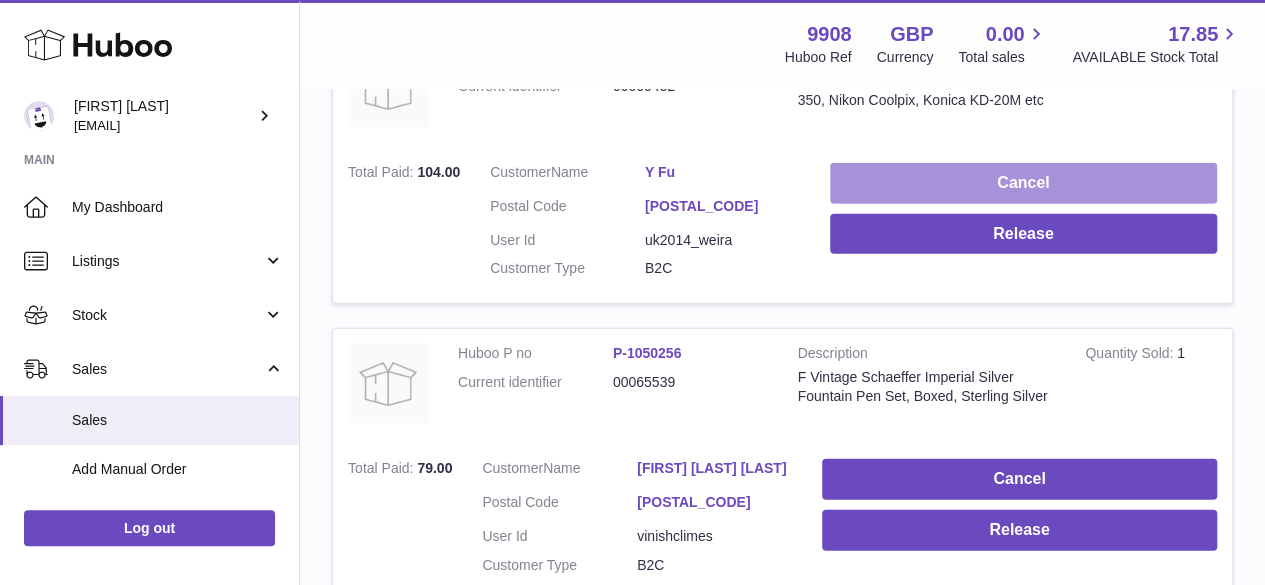 click on "Cancel" at bounding box center (1023, 183) 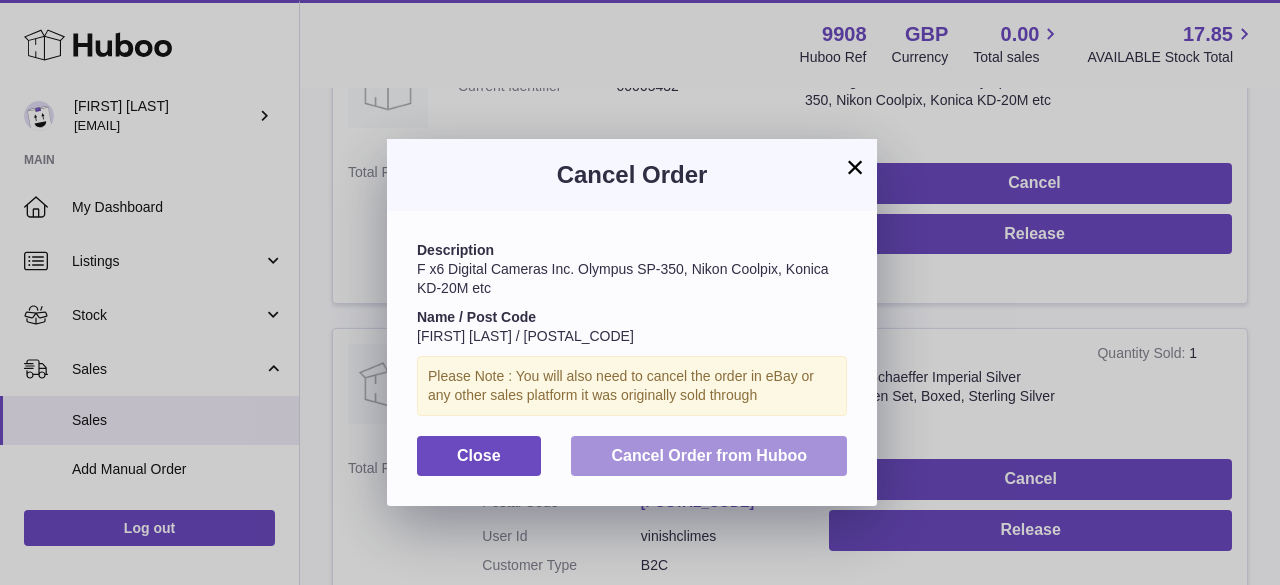 click on "Cancel Order from Huboo" at bounding box center (709, 455) 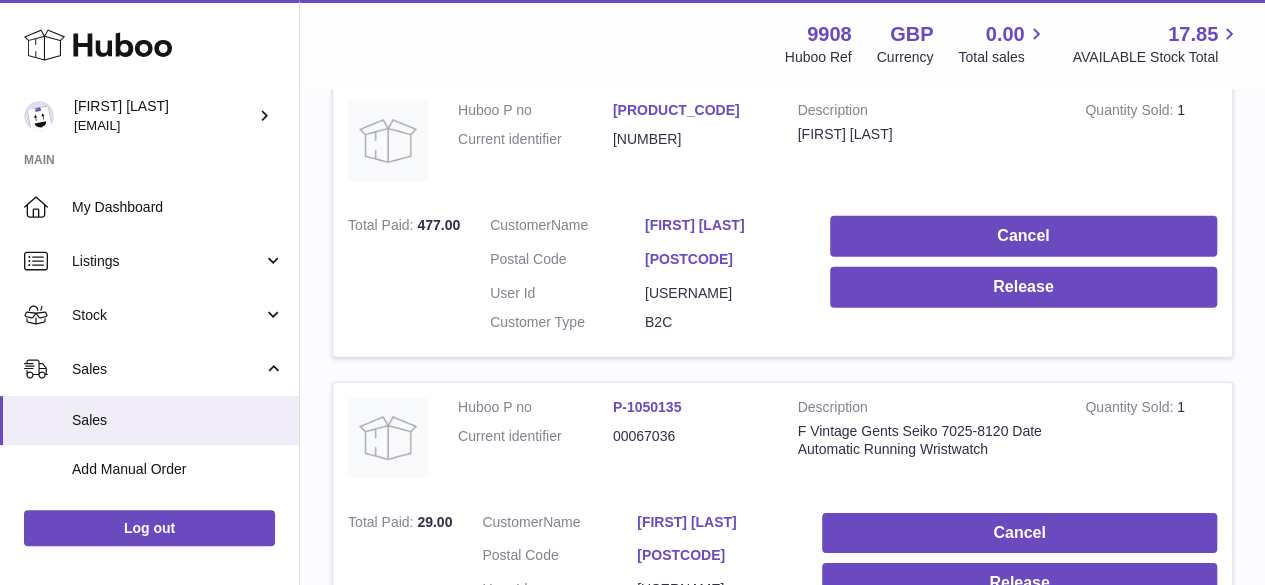 scroll, scrollTop: 6533, scrollLeft: 0, axis: vertical 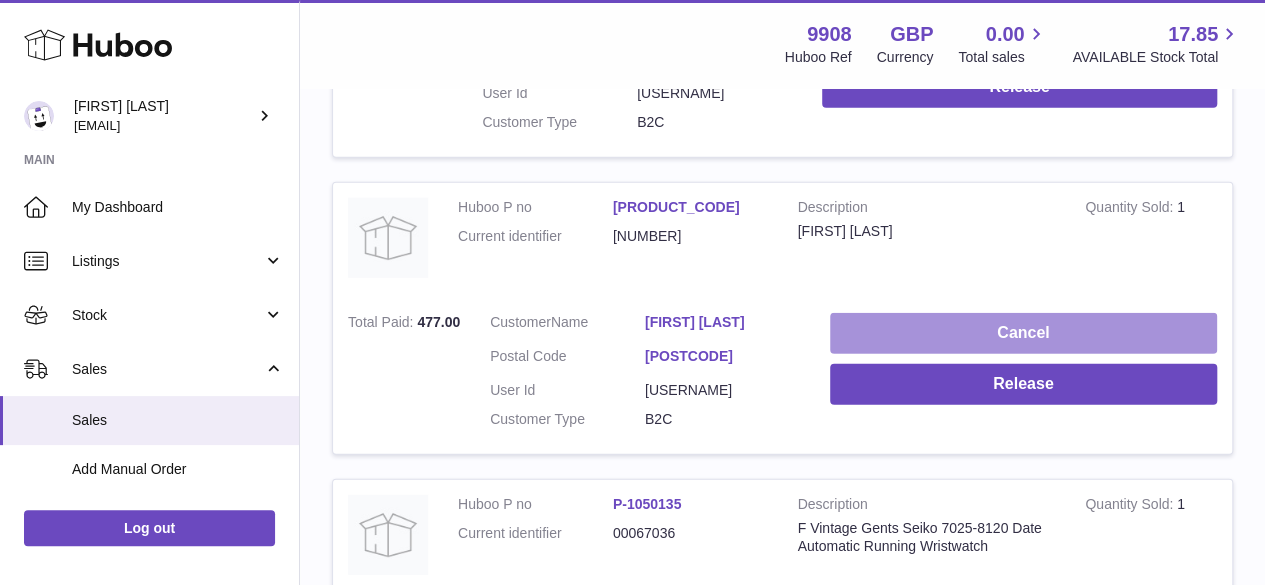click on "Cancel" at bounding box center (1023, 333) 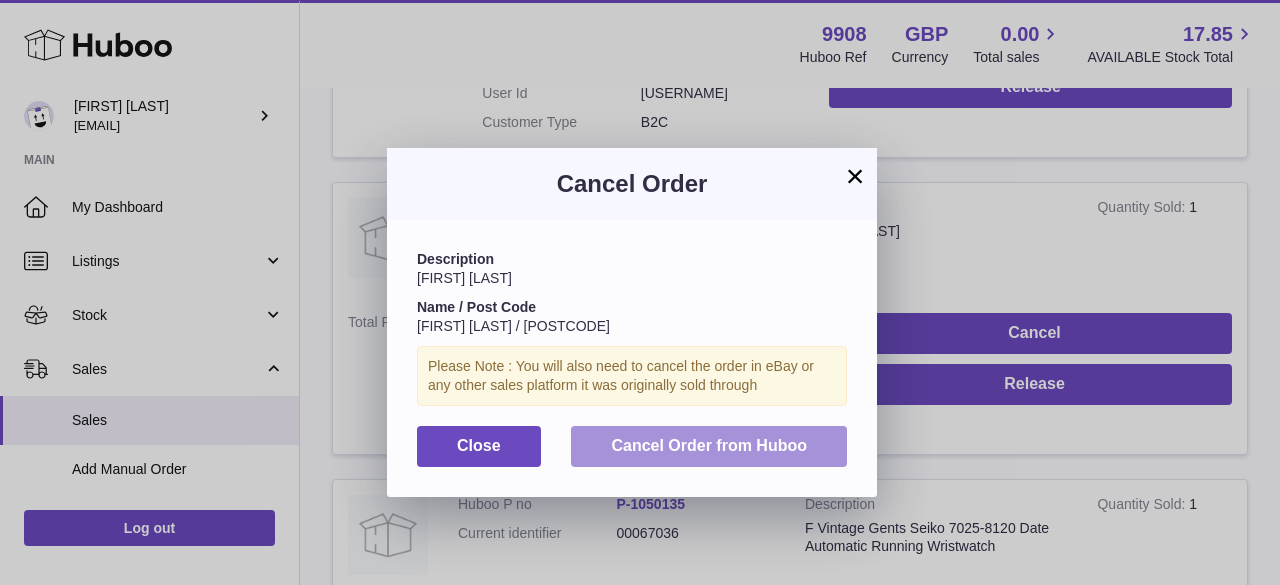 click on "Cancel Order from Huboo" at bounding box center (709, 445) 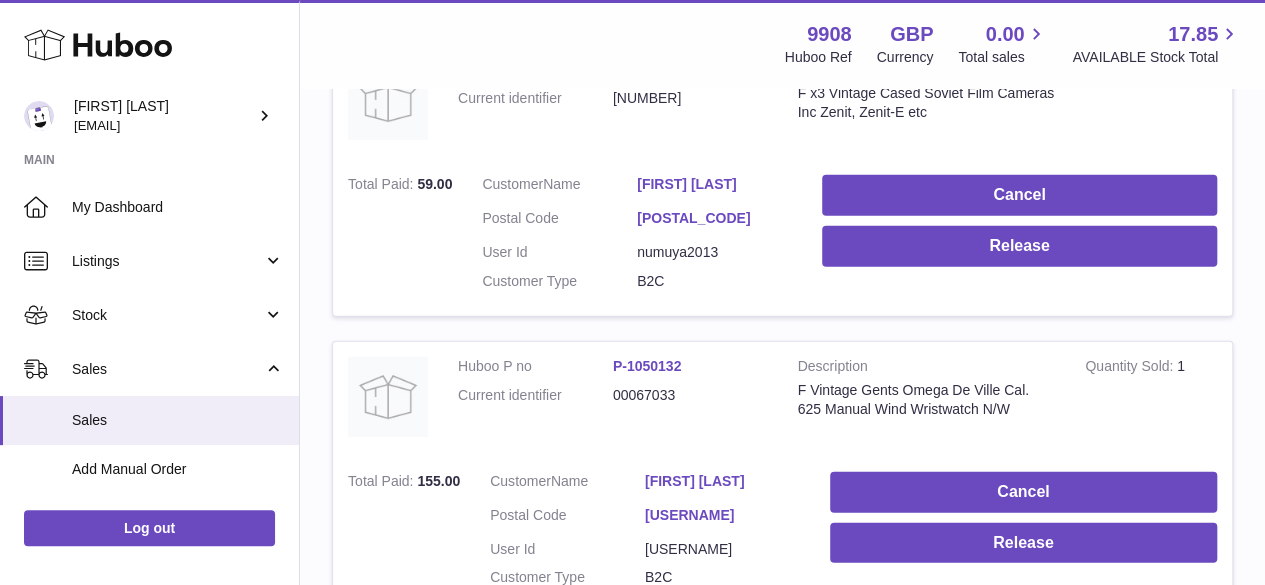 scroll, scrollTop: 10533, scrollLeft: 0, axis: vertical 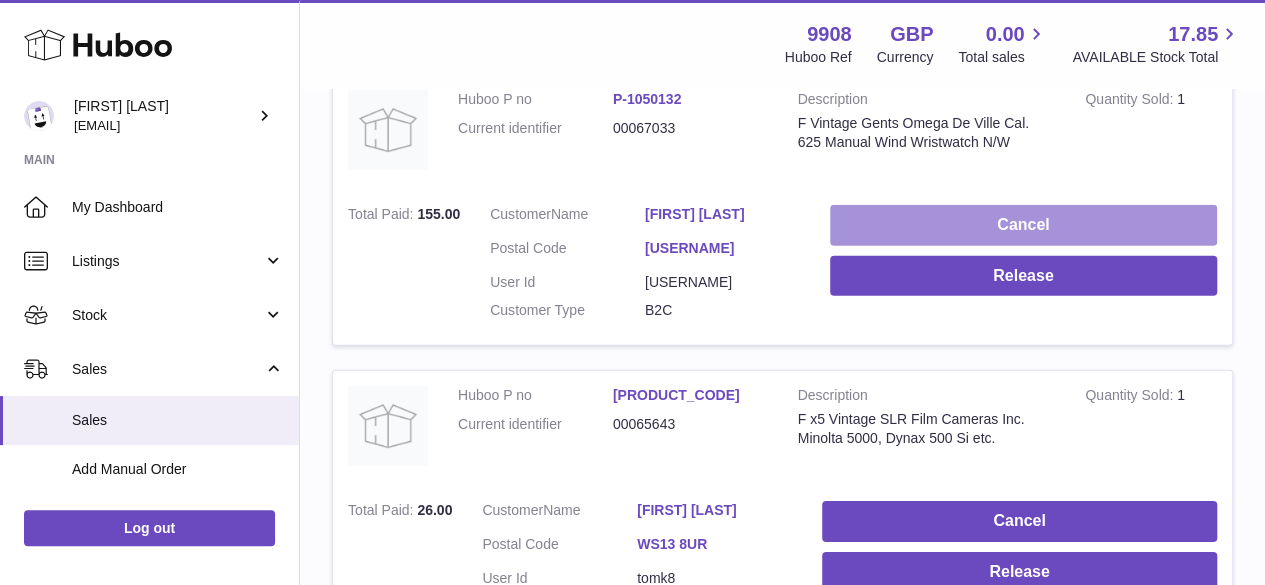 click on "Cancel" at bounding box center [1023, 225] 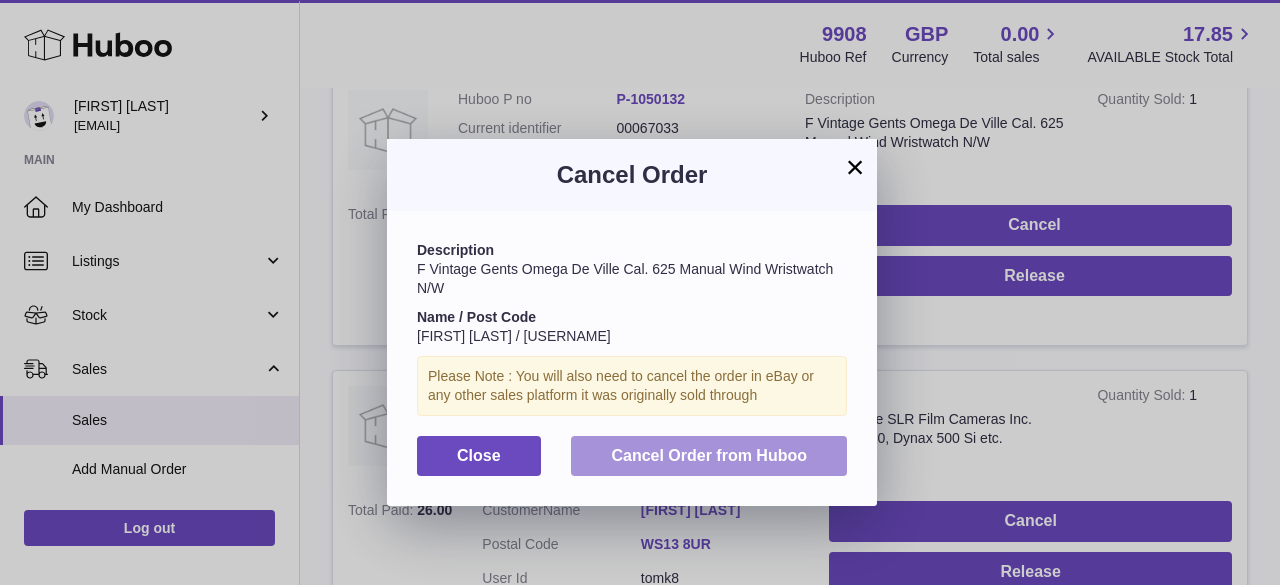click on "Cancel Order from Huboo" at bounding box center [709, 455] 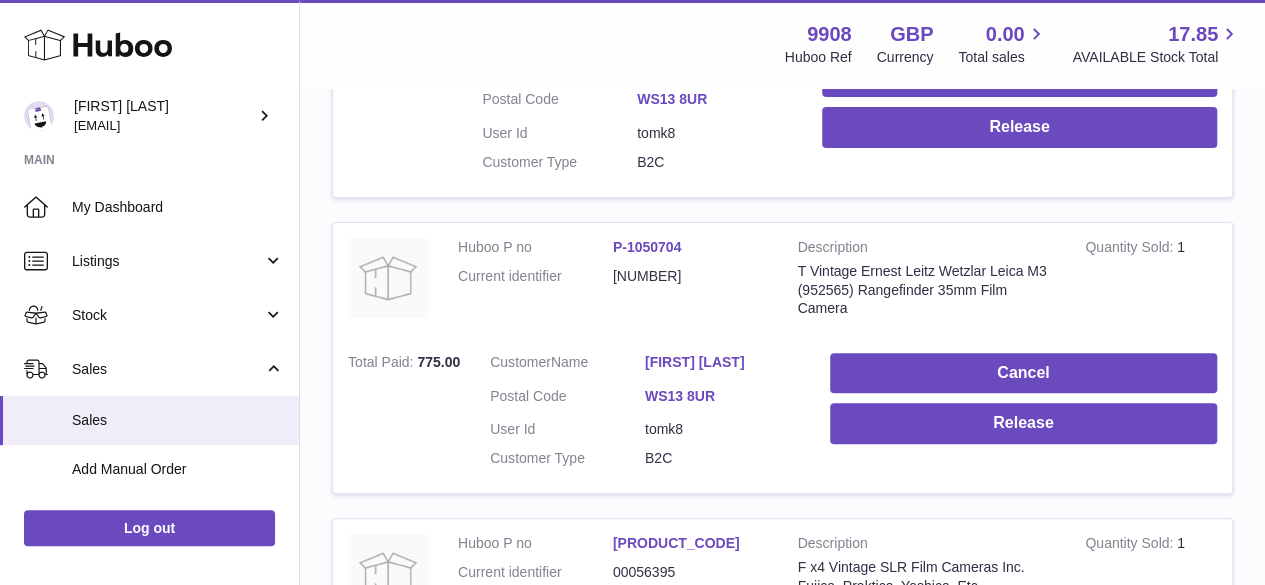scroll, scrollTop: 11600, scrollLeft: 0, axis: vertical 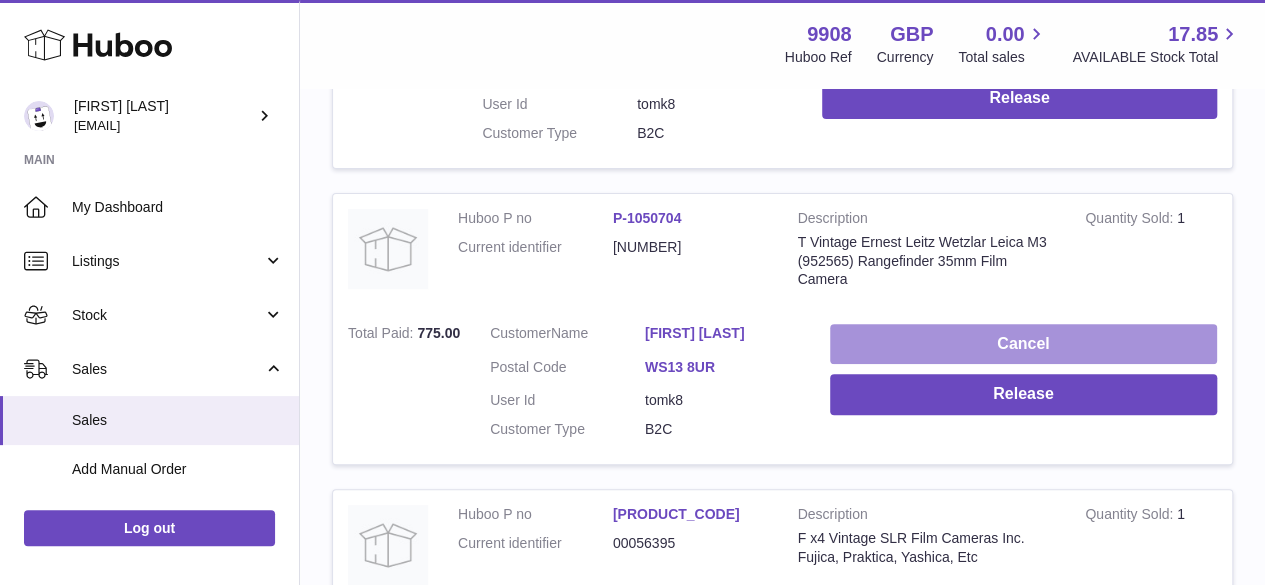 click on "Cancel" at bounding box center (1023, 344) 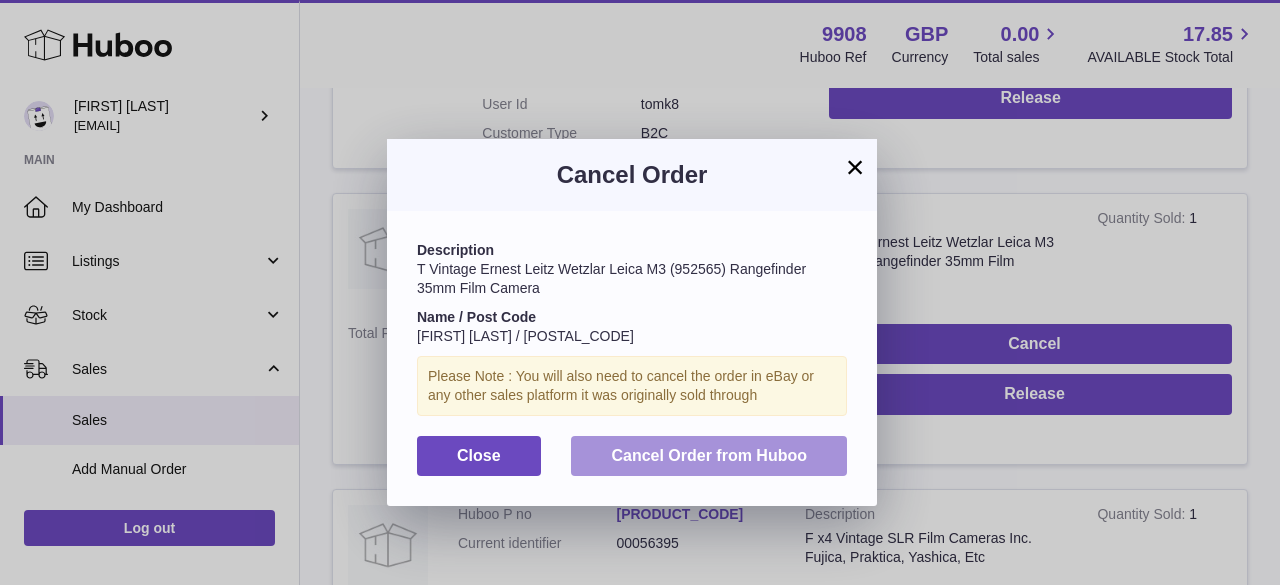 click on "Cancel Order from Huboo" at bounding box center [709, 455] 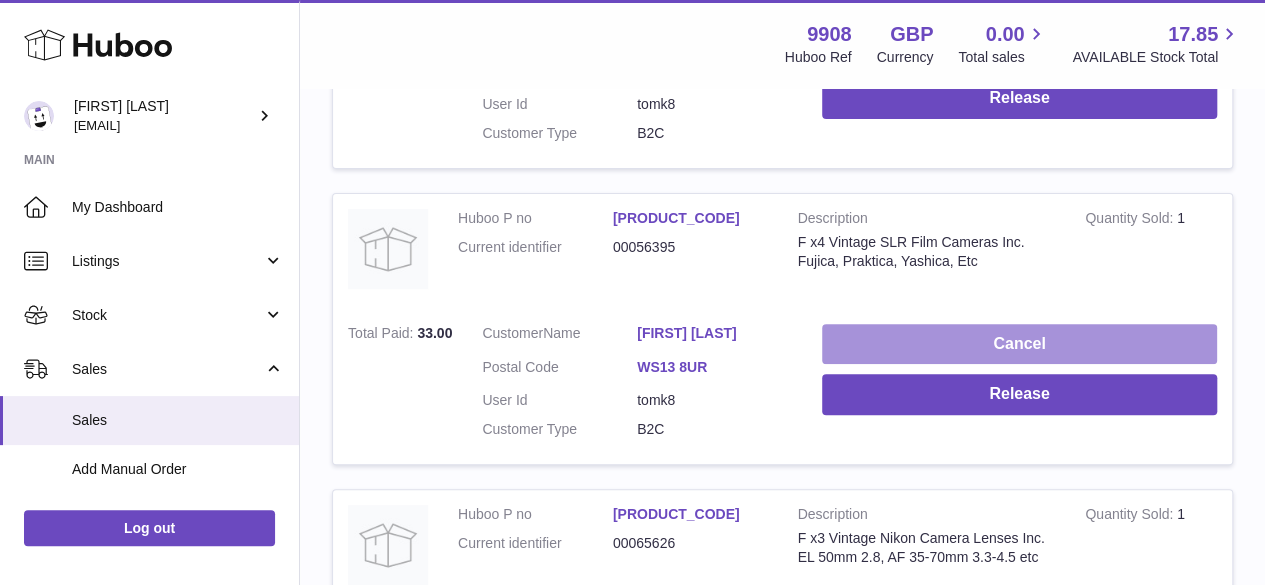 click on "Cancel" at bounding box center (1019, 344) 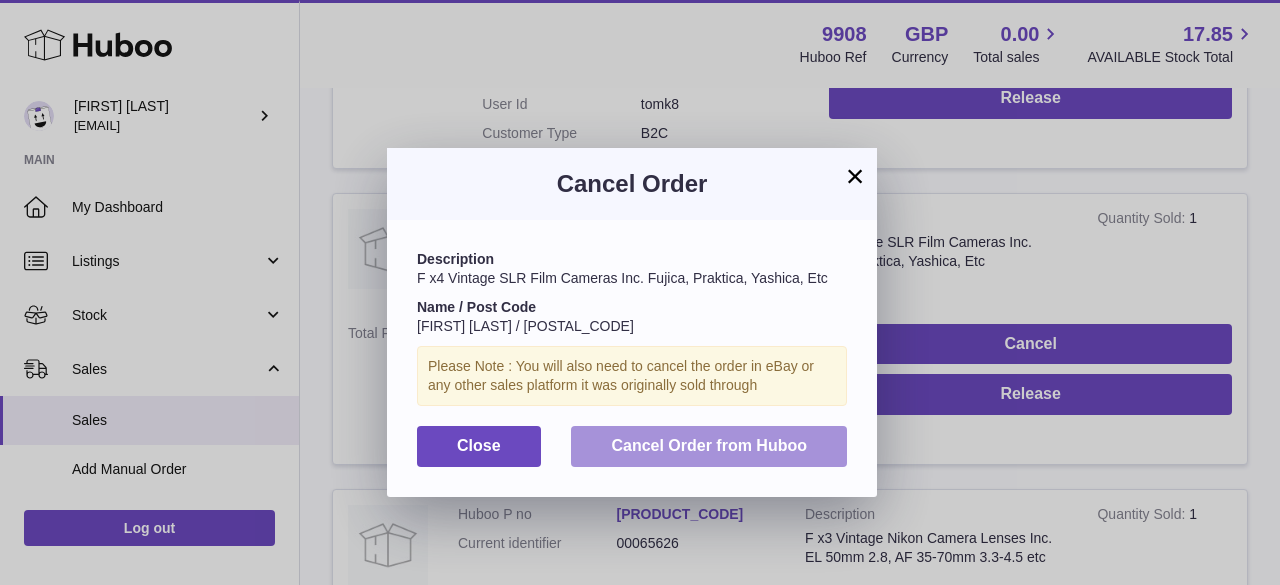 click on "Cancel Order from Huboo" at bounding box center [709, 446] 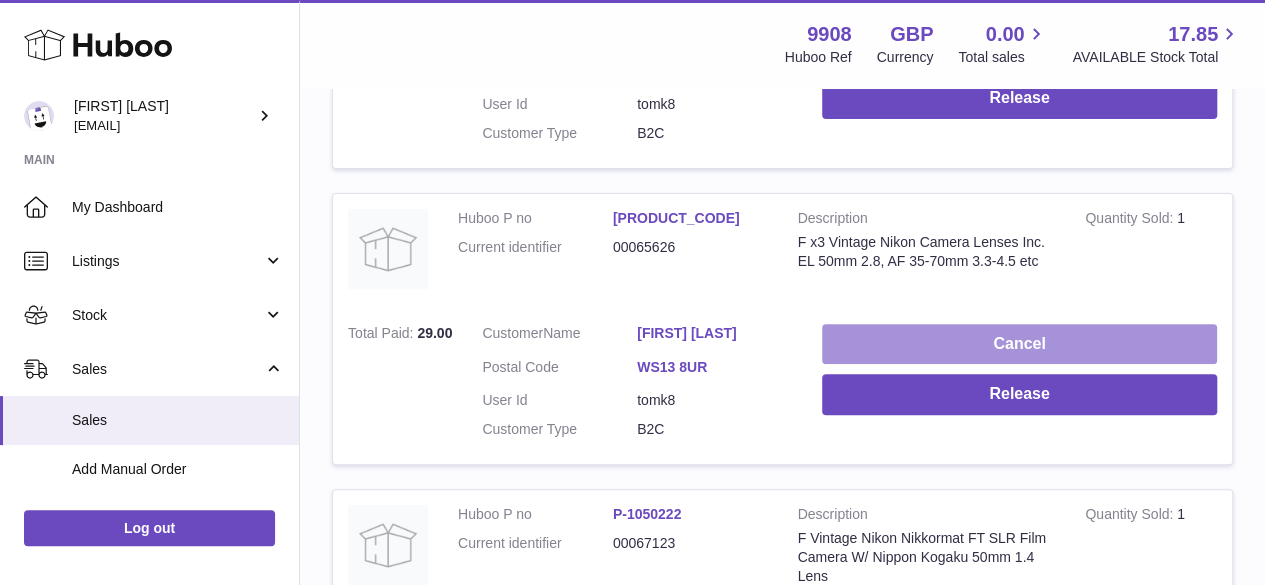 click on "Cancel" at bounding box center (1019, 344) 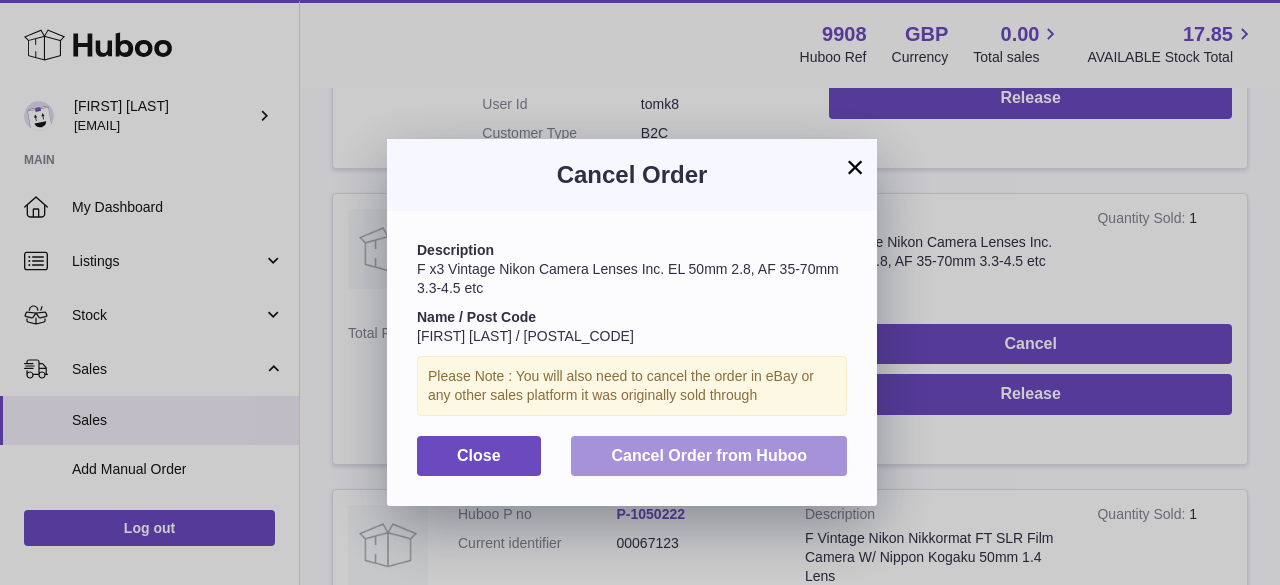 click on "Cancel Order from Huboo" at bounding box center [709, 455] 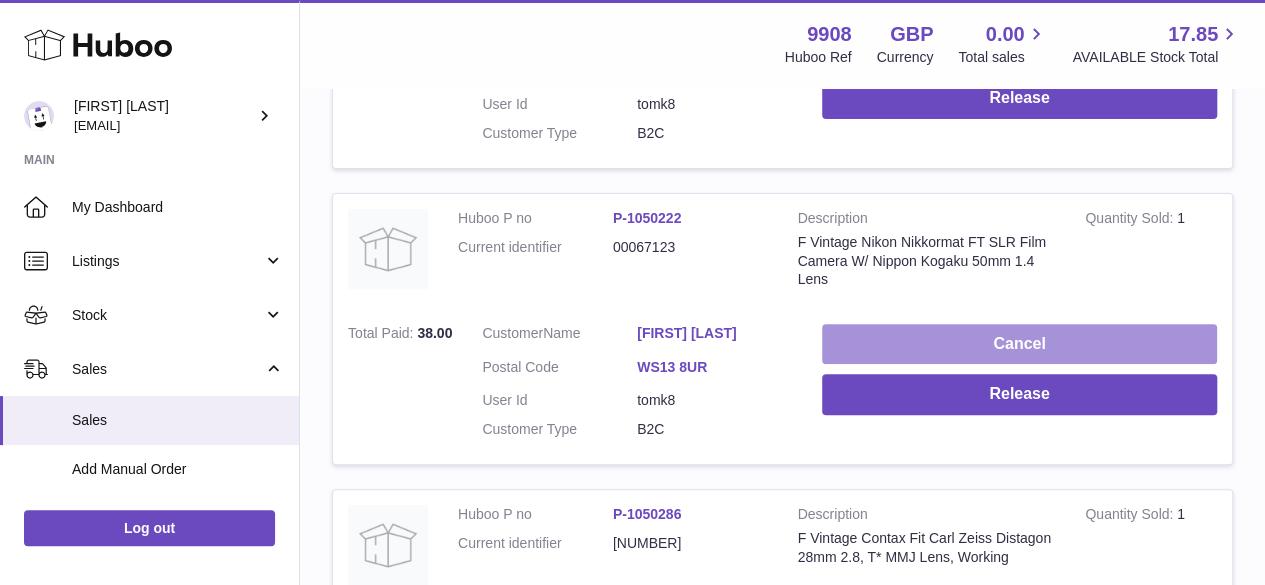 click on "Cancel" at bounding box center (1019, 344) 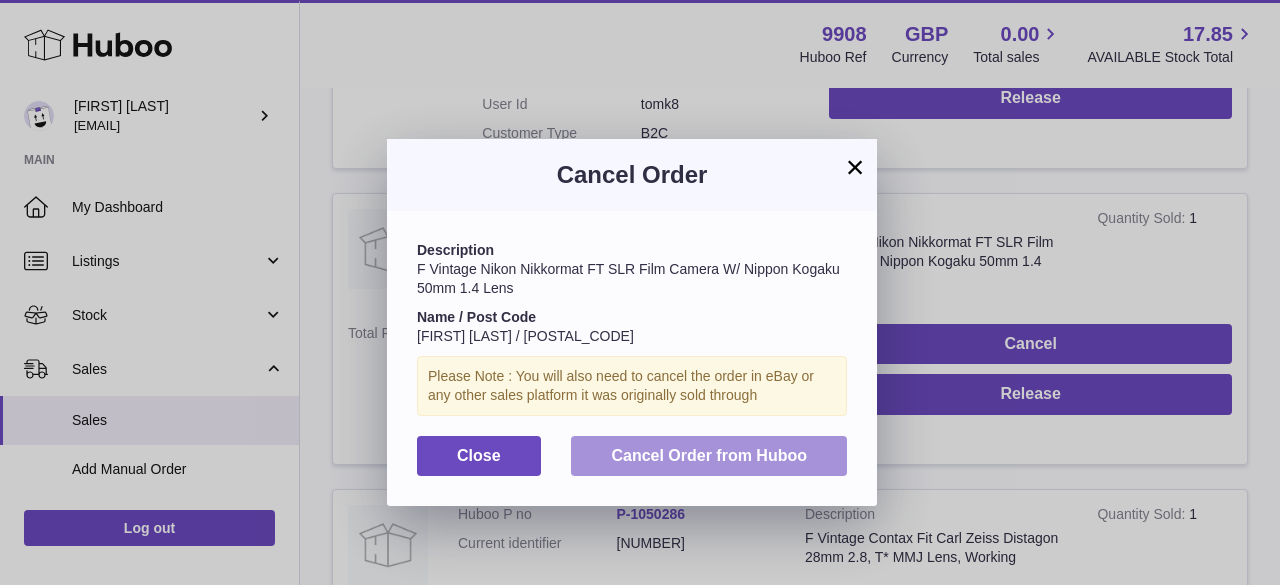 click on "Cancel Order from Huboo" at bounding box center (709, 455) 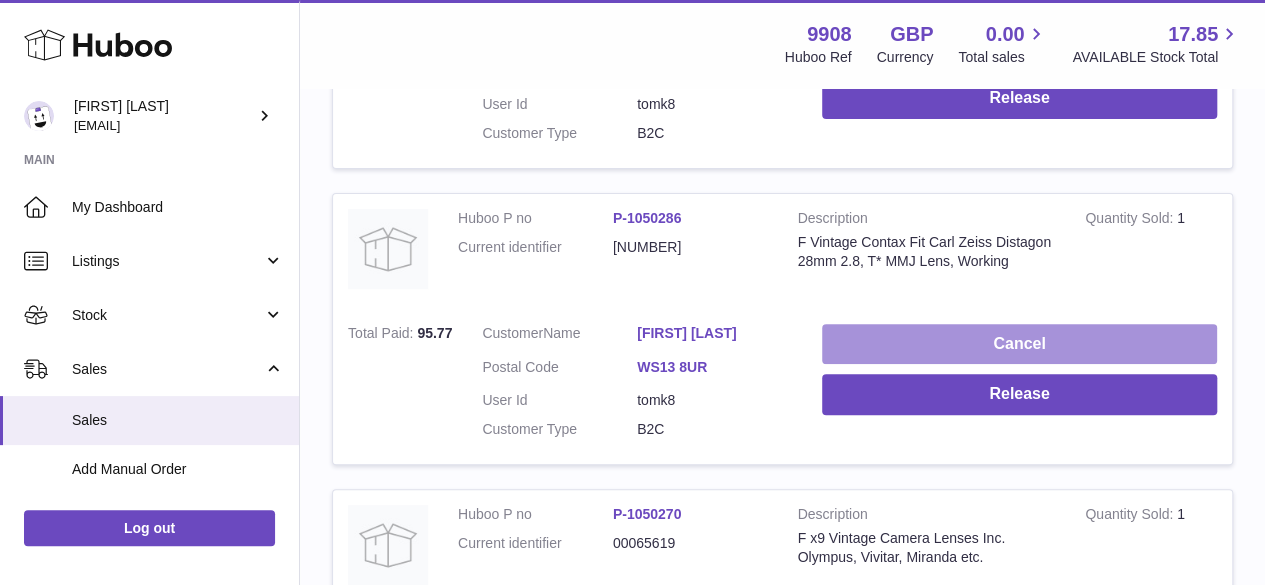 click on "Cancel" at bounding box center [1019, 344] 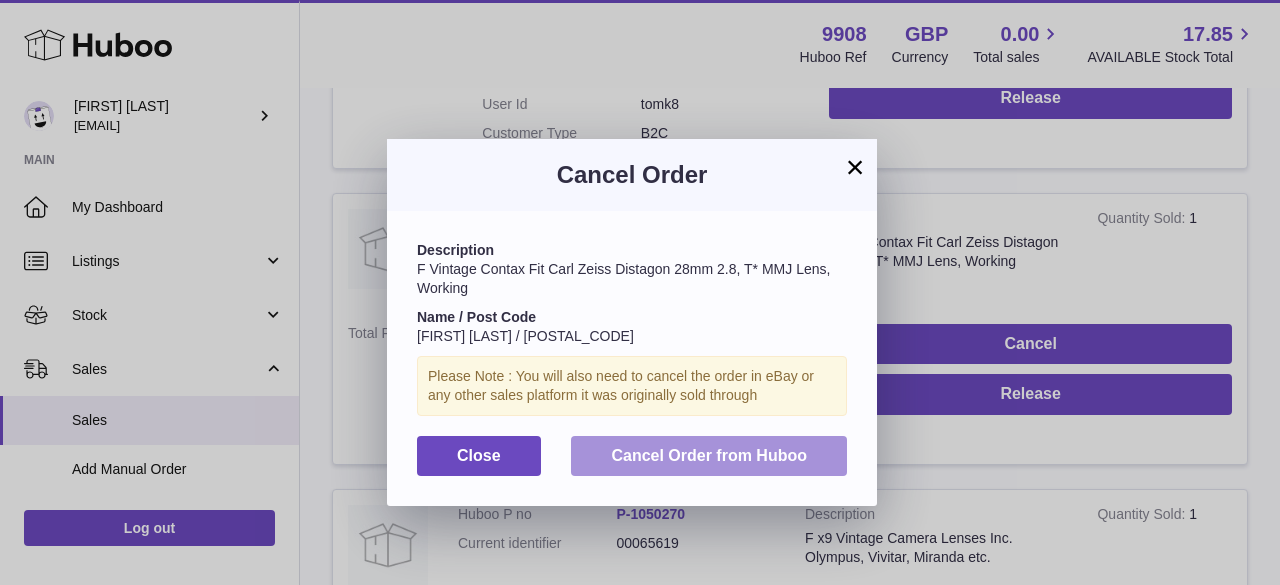 click on "Cancel Order from Huboo" at bounding box center (709, 455) 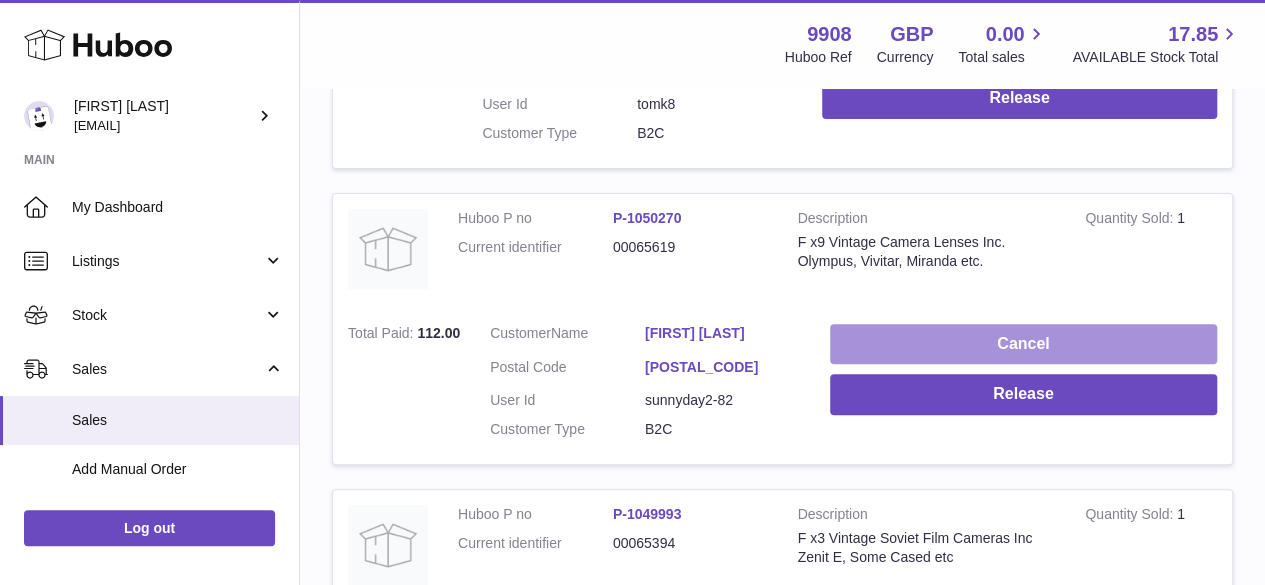 scroll, scrollTop: 11333, scrollLeft: 0, axis: vertical 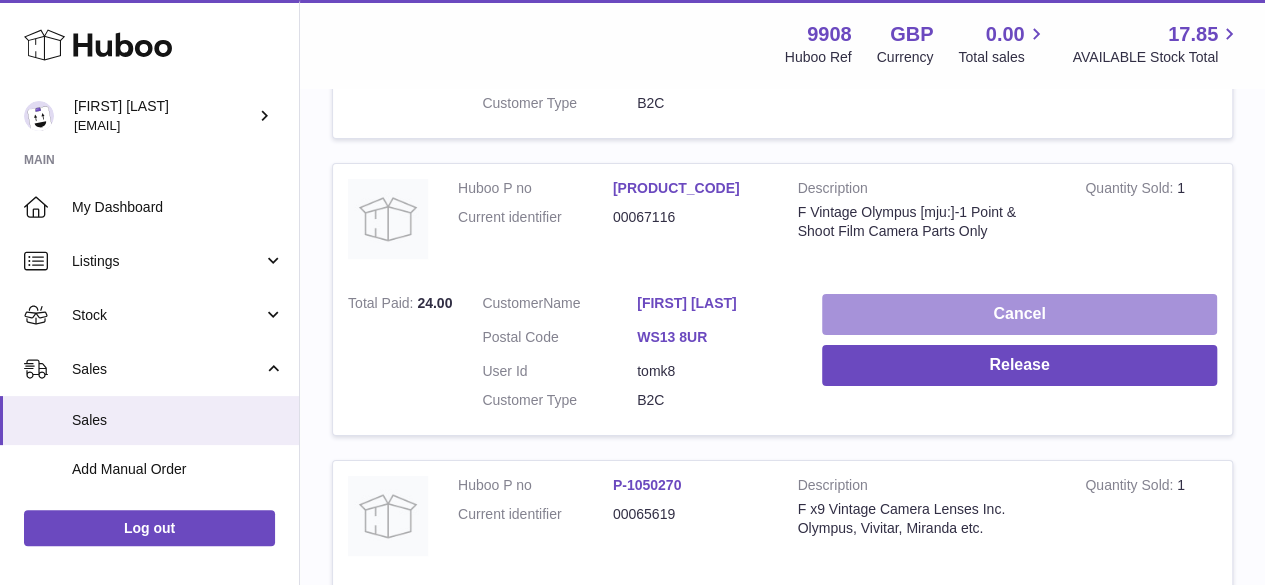 click on "Cancel" at bounding box center (1019, 314) 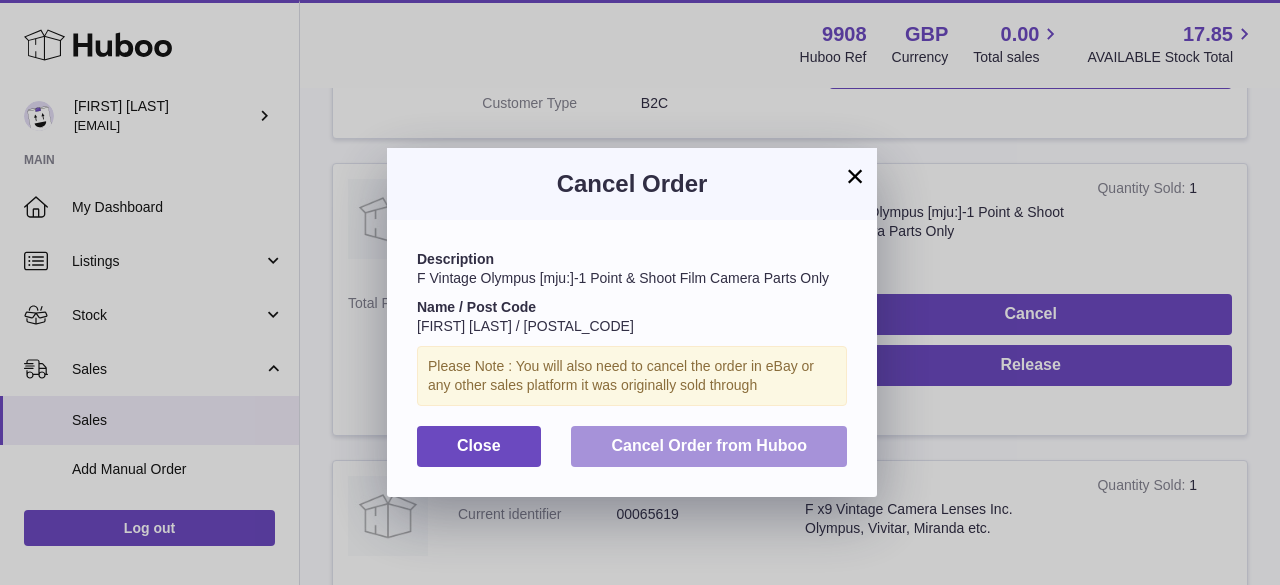 click on "Cancel Order from Huboo" at bounding box center [709, 446] 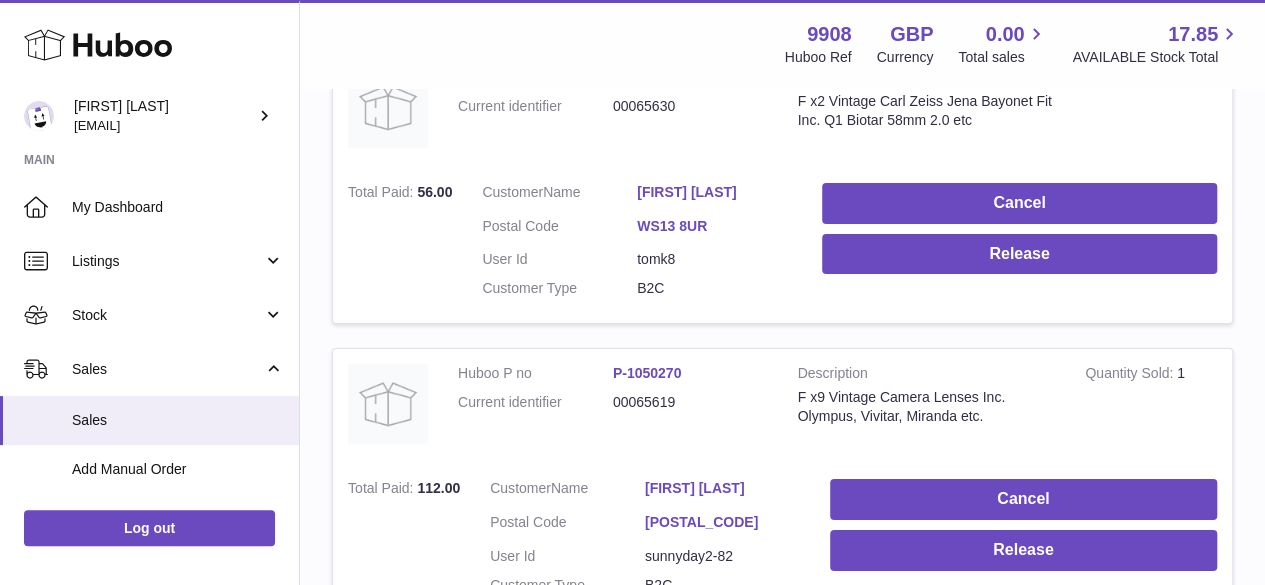 scroll, scrollTop: 10933, scrollLeft: 0, axis: vertical 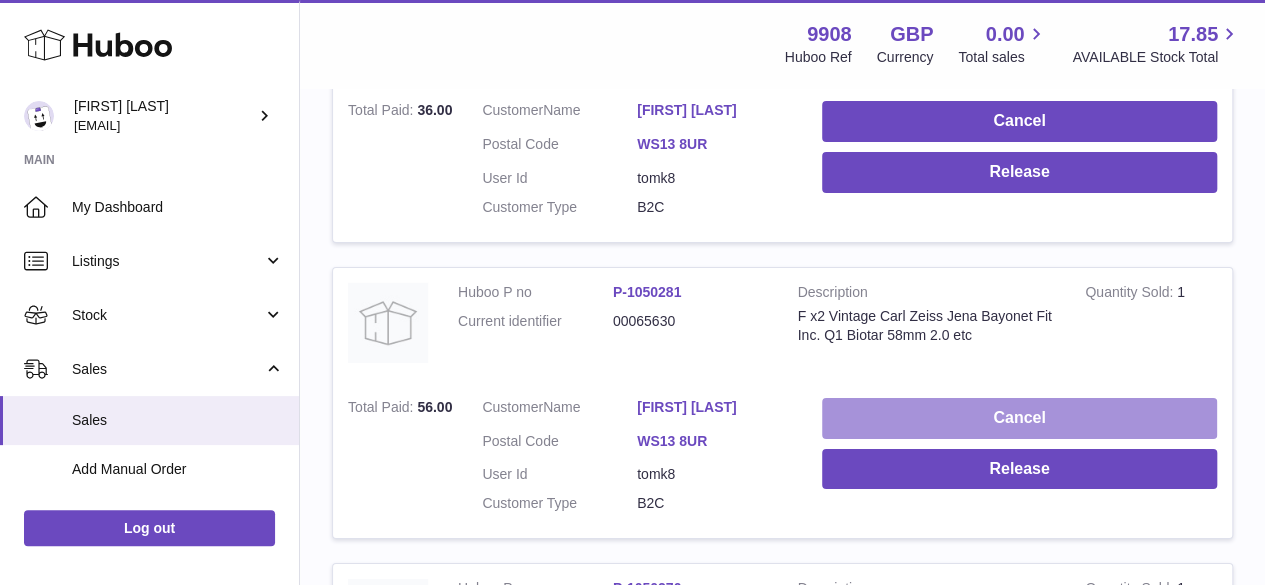click on "Cancel" at bounding box center (1019, 418) 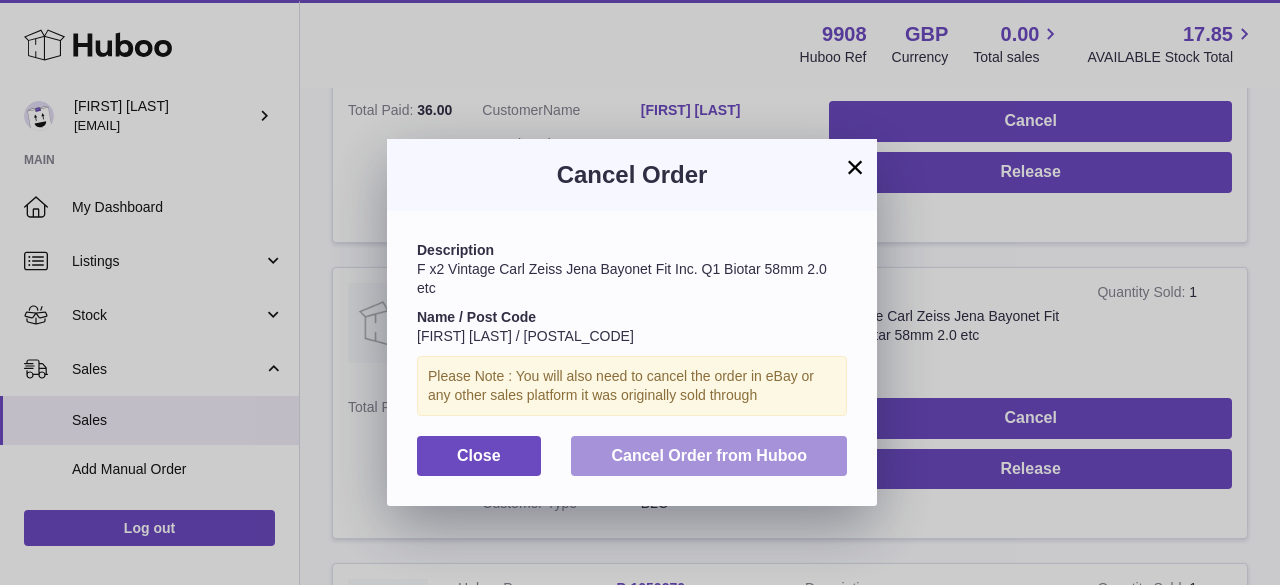 click on "Cancel Order from Huboo" at bounding box center (709, 455) 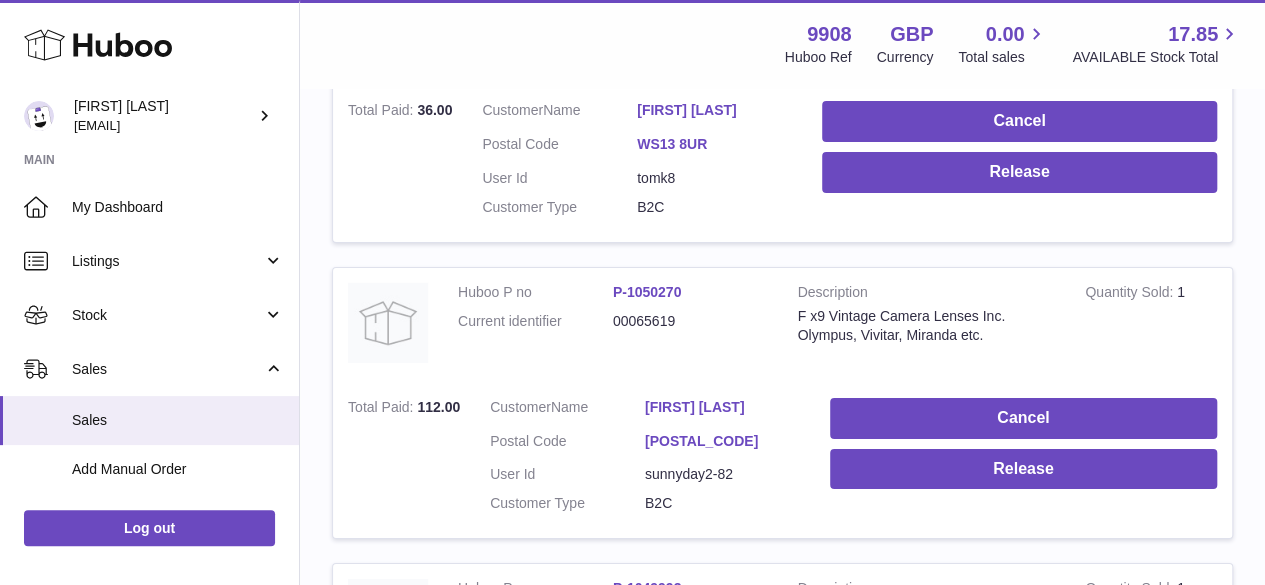 scroll, scrollTop: 10666, scrollLeft: 0, axis: vertical 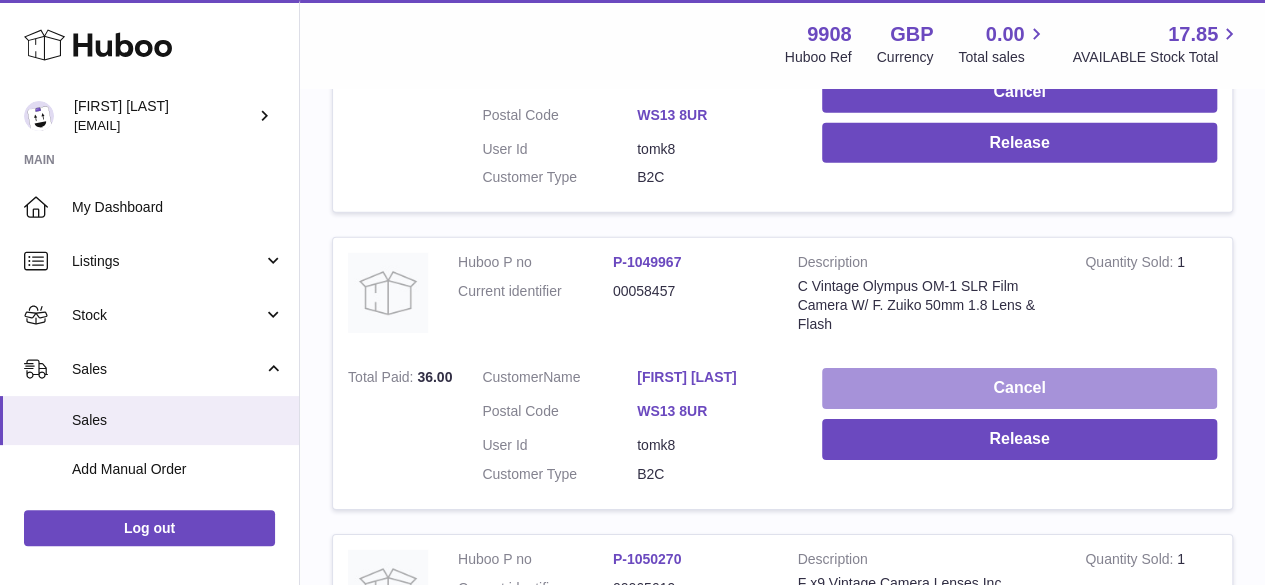 click on "Cancel" at bounding box center (1019, 388) 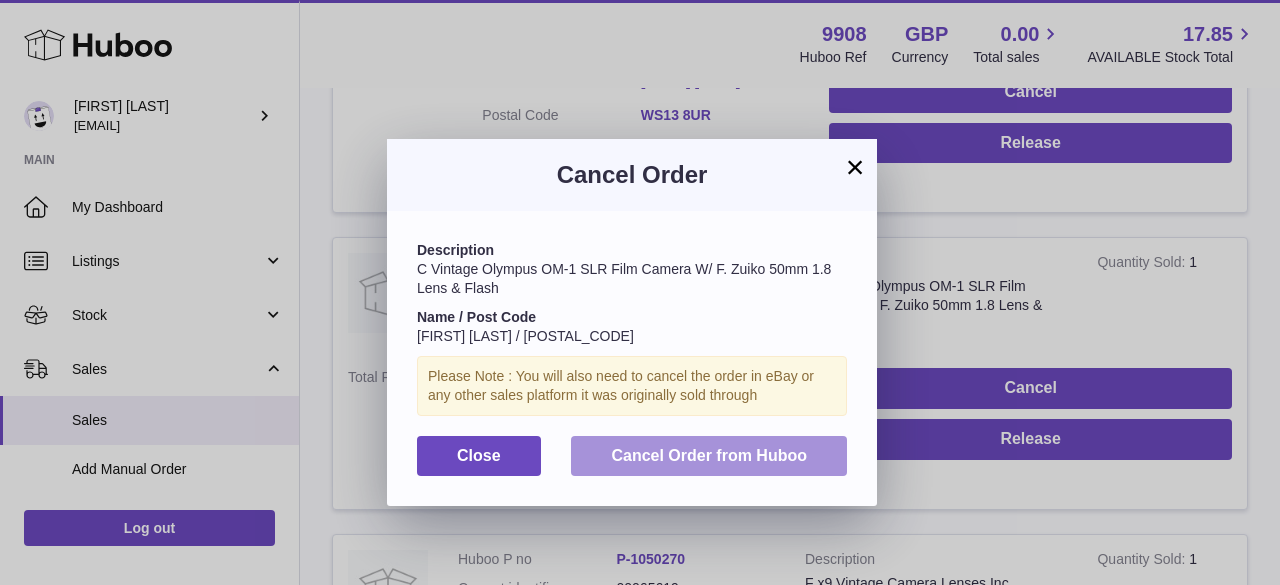 click on "Cancel Order from Huboo" at bounding box center [709, 456] 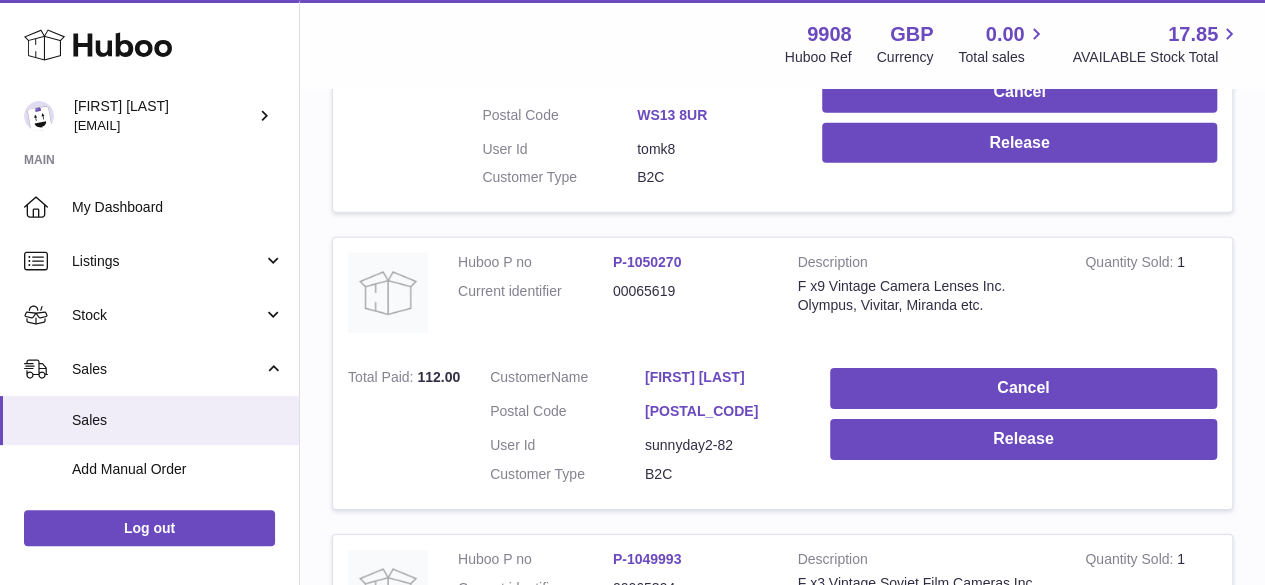 scroll, scrollTop: 10400, scrollLeft: 0, axis: vertical 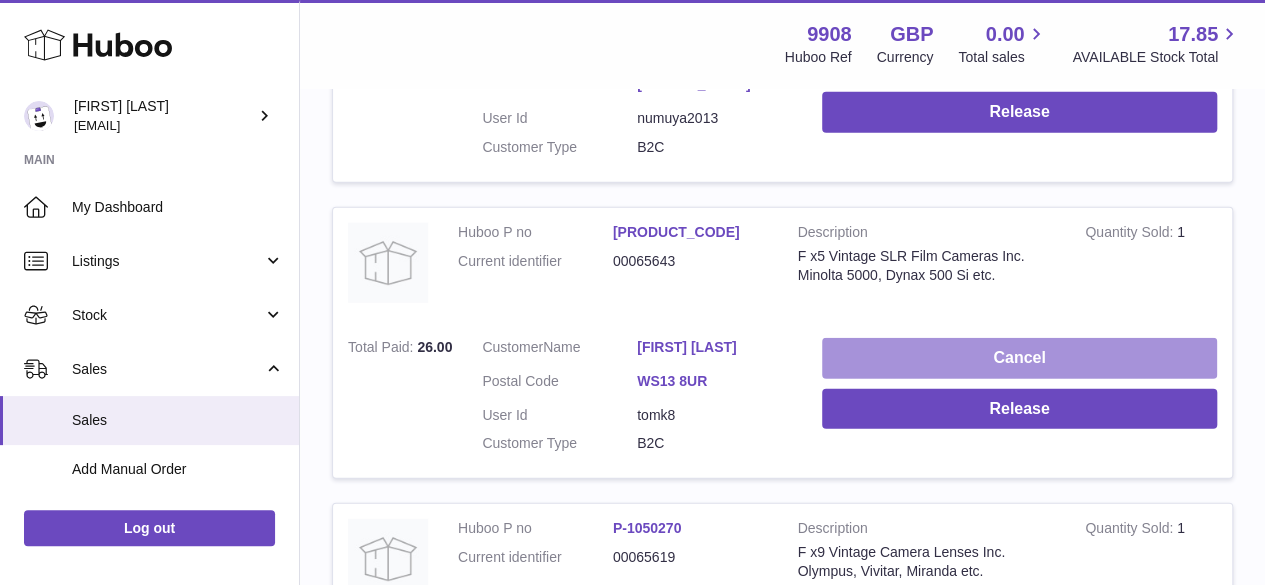 click on "Cancel" at bounding box center [1019, 358] 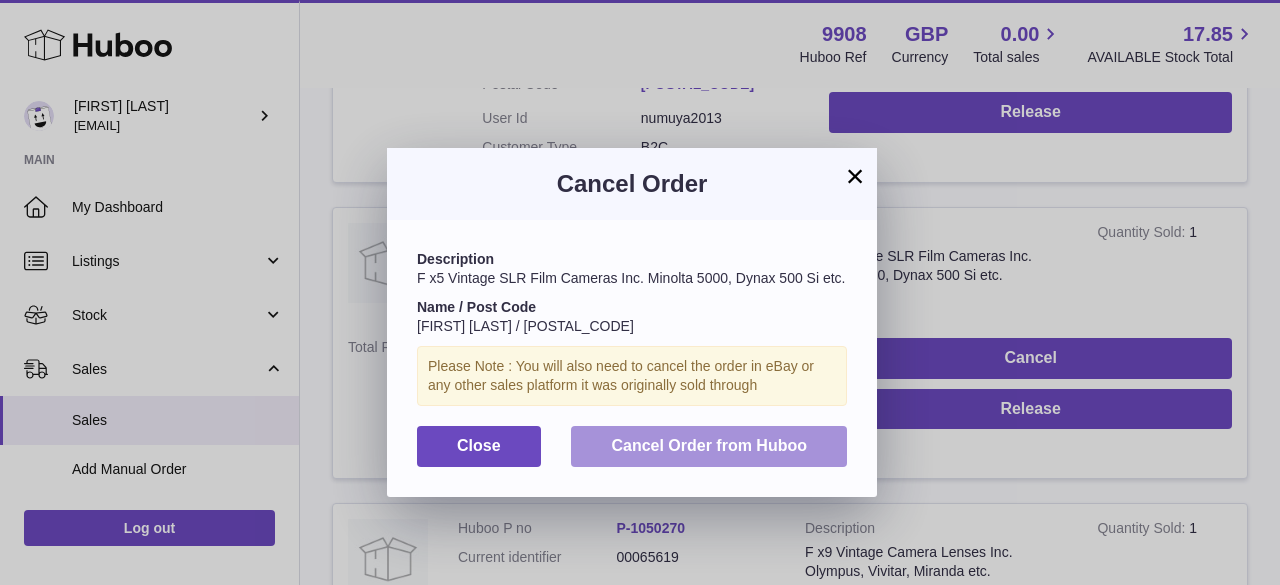 click on "Cancel Order from Huboo" at bounding box center (709, 445) 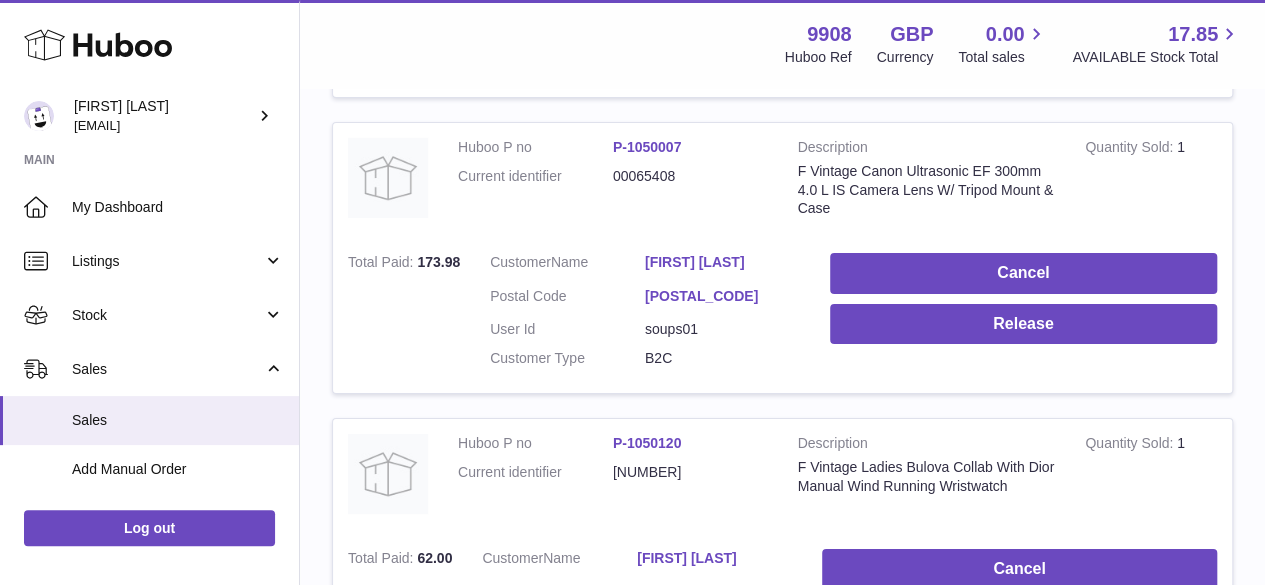 scroll, scrollTop: 11066, scrollLeft: 0, axis: vertical 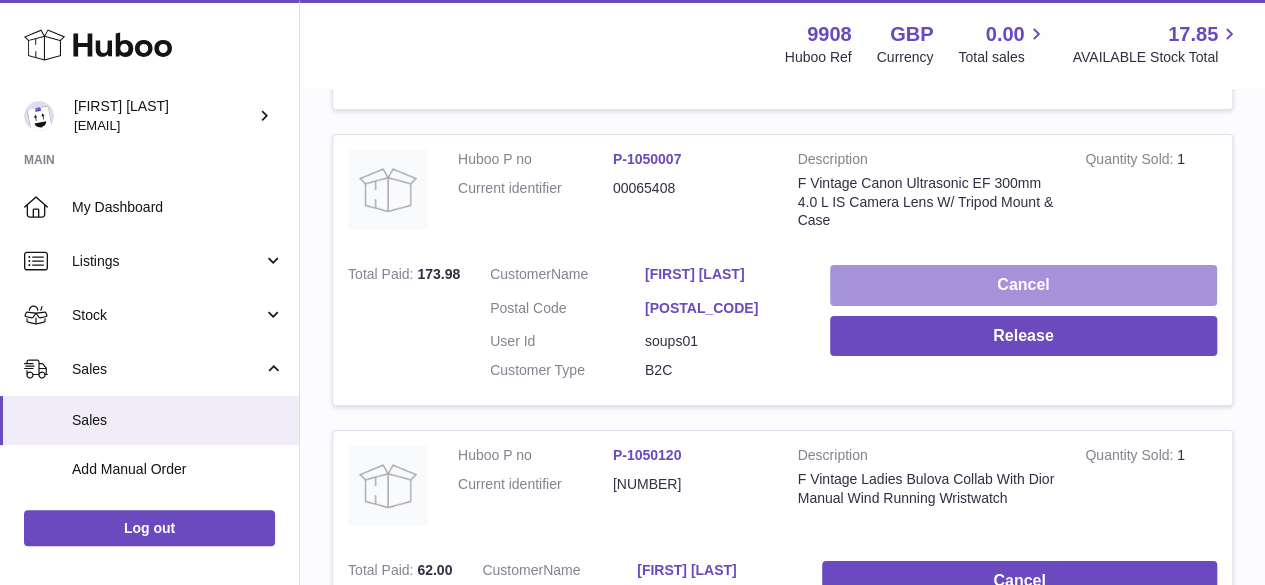 click on "Cancel" at bounding box center (1023, 285) 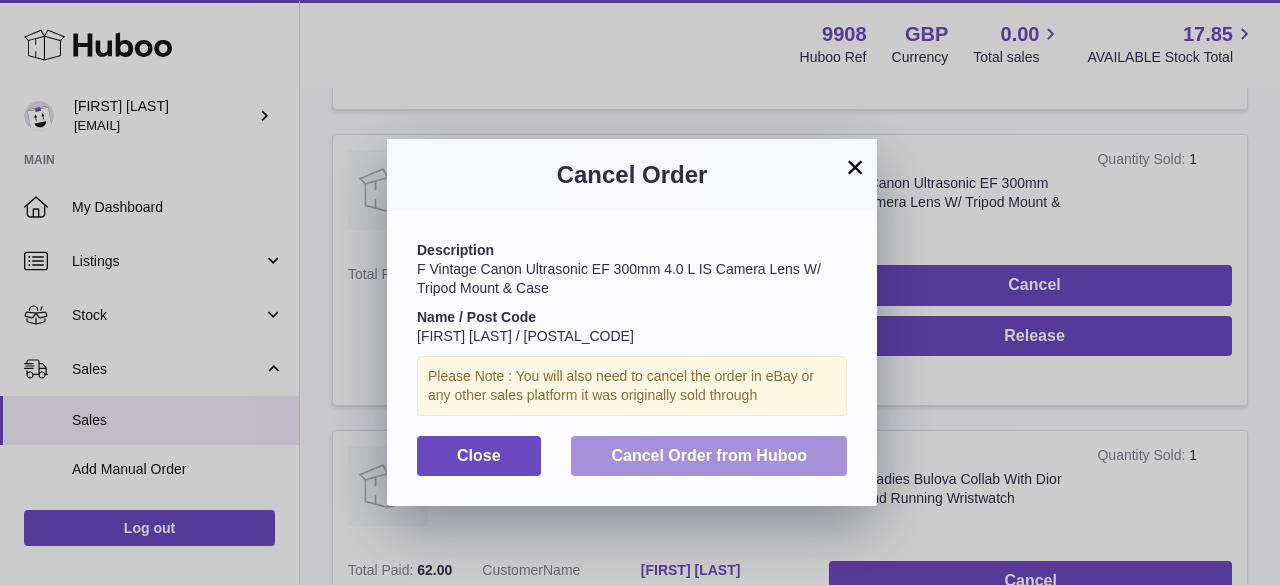 click on "Cancel Order from Huboo" at bounding box center [709, 455] 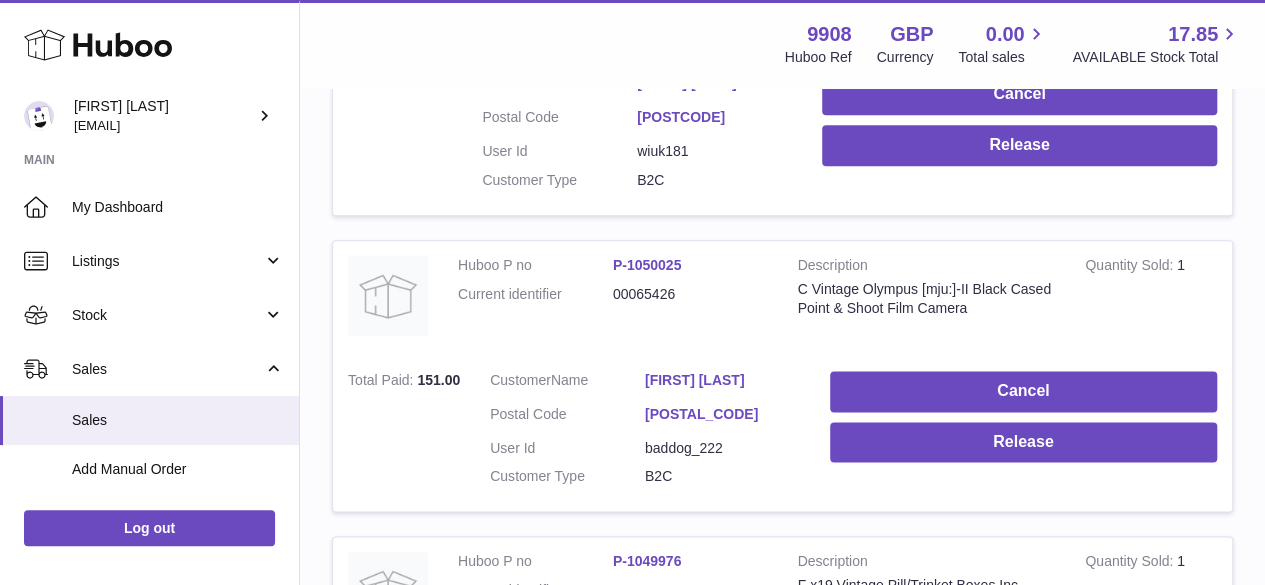scroll, scrollTop: 16400, scrollLeft: 0, axis: vertical 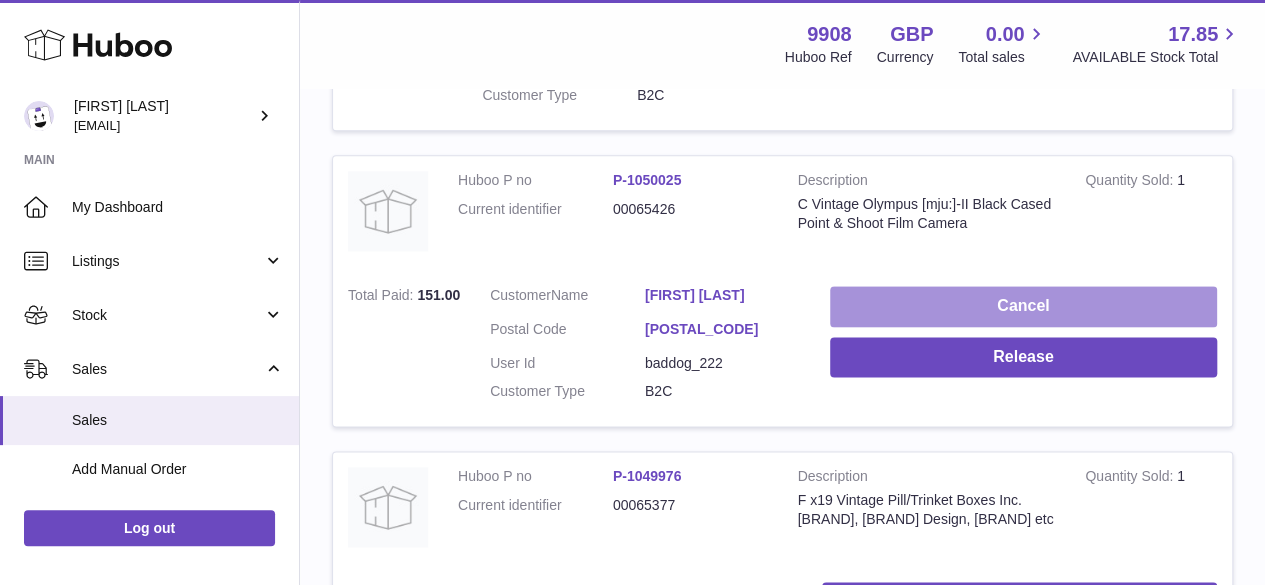 click on "Cancel" at bounding box center (1023, 306) 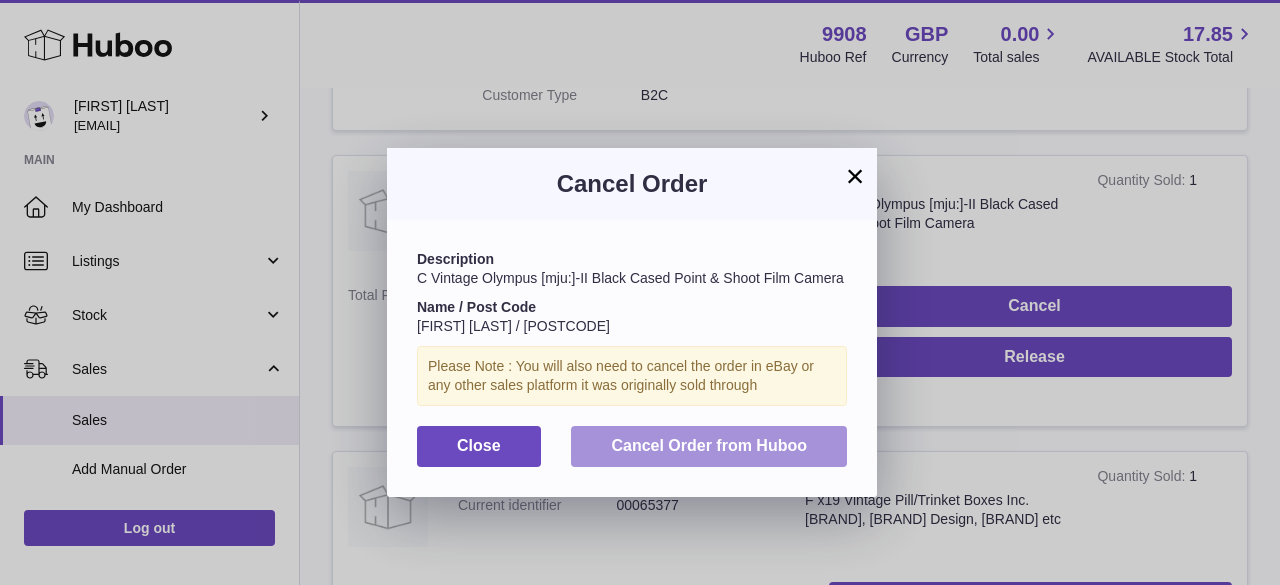 click on "Cancel Order from Huboo" at bounding box center [709, 446] 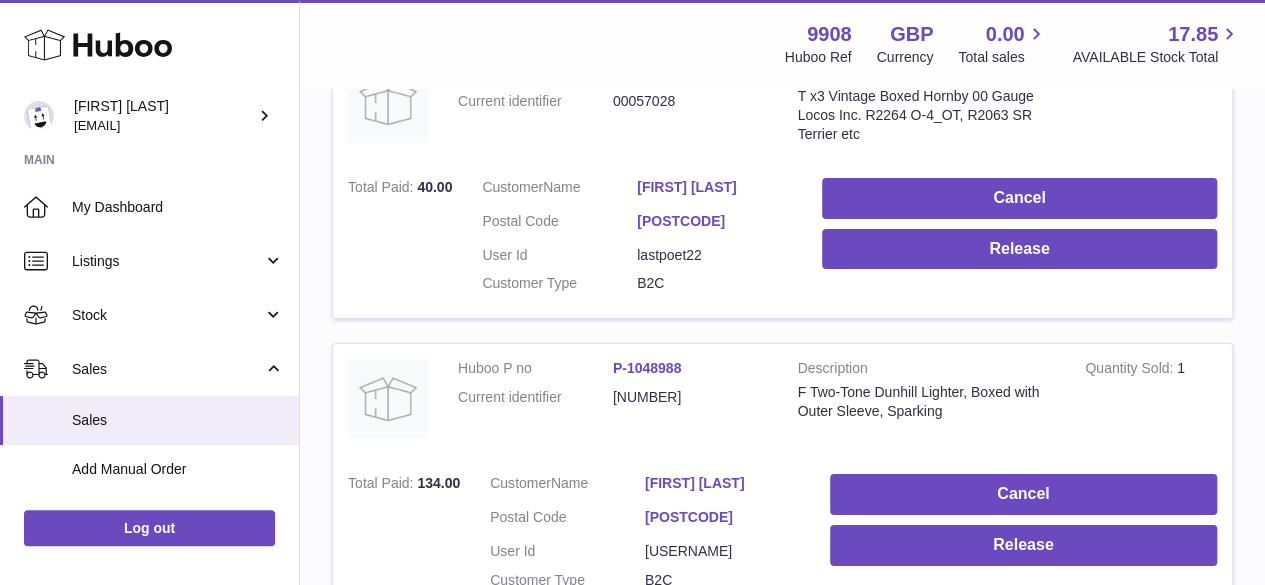scroll, scrollTop: 22533, scrollLeft: 0, axis: vertical 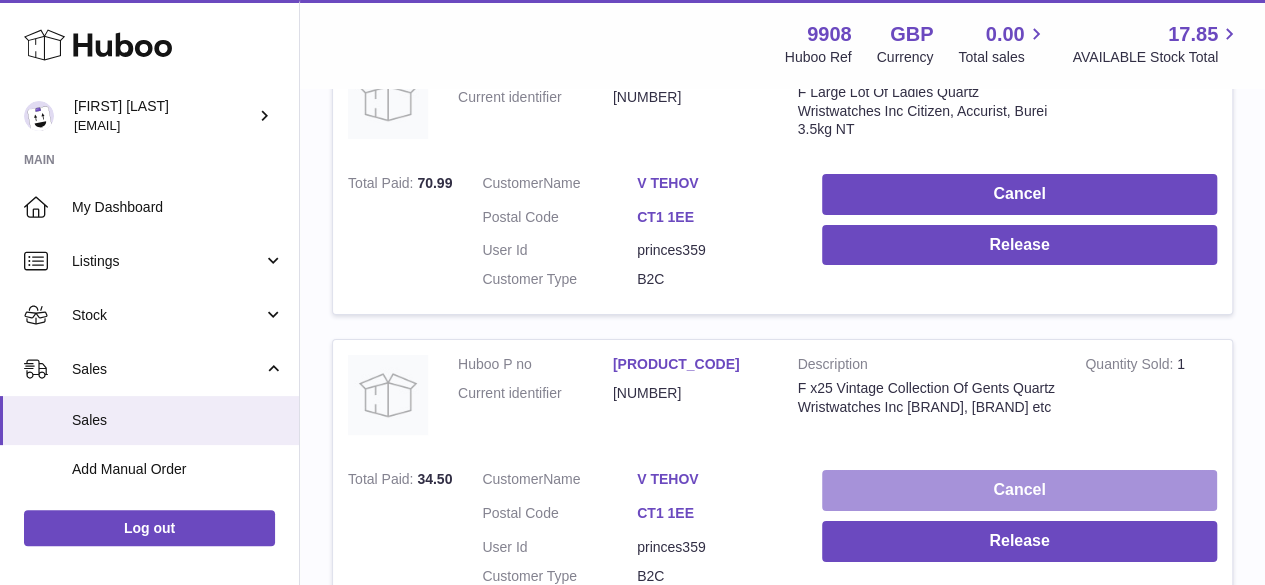 click on "Cancel" at bounding box center (1019, 490) 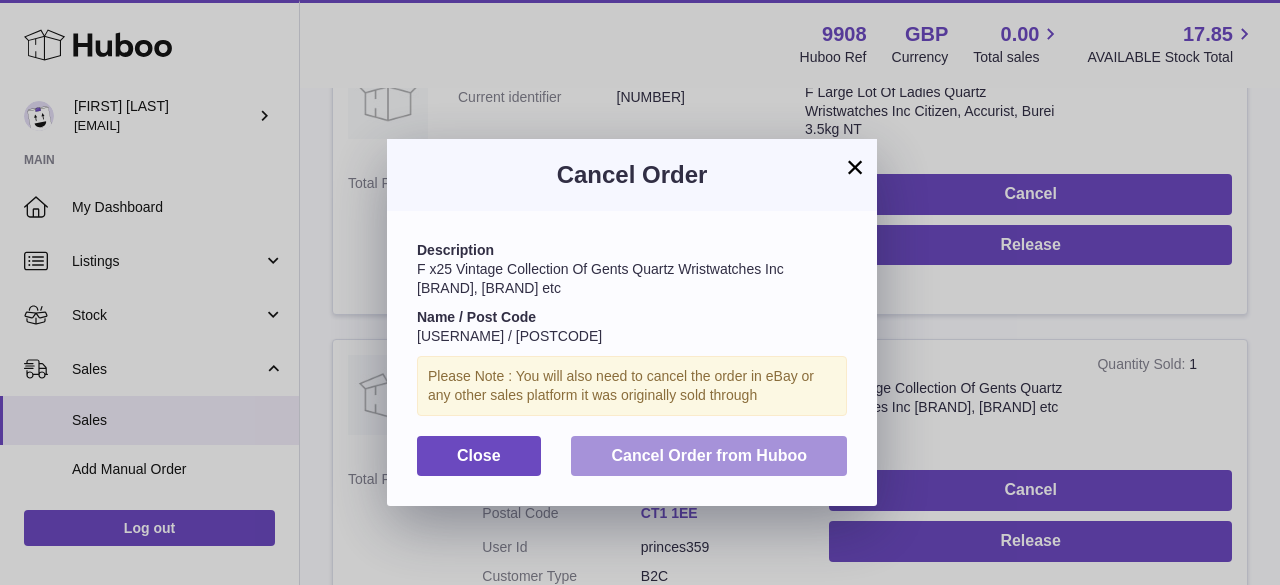 click on "Cancel Order from Huboo" at bounding box center [709, 455] 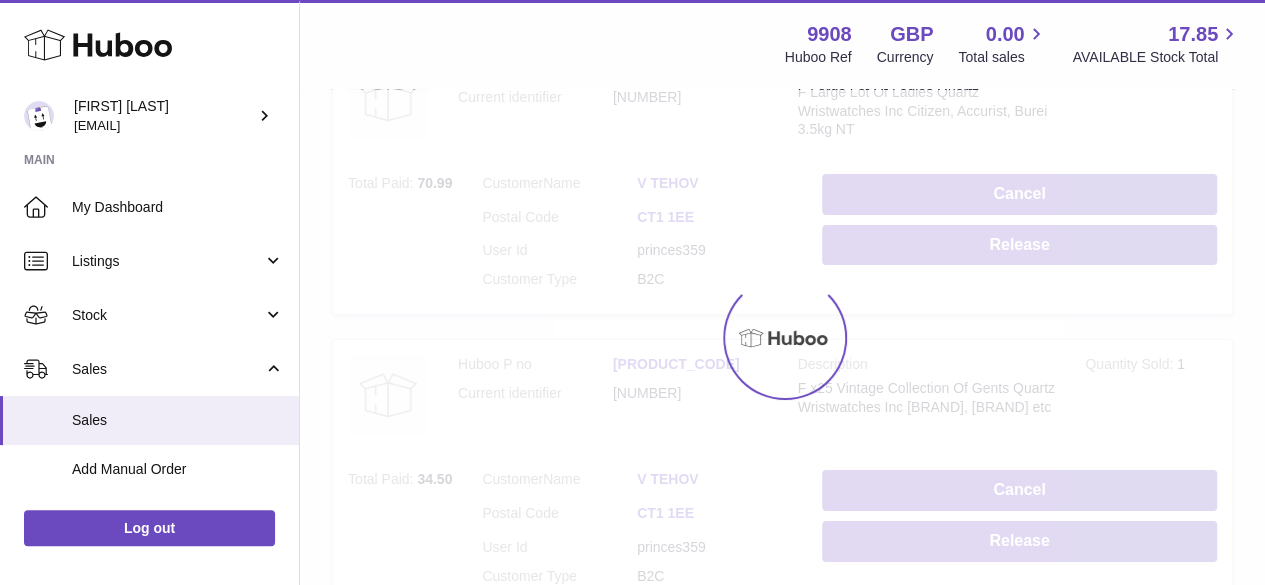 scroll, scrollTop: 28070, scrollLeft: 0, axis: vertical 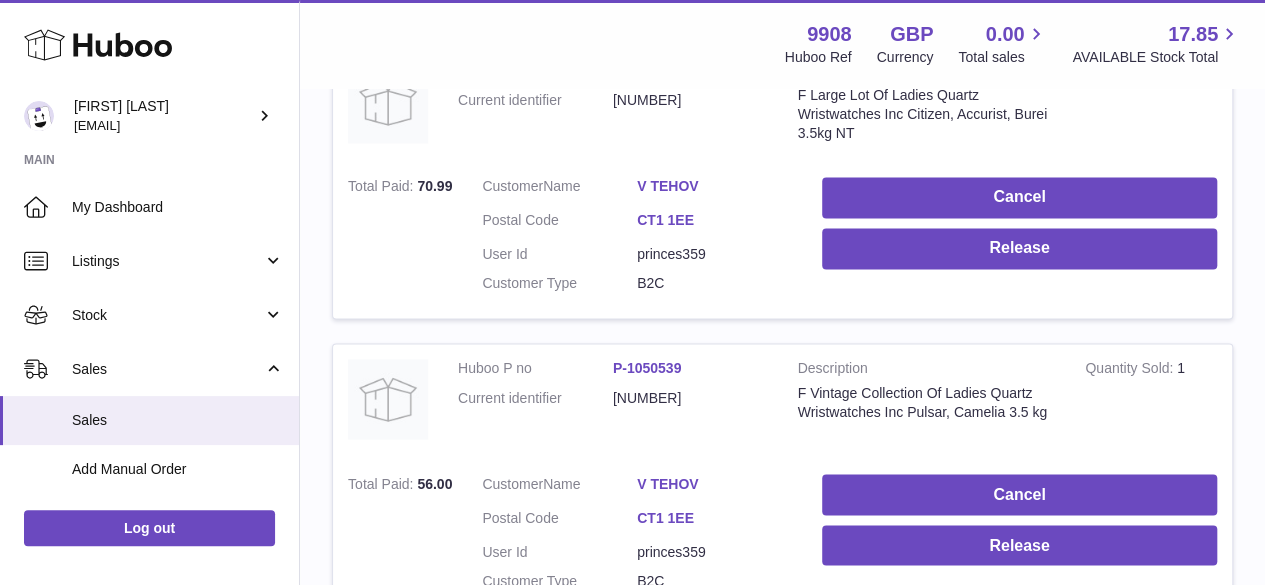 click on "Cancel
Release" at bounding box center (1019, 537) 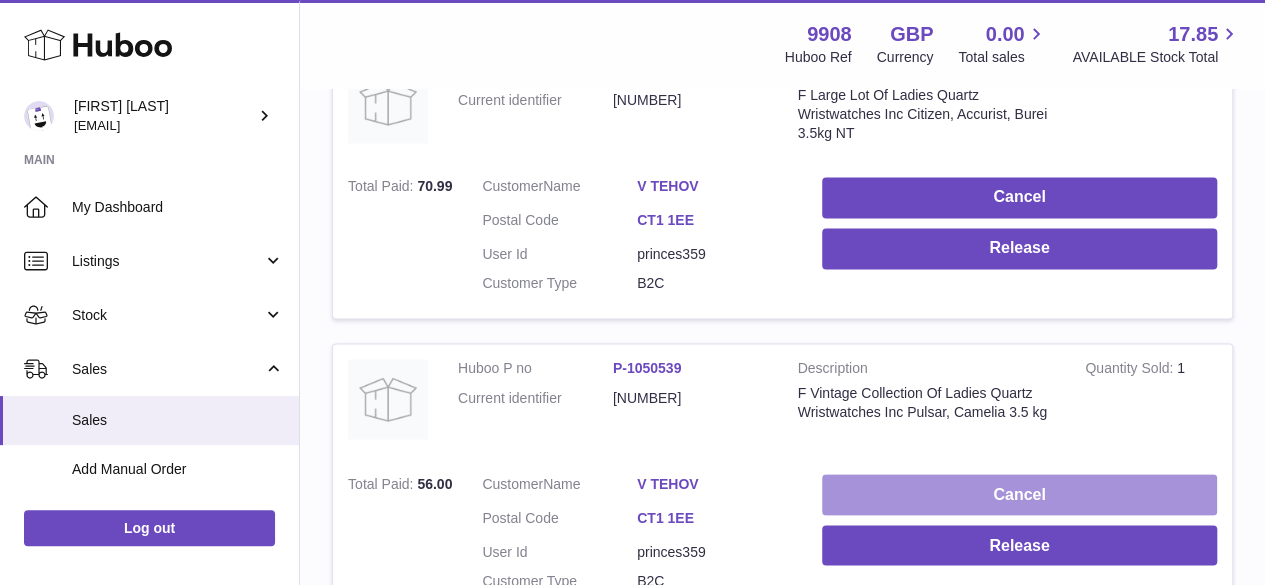 click on "Cancel" at bounding box center (1019, 494) 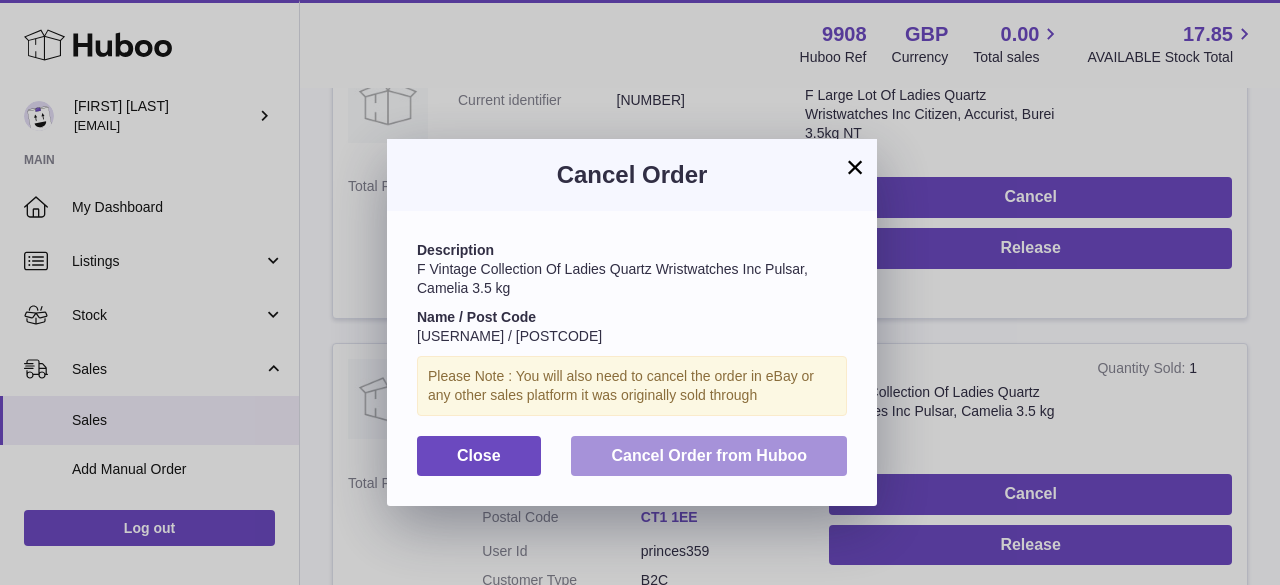 click on "Cancel Order from Huboo" at bounding box center [709, 455] 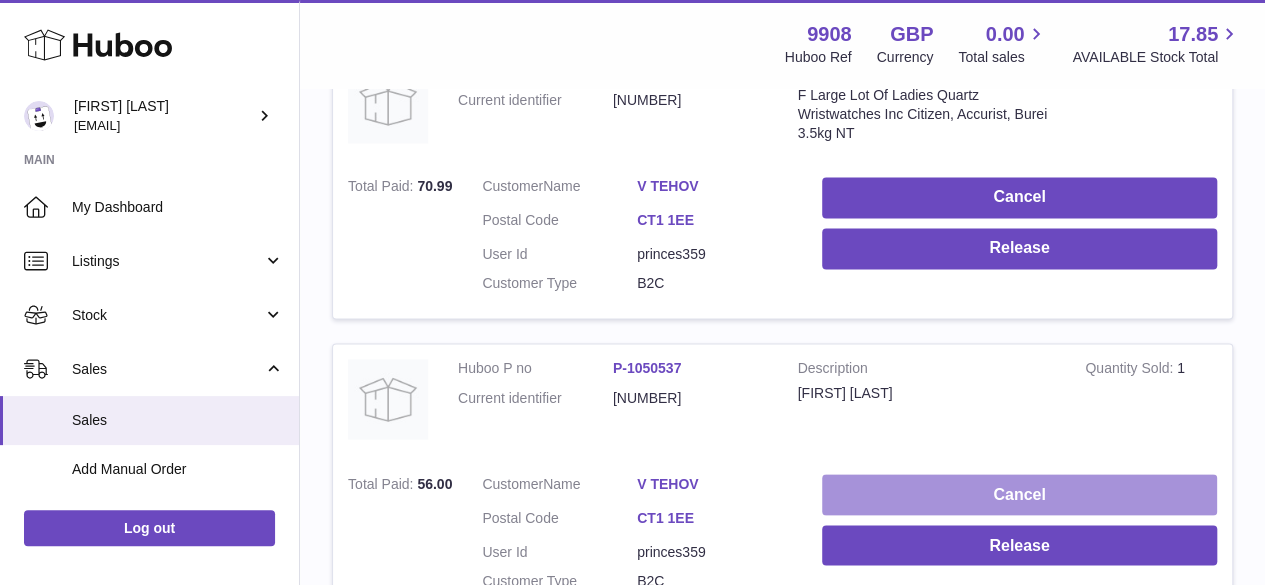 click on "Cancel" at bounding box center (1019, 494) 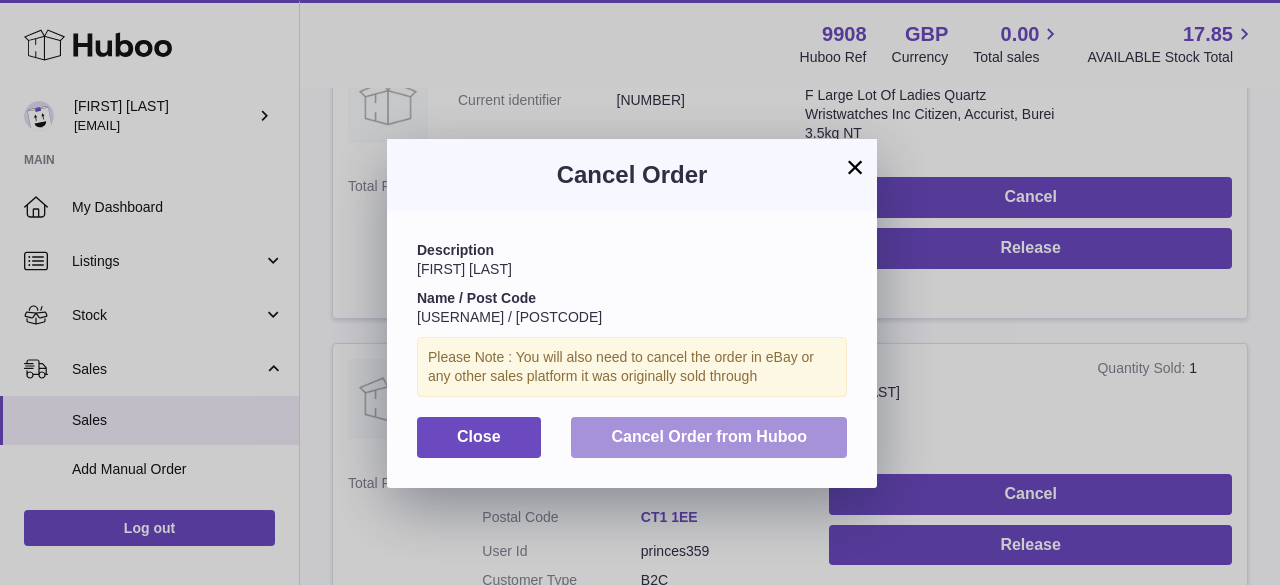 click on "Cancel Order from Huboo" at bounding box center (709, 436) 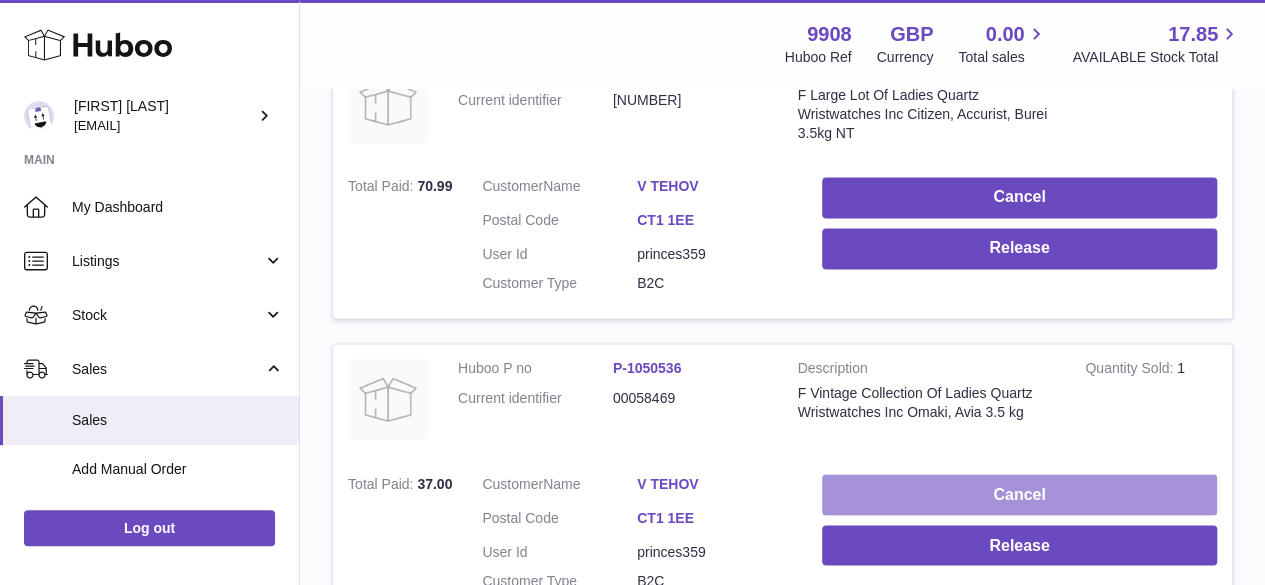 click on "Cancel" at bounding box center (1019, 494) 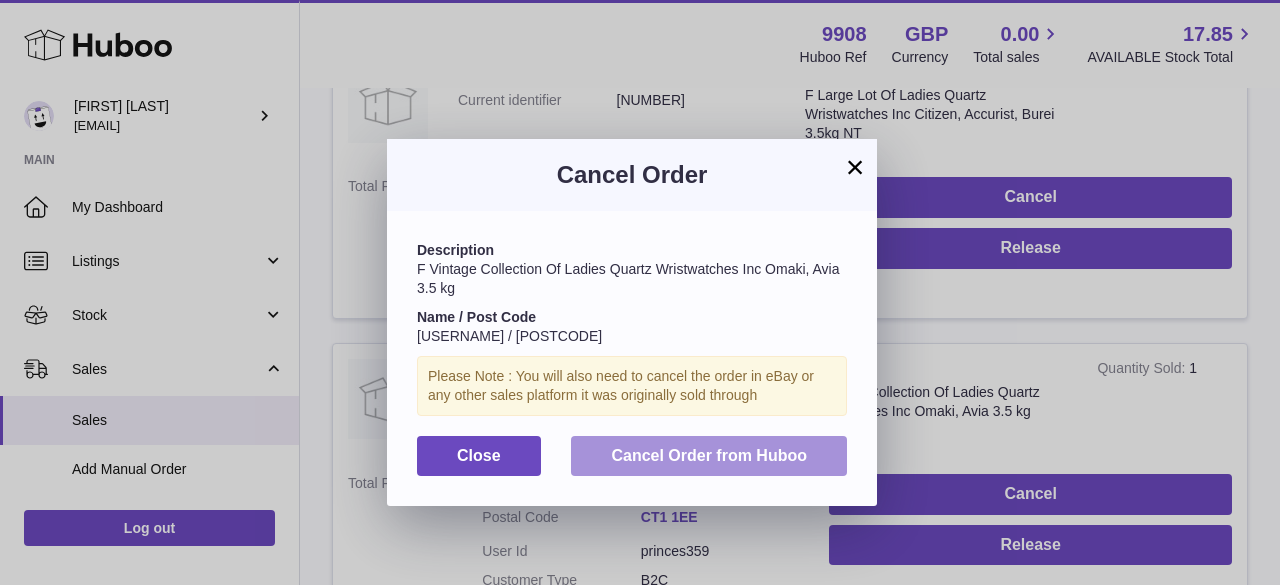 click on "Cancel Order from Huboo" at bounding box center (709, 455) 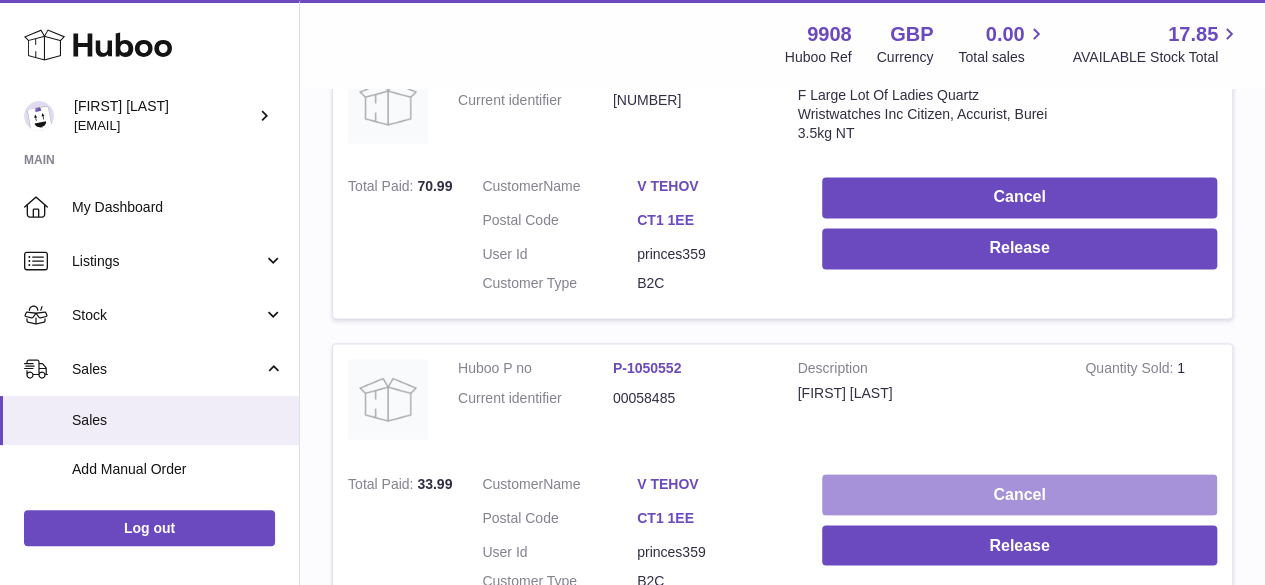 click on "Cancel" at bounding box center [1019, 494] 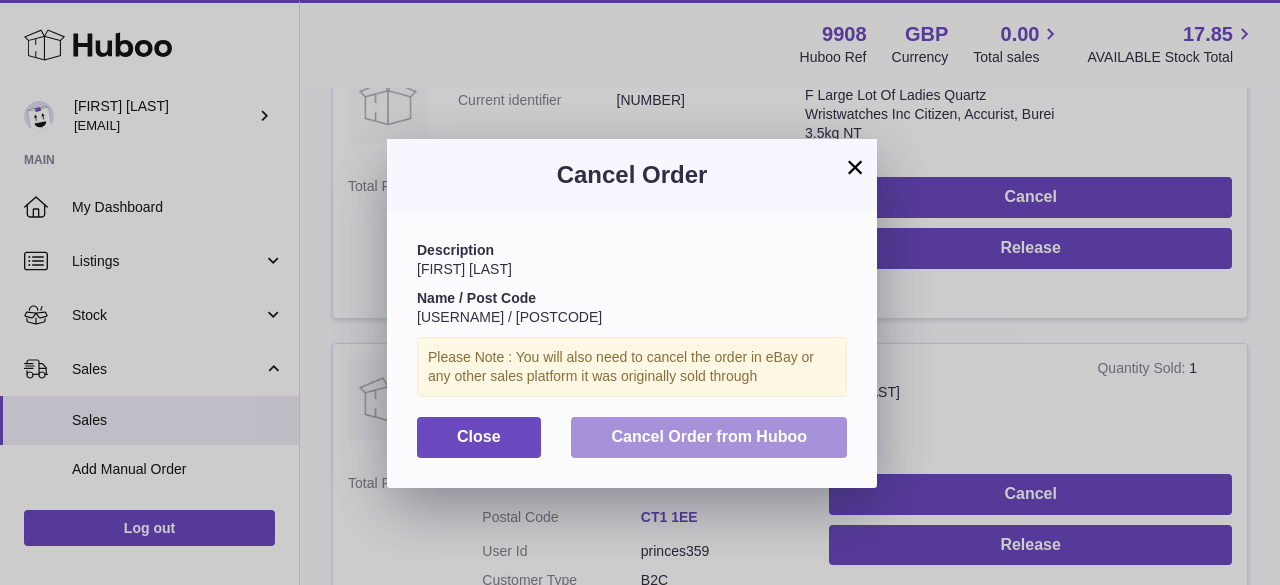 click on "Cancel Order from Huboo" at bounding box center [709, 436] 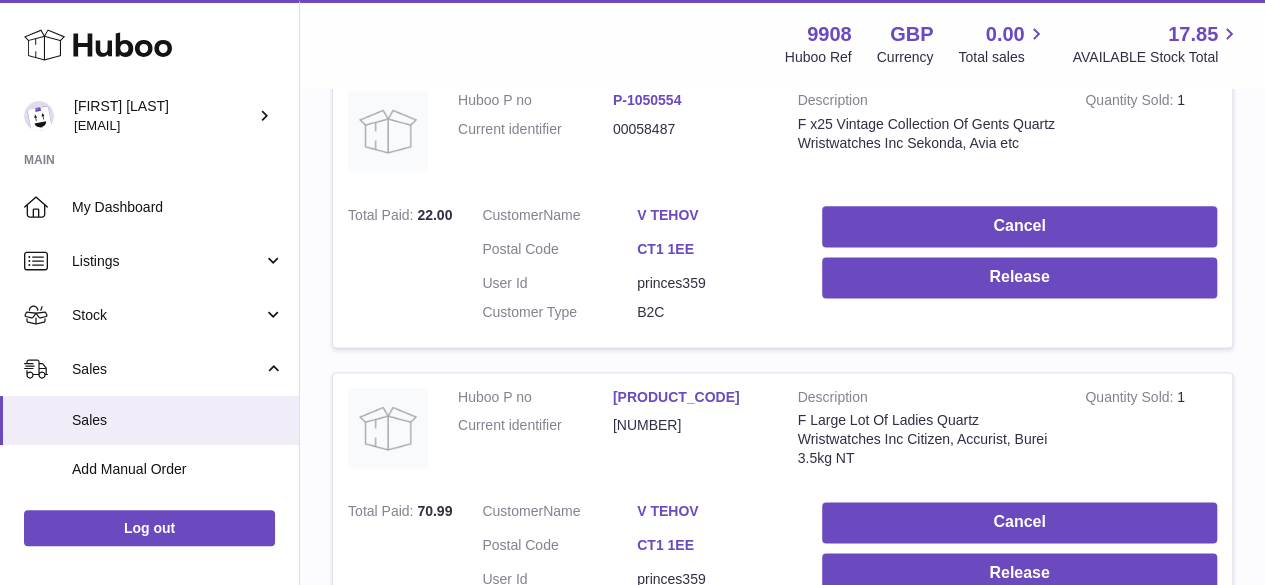 scroll, scrollTop: 27670, scrollLeft: 0, axis: vertical 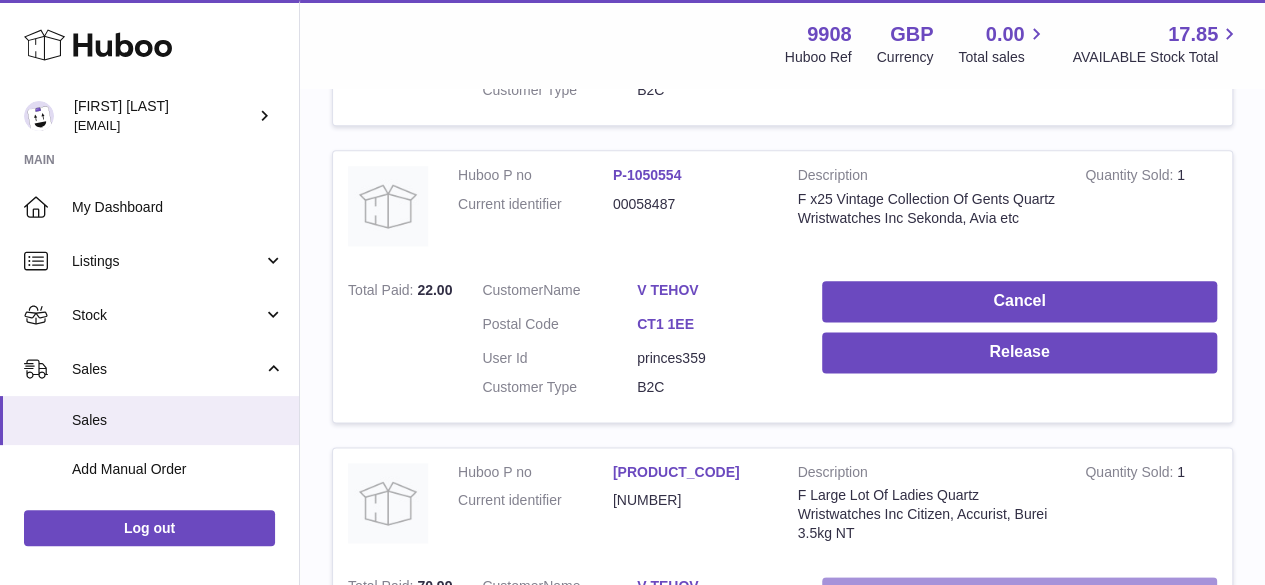 click on "Cancel" at bounding box center [1019, 597] 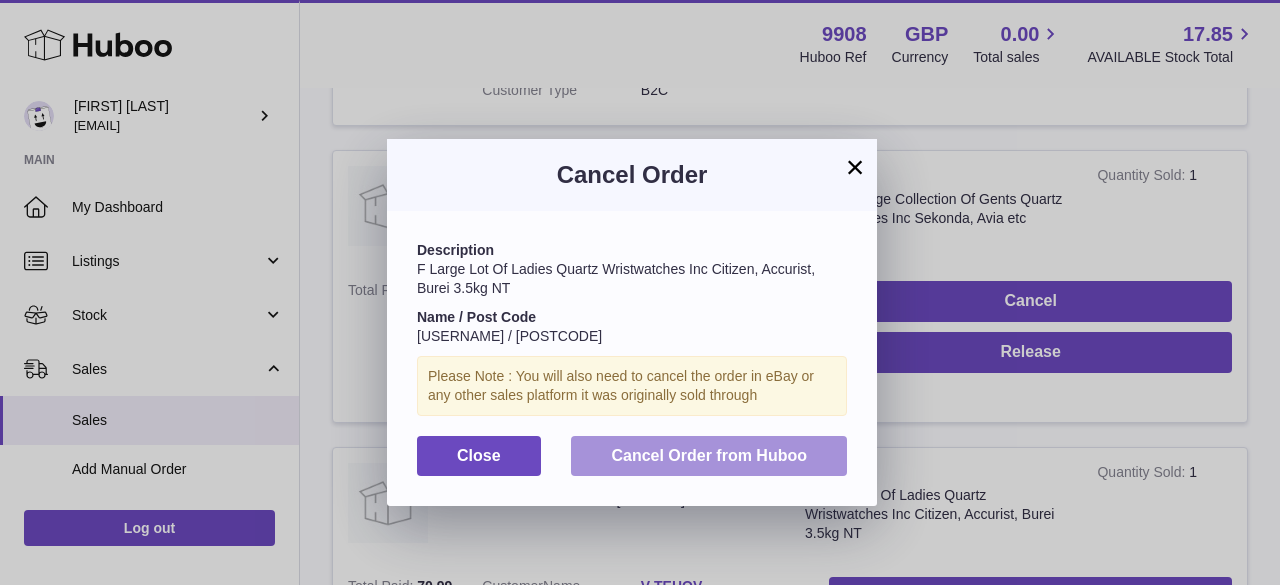 click on "Cancel Order from Huboo" at bounding box center (709, 455) 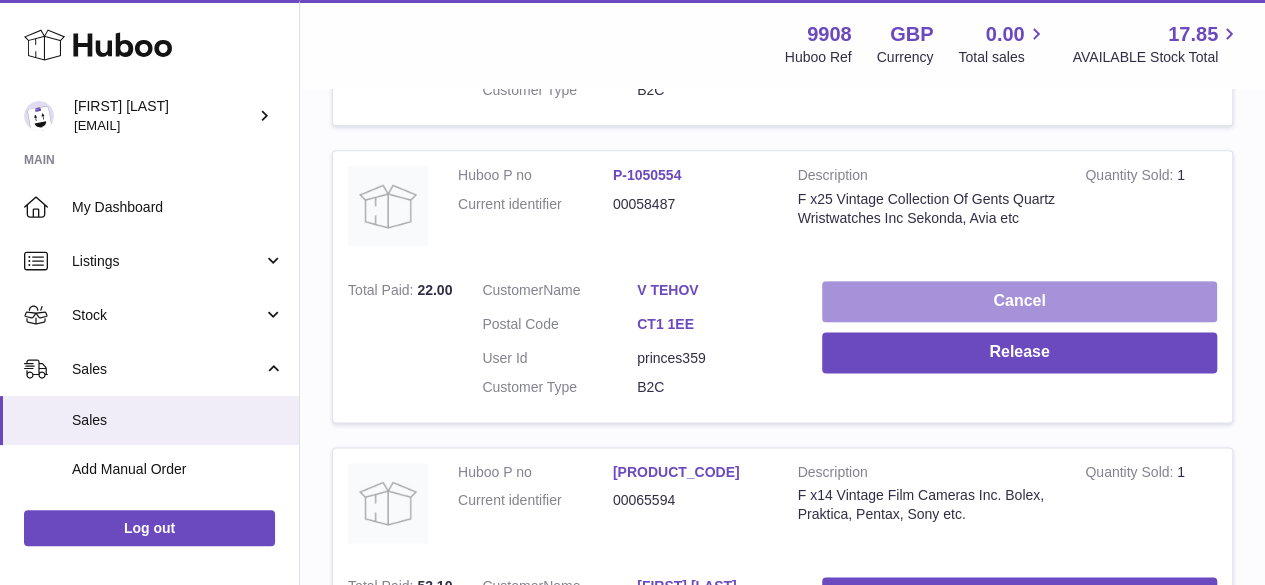 click on "Cancel" at bounding box center (1019, 301) 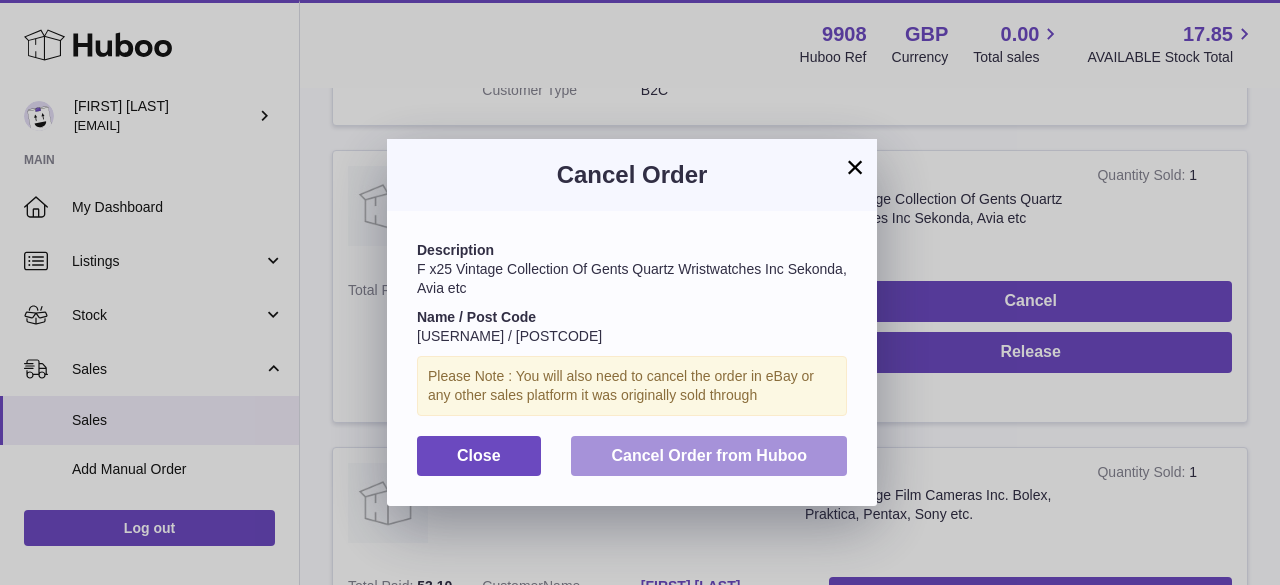 click on "Cancel Order from Huboo" at bounding box center [709, 456] 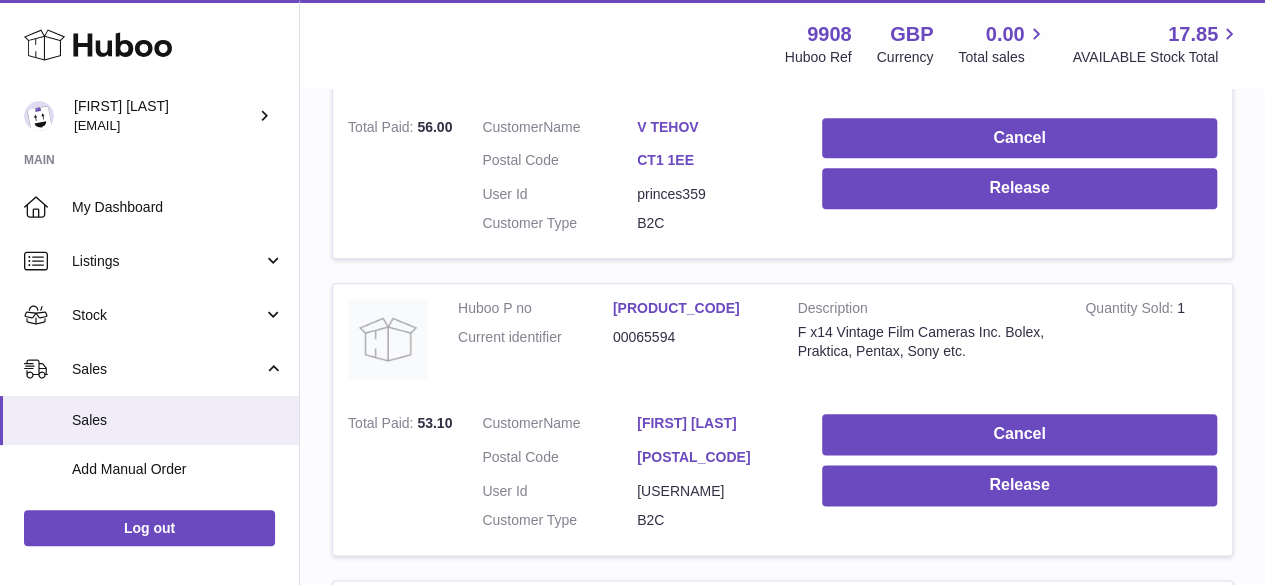 scroll, scrollTop: 27404, scrollLeft: 0, axis: vertical 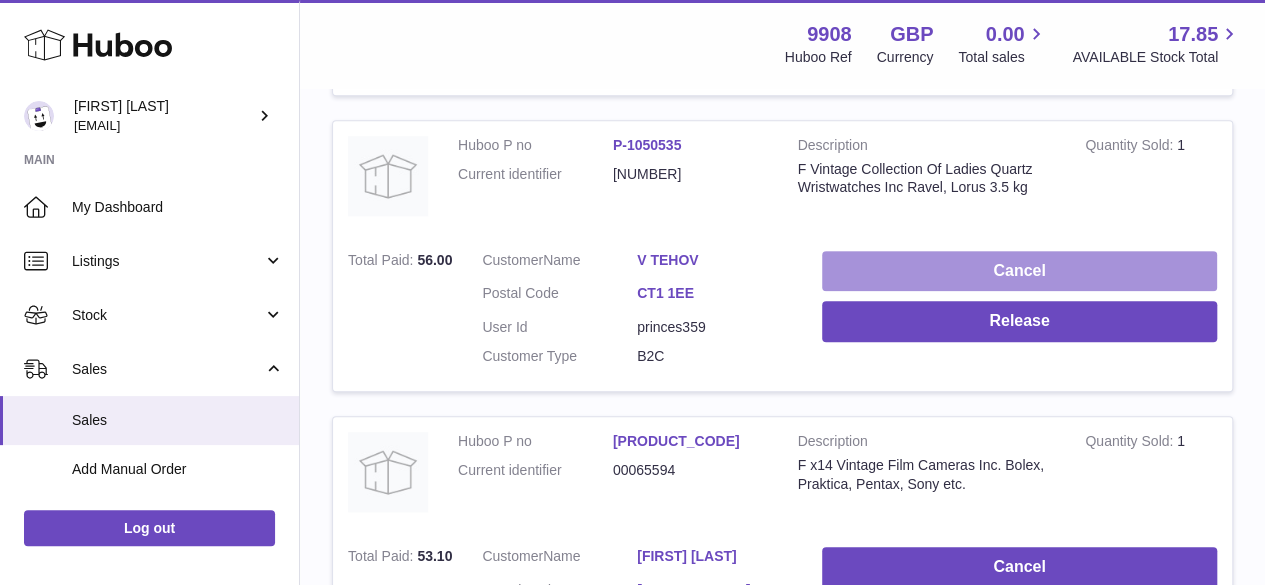 click on "Cancel" at bounding box center [1019, 271] 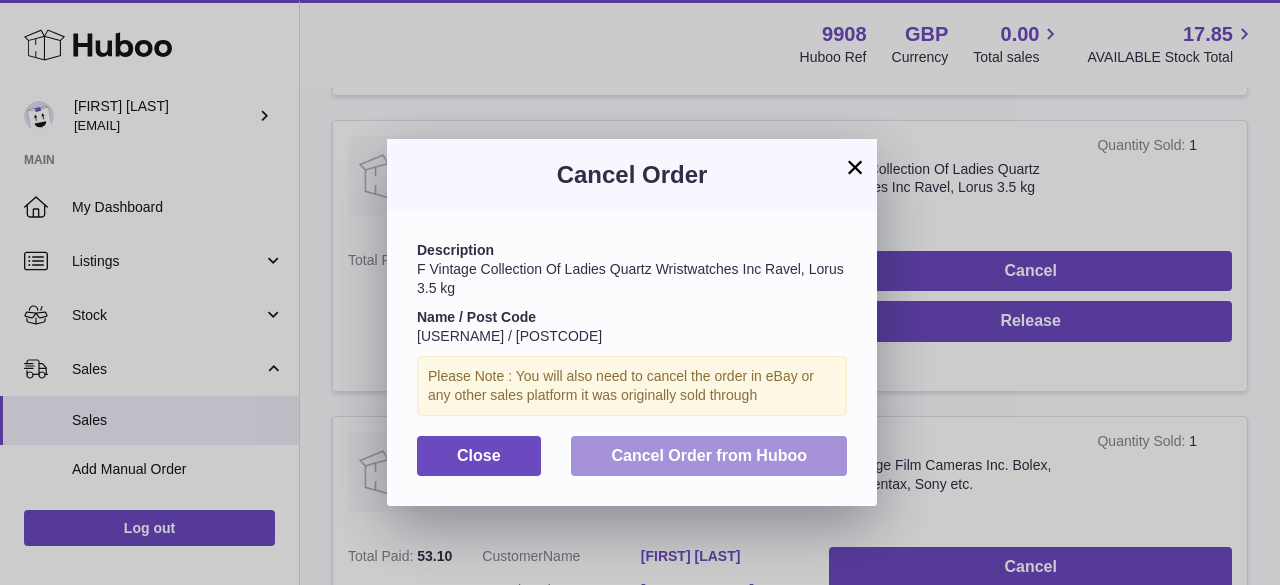 click on "Cancel Order from Huboo" at bounding box center (709, 455) 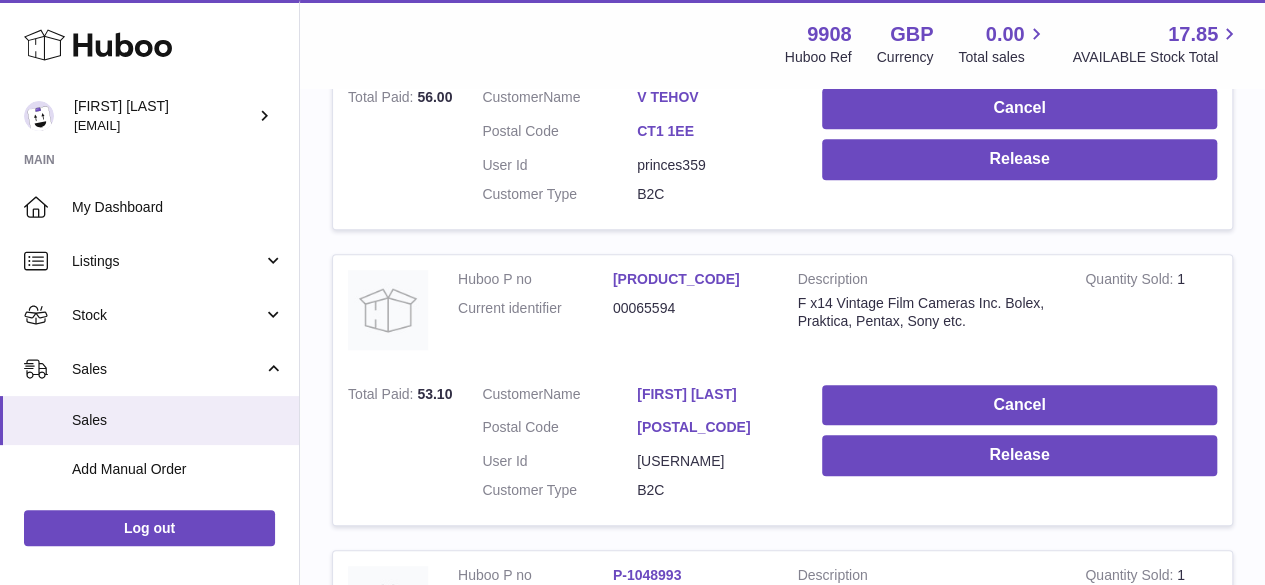 scroll, scrollTop: 27137, scrollLeft: 0, axis: vertical 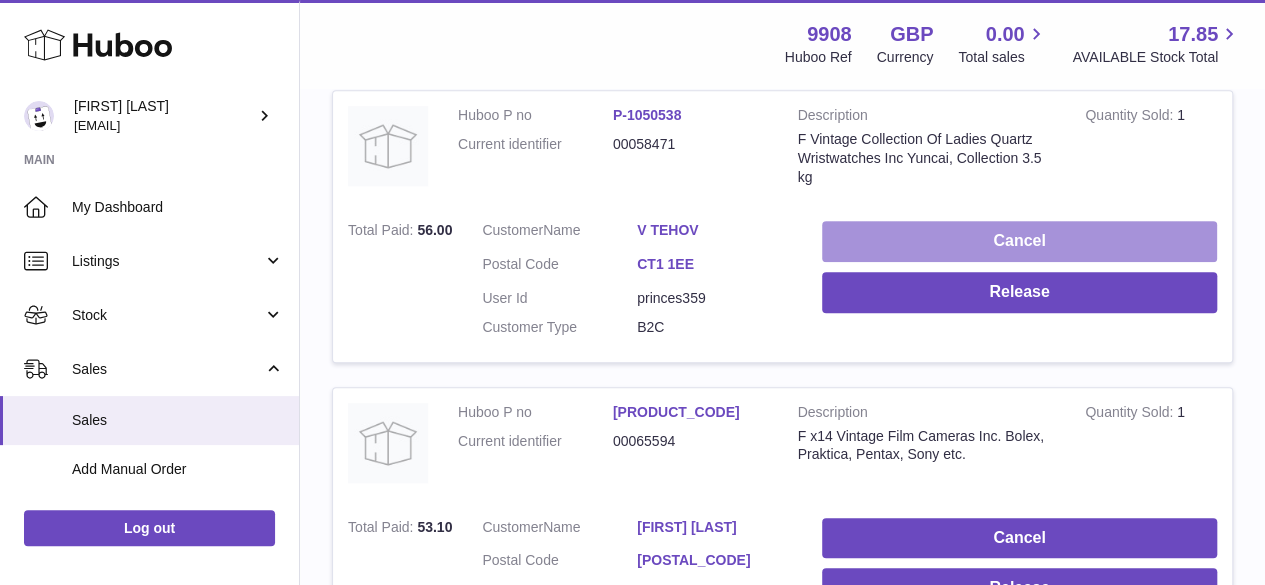 click on "Cancel" at bounding box center (1019, 241) 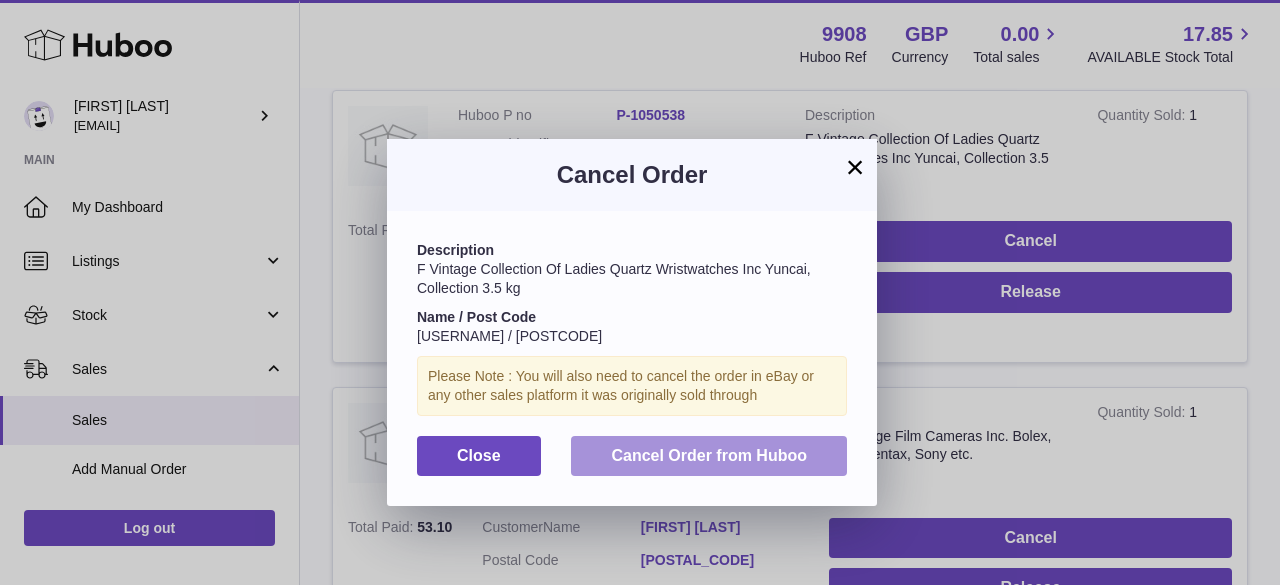 click on "Cancel Order from Huboo" at bounding box center [709, 455] 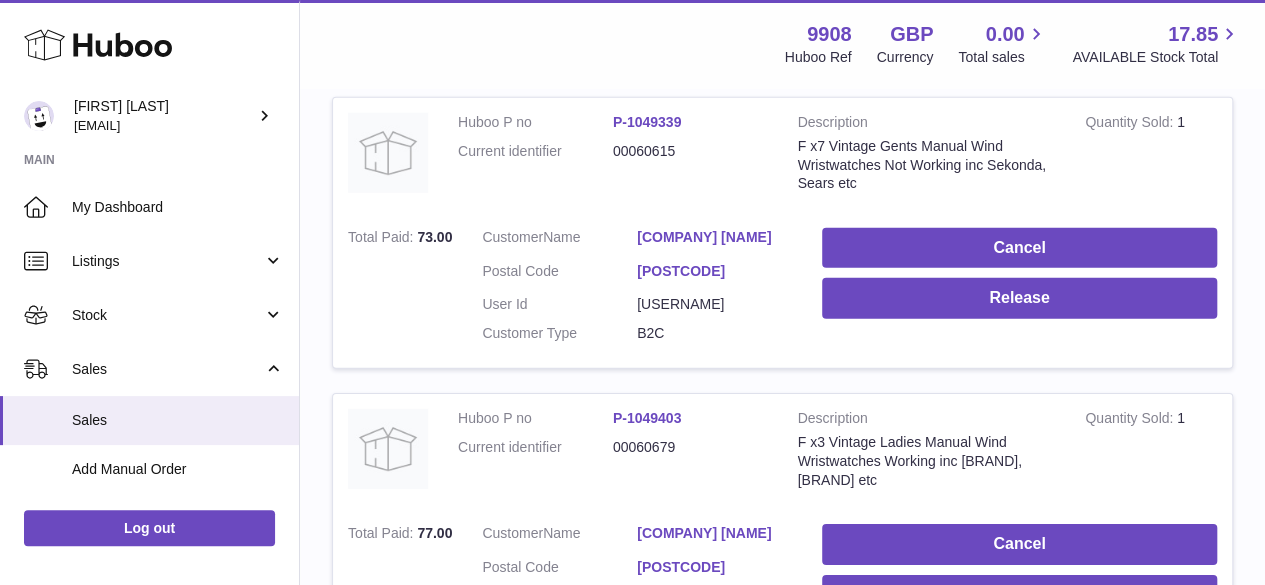 scroll, scrollTop: 29537, scrollLeft: 0, axis: vertical 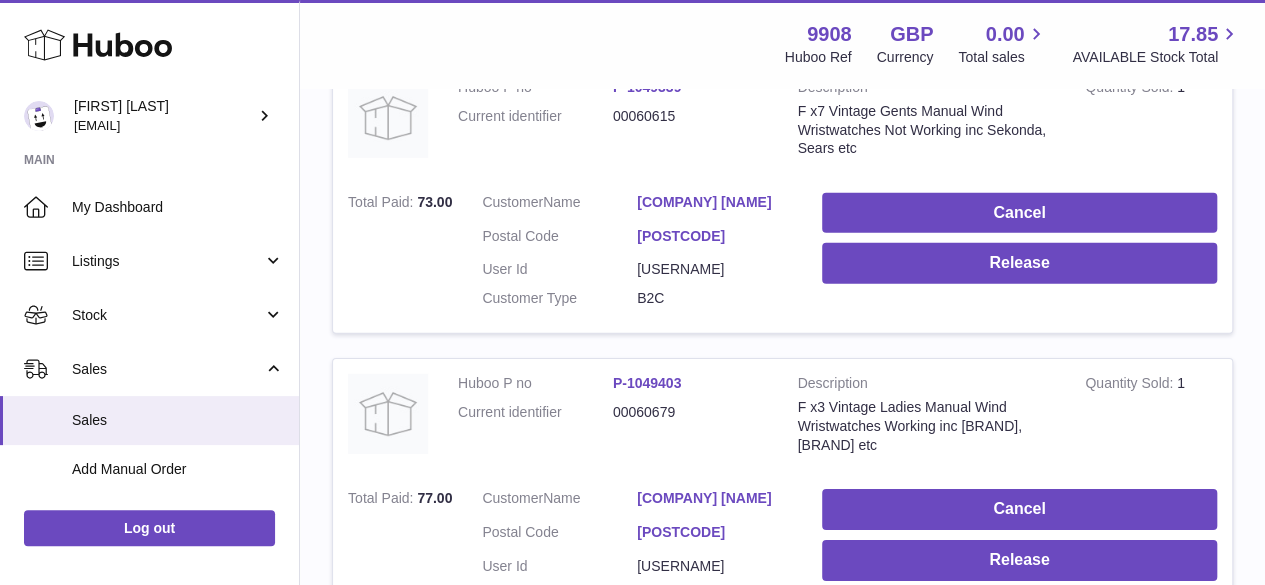click on "Cancel
Release" at bounding box center (1019, 552) 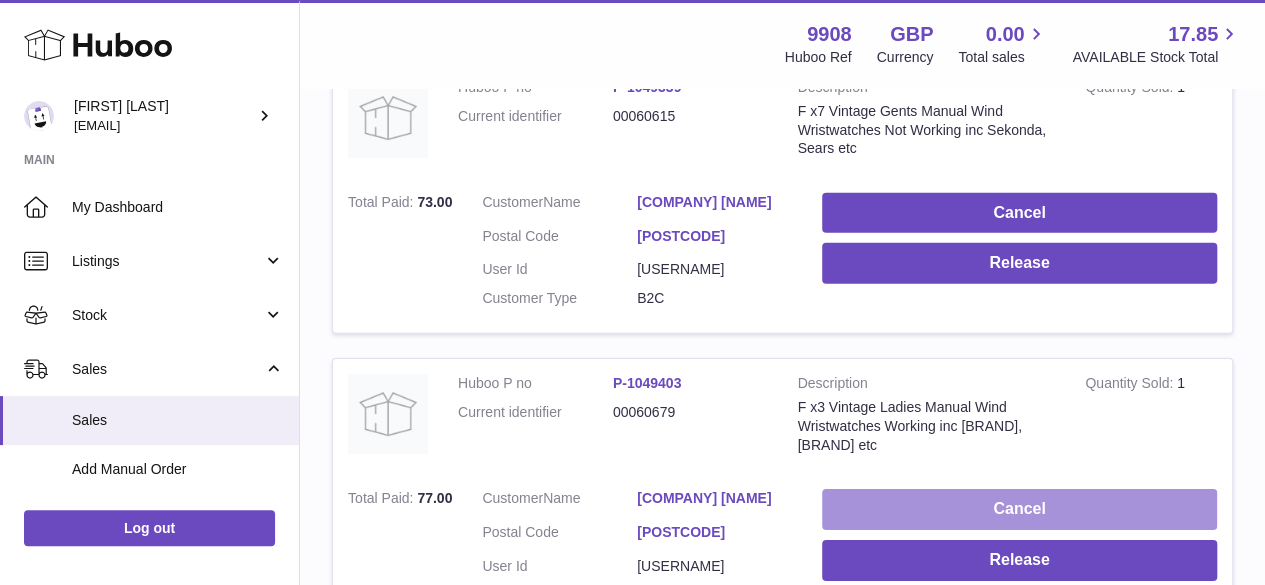 click on "Cancel" at bounding box center (1019, 509) 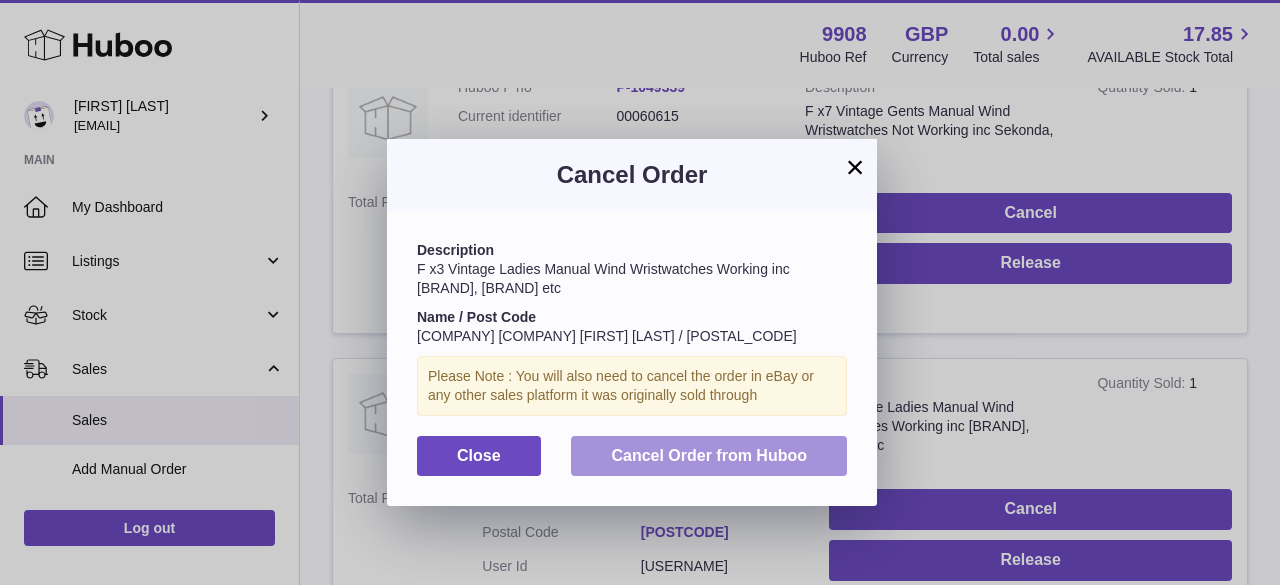 click on "Cancel Order from Huboo" at bounding box center (709, 455) 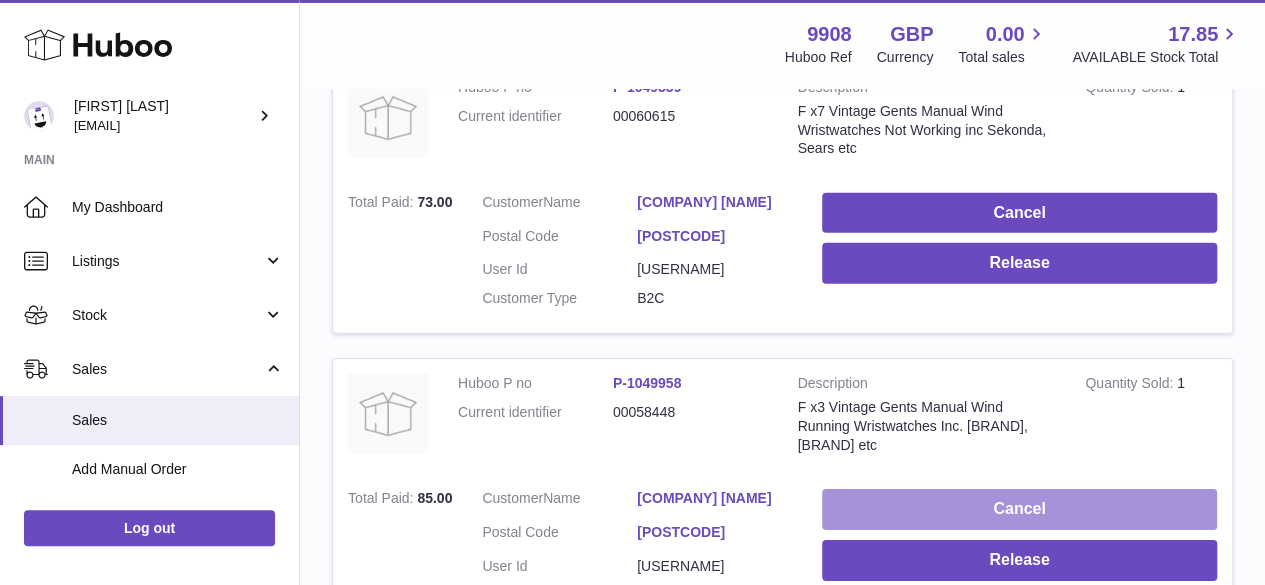 click on "Cancel" at bounding box center [1019, 509] 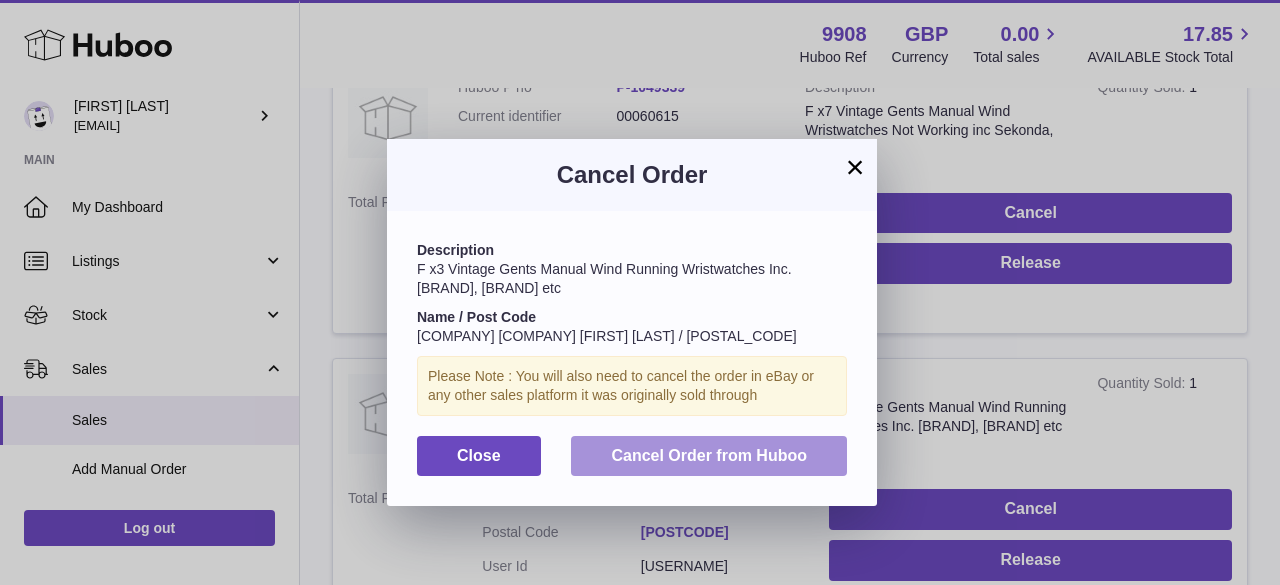 click on "Cancel Order from Huboo" at bounding box center [709, 455] 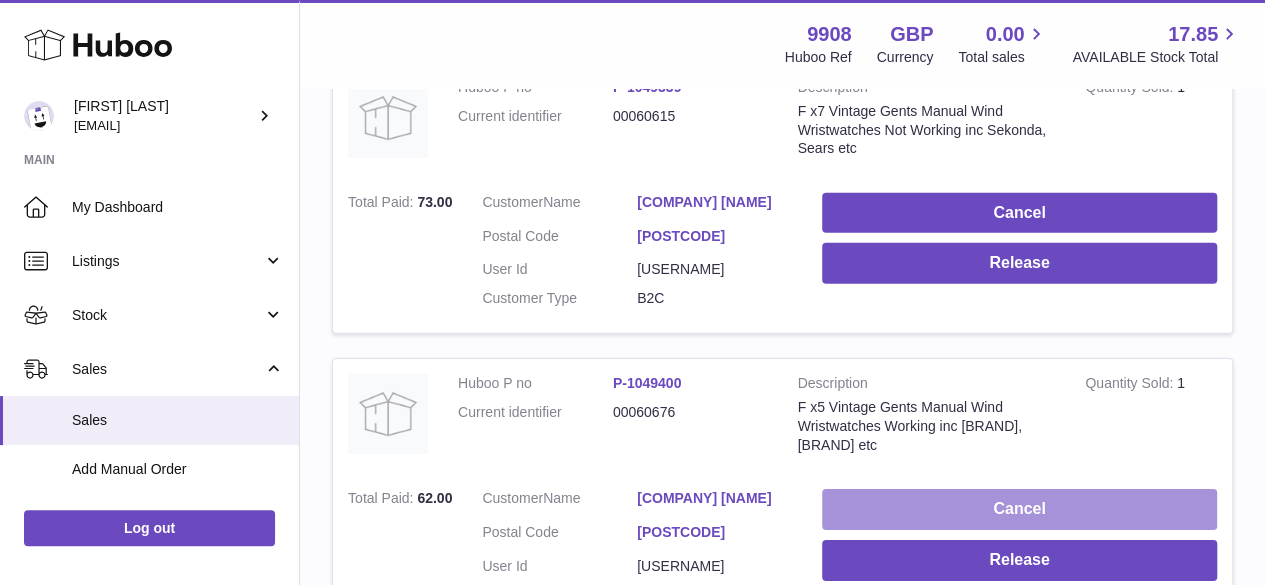 click on "Cancel" at bounding box center [1019, 509] 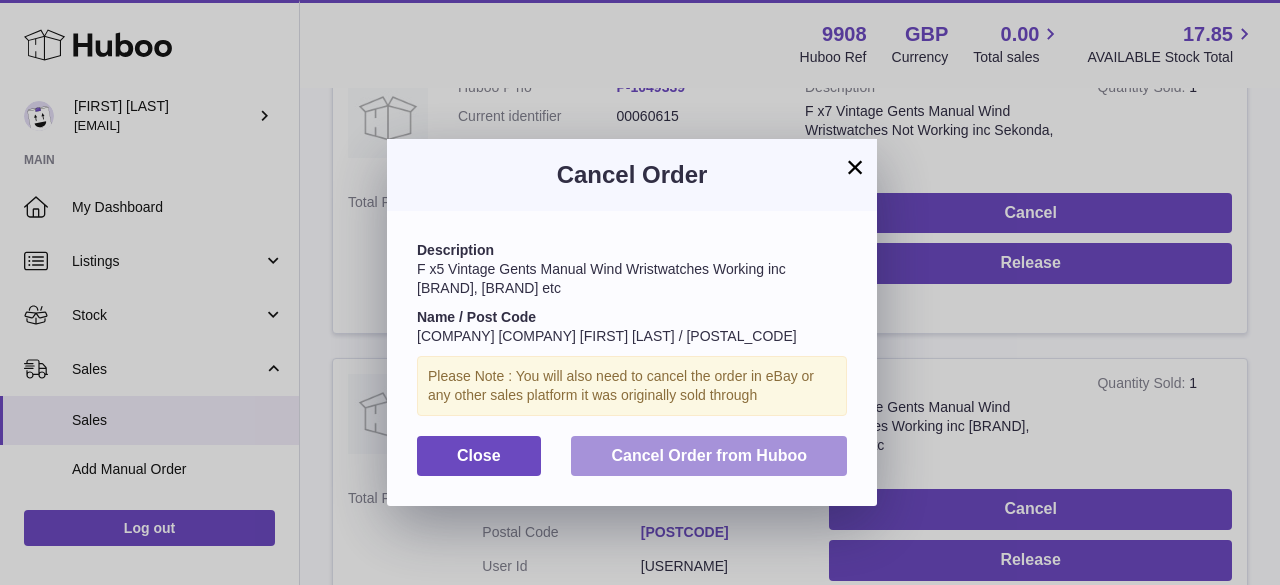 click on "Cancel Order from Huboo" at bounding box center (709, 455) 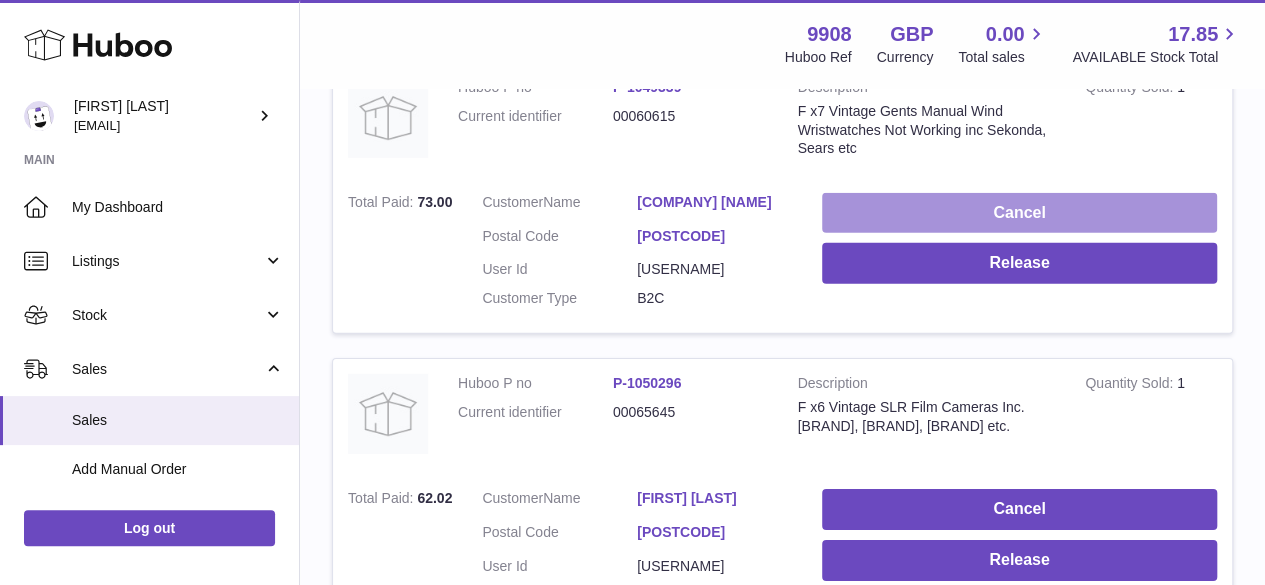 click on "Cancel" at bounding box center (1019, 213) 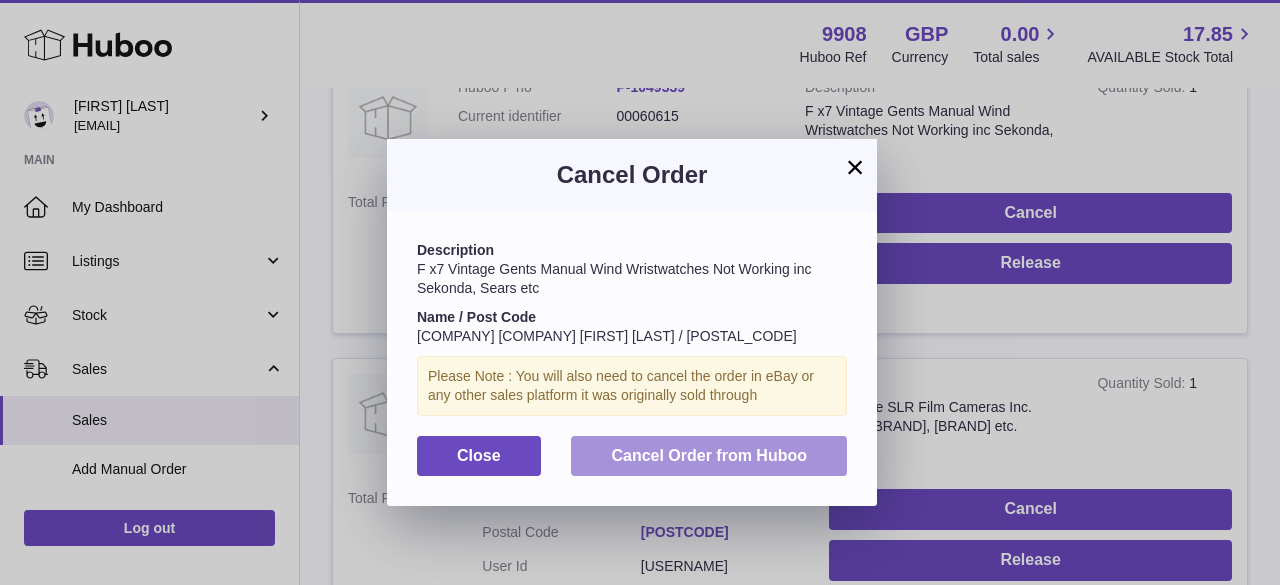 click on "Cancel Order from Huboo" at bounding box center [709, 455] 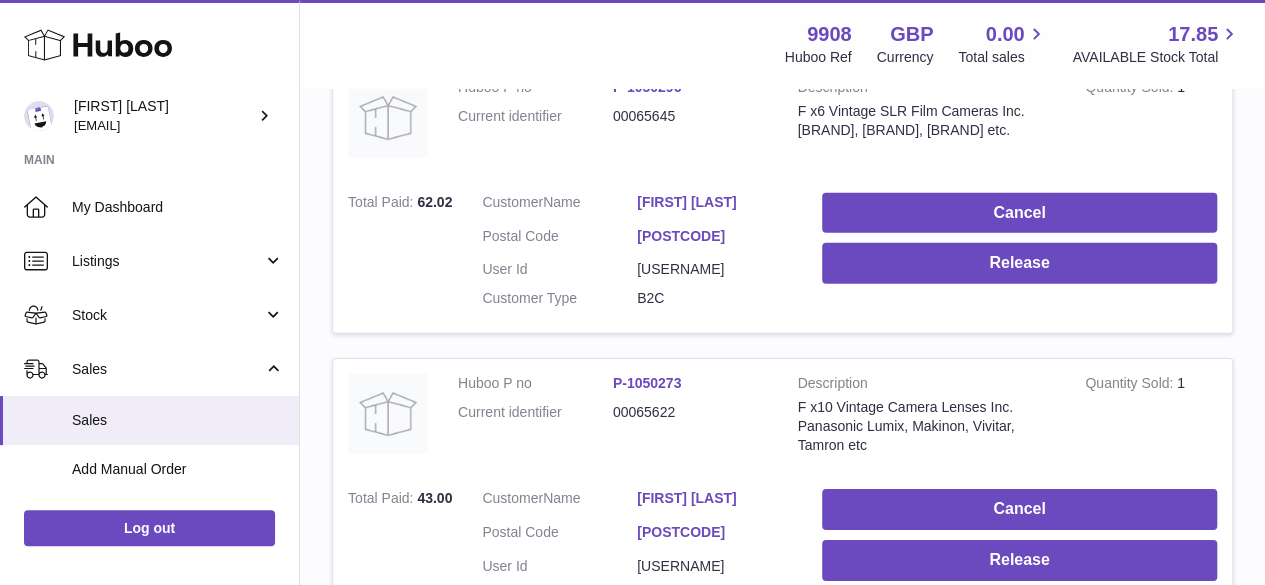 scroll, scrollTop: 29270, scrollLeft: 0, axis: vertical 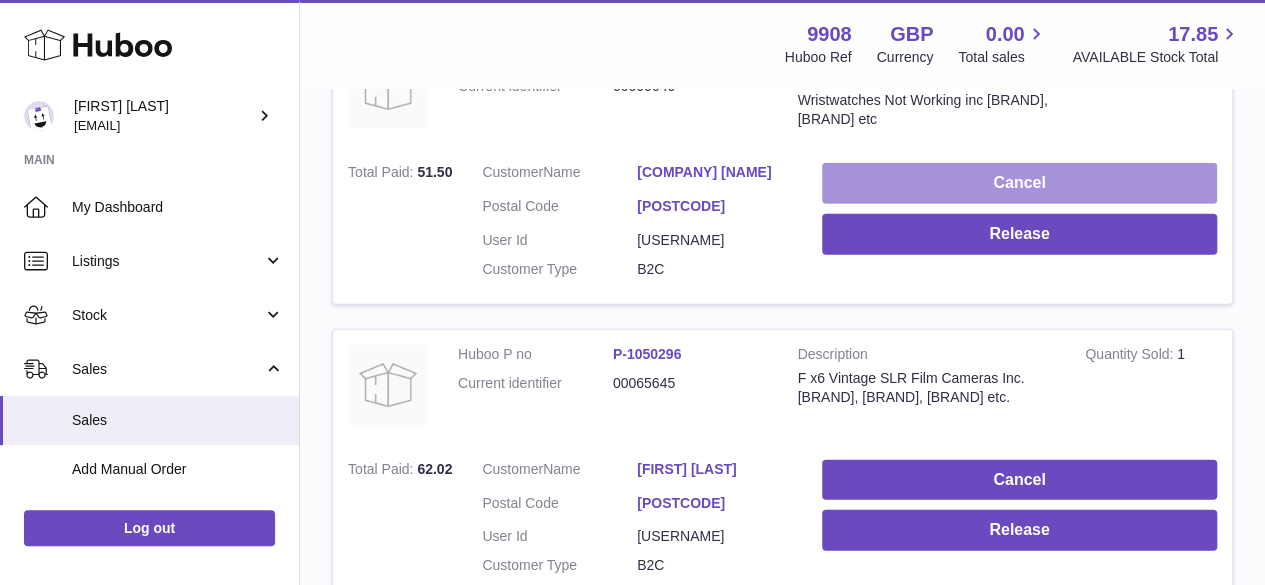 click on "Cancel" at bounding box center (1019, 183) 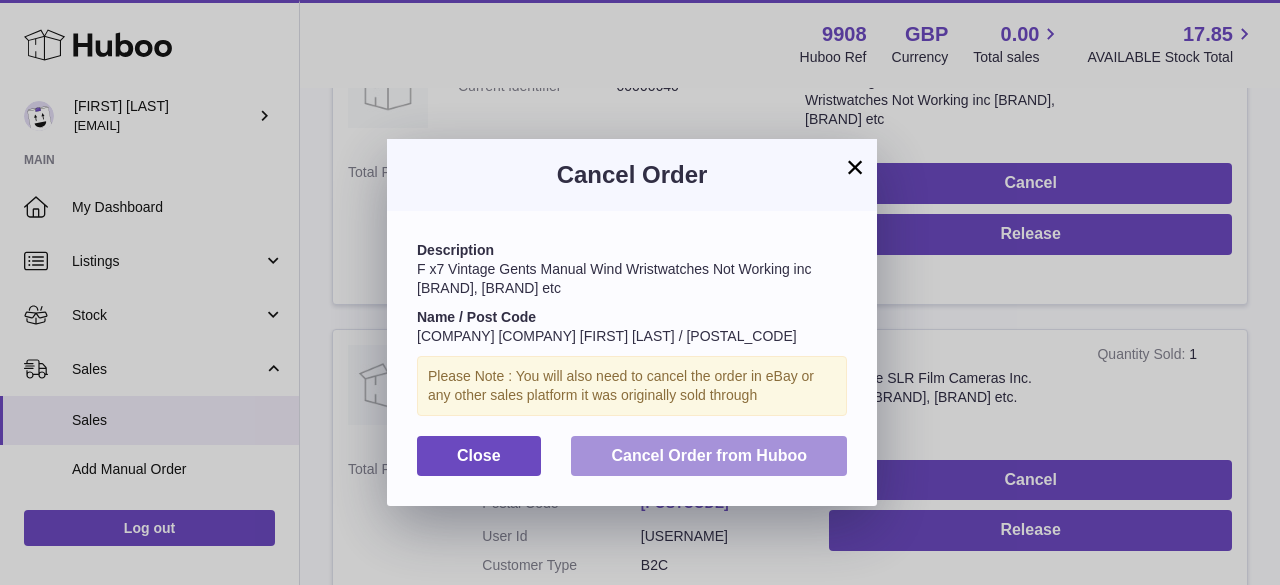 click on "Cancel Order from Huboo" at bounding box center (709, 455) 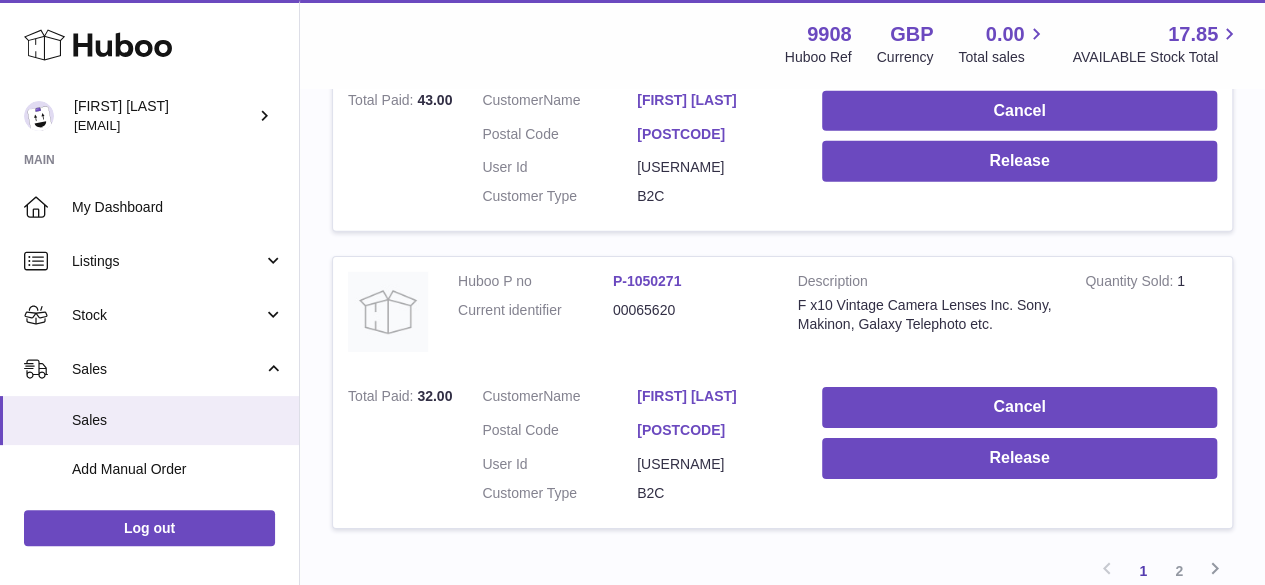 scroll, scrollTop: 29670, scrollLeft: 0, axis: vertical 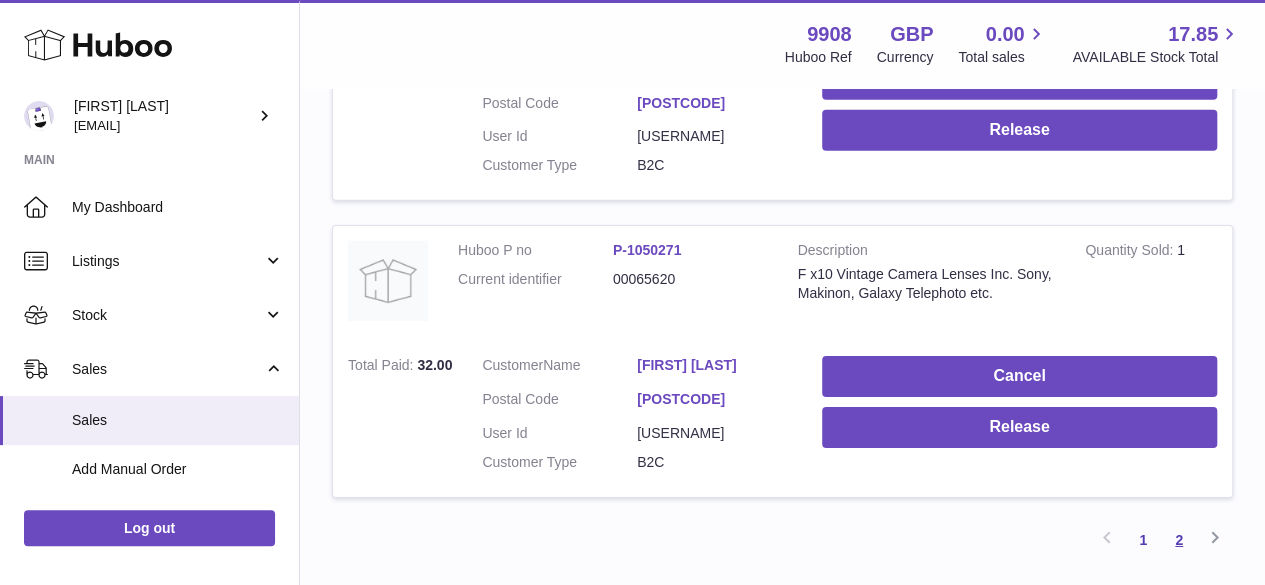 click on "2" at bounding box center [1179, 540] 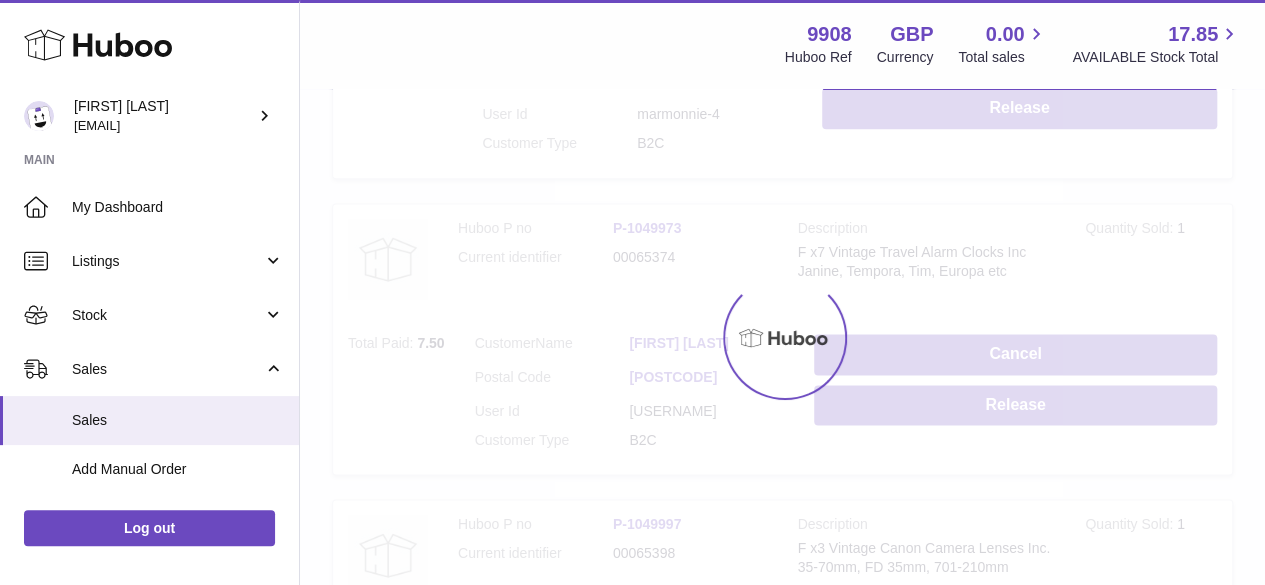 scroll, scrollTop: 90, scrollLeft: 0, axis: vertical 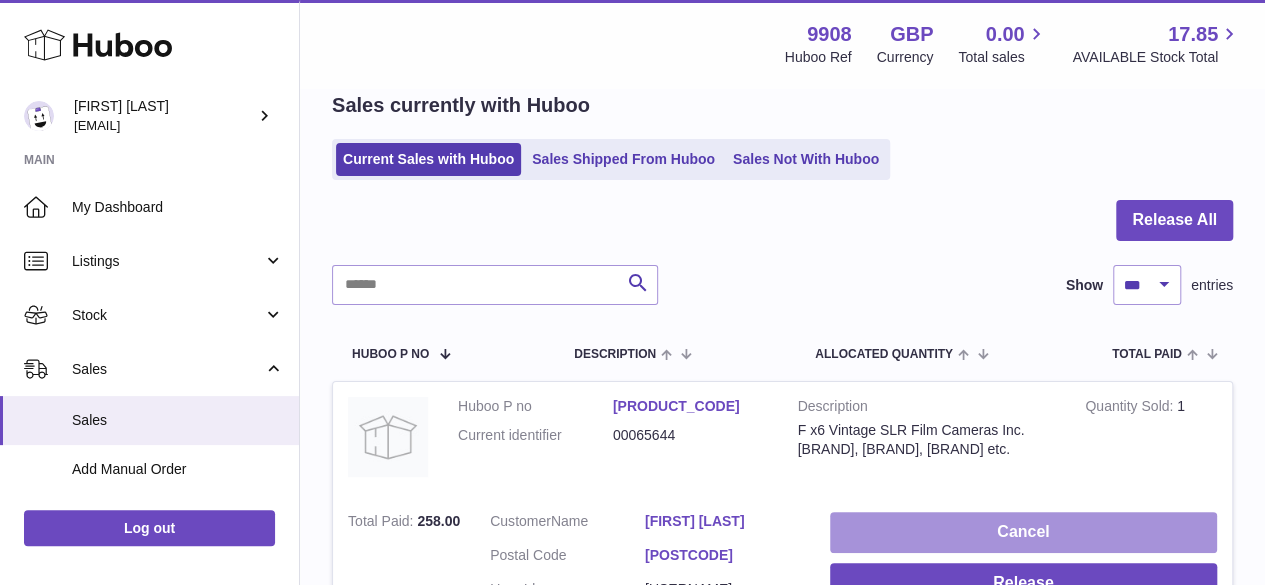 click on "Cancel" at bounding box center (1023, 532) 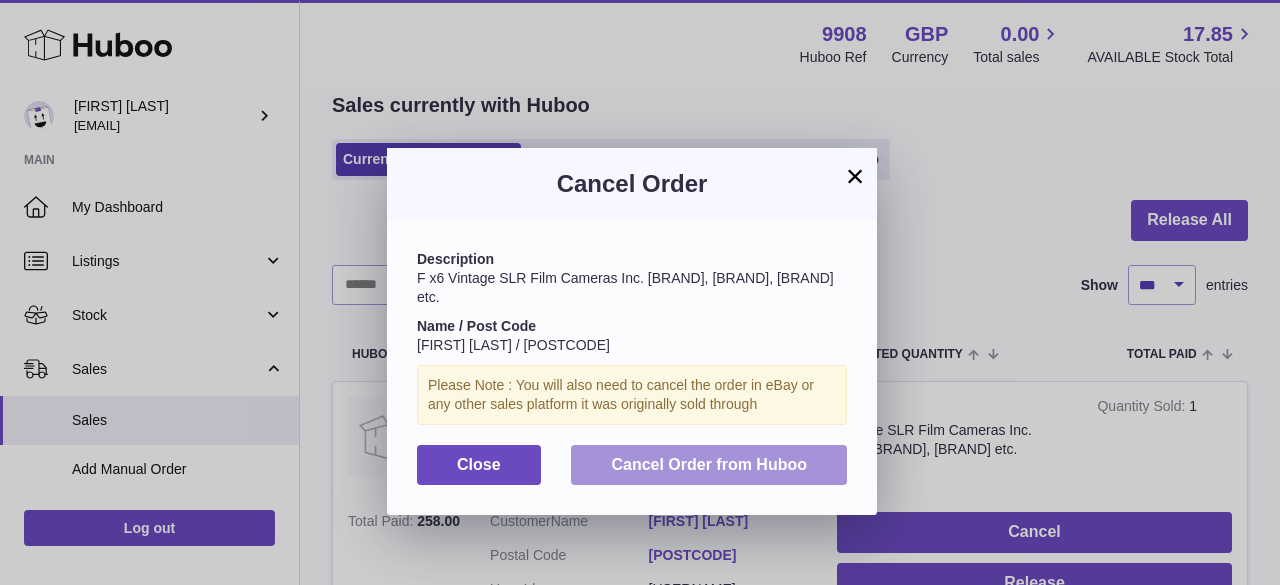 click on "Cancel Order from Huboo" at bounding box center [709, 464] 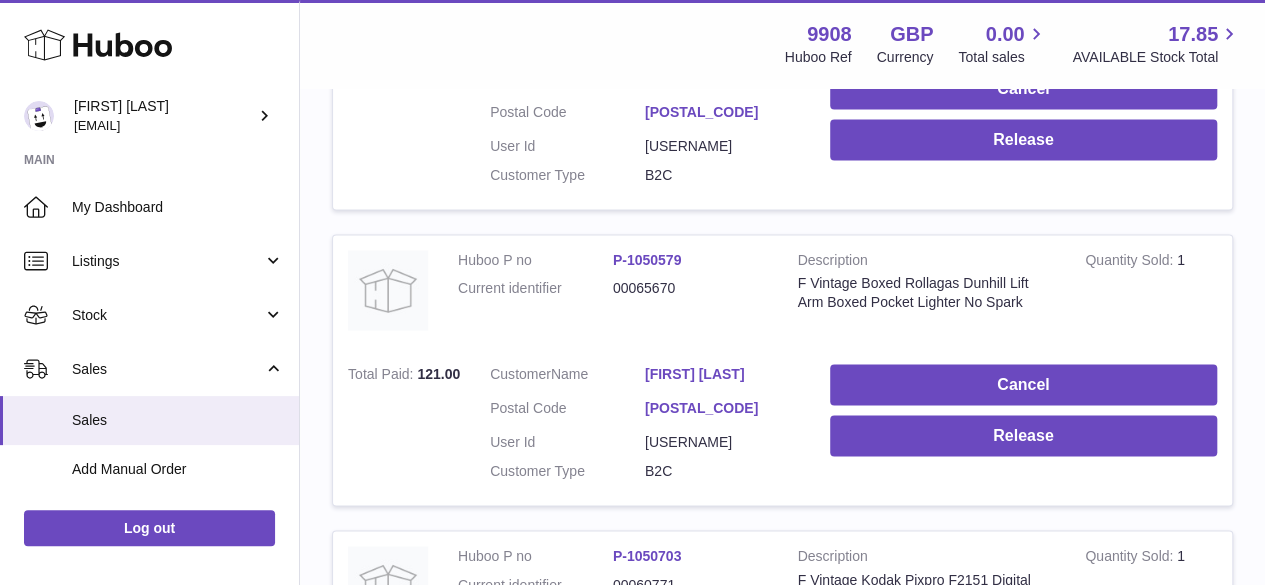 scroll, scrollTop: 9956, scrollLeft: 0, axis: vertical 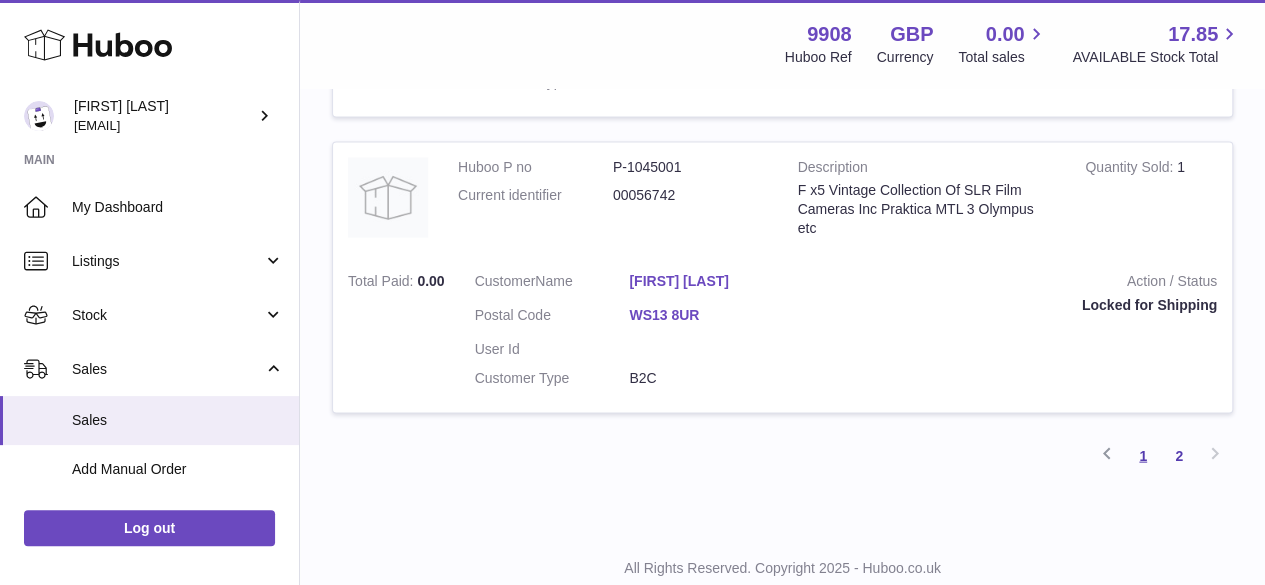 click on "1" at bounding box center (1143, 456) 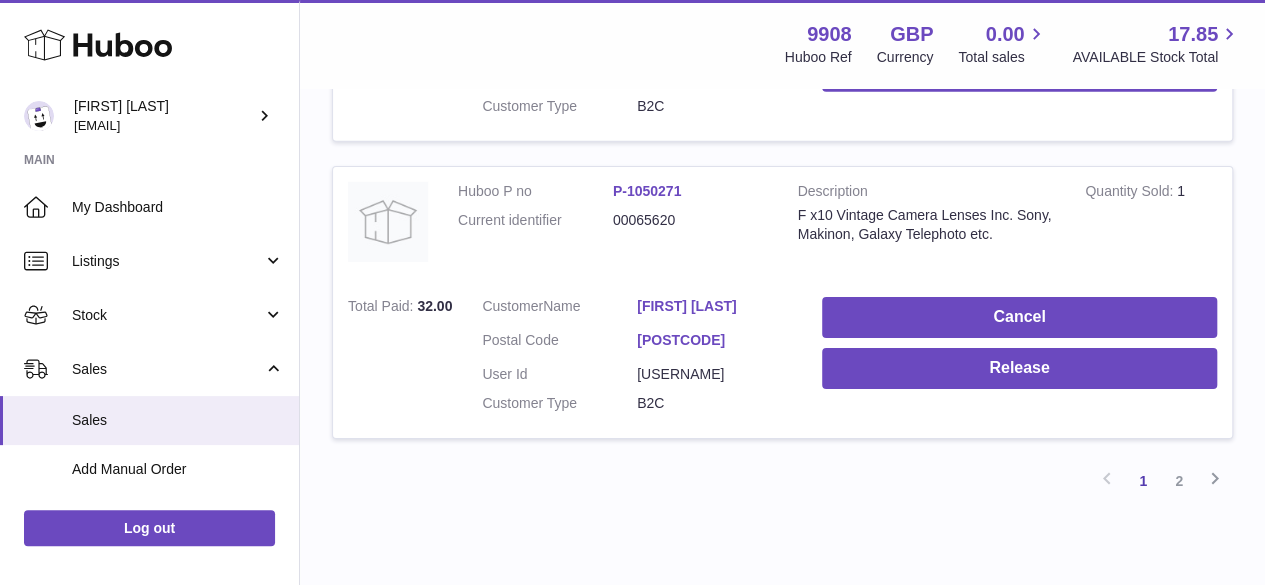 scroll, scrollTop: 29770, scrollLeft: 0, axis: vertical 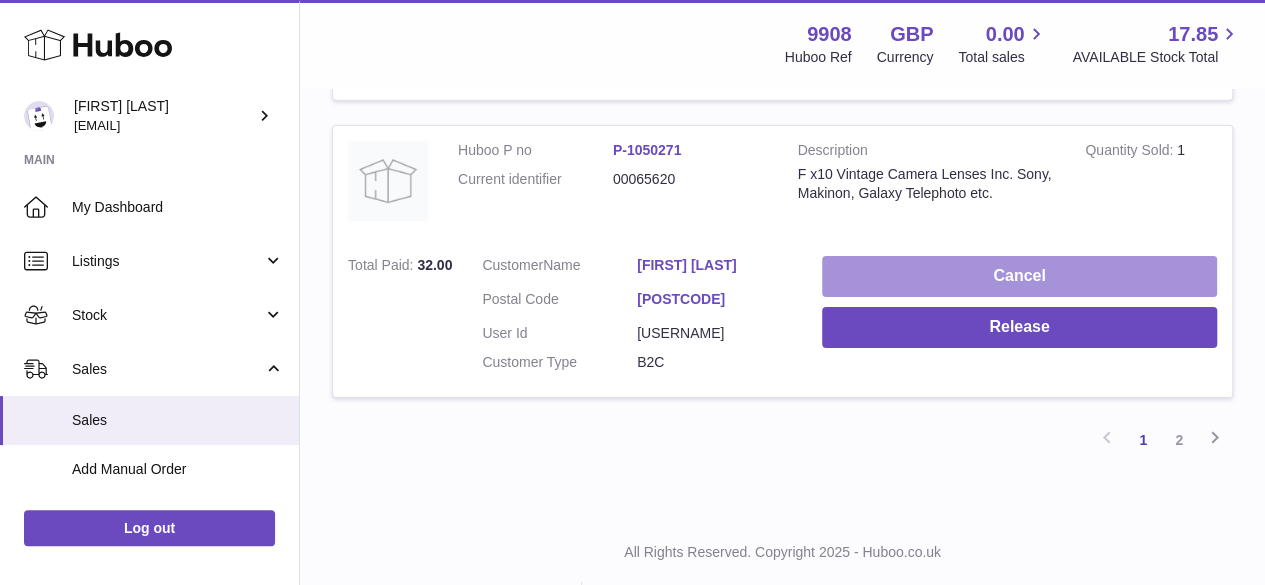click on "Cancel" at bounding box center (1019, 276) 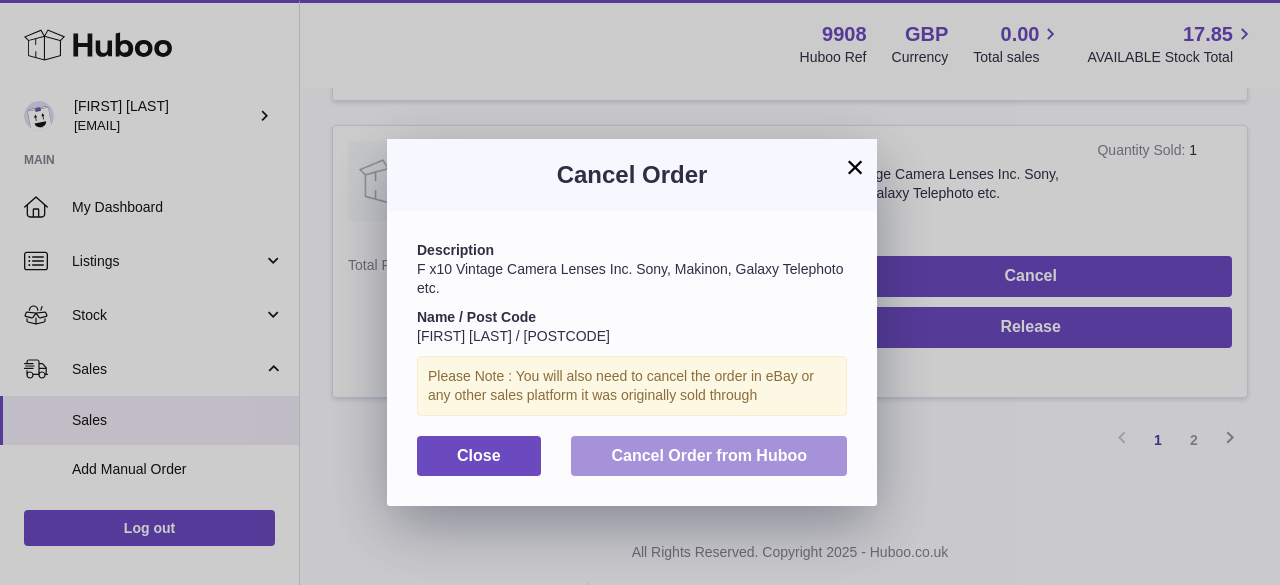 click on "Cancel Order from Huboo" at bounding box center (709, 455) 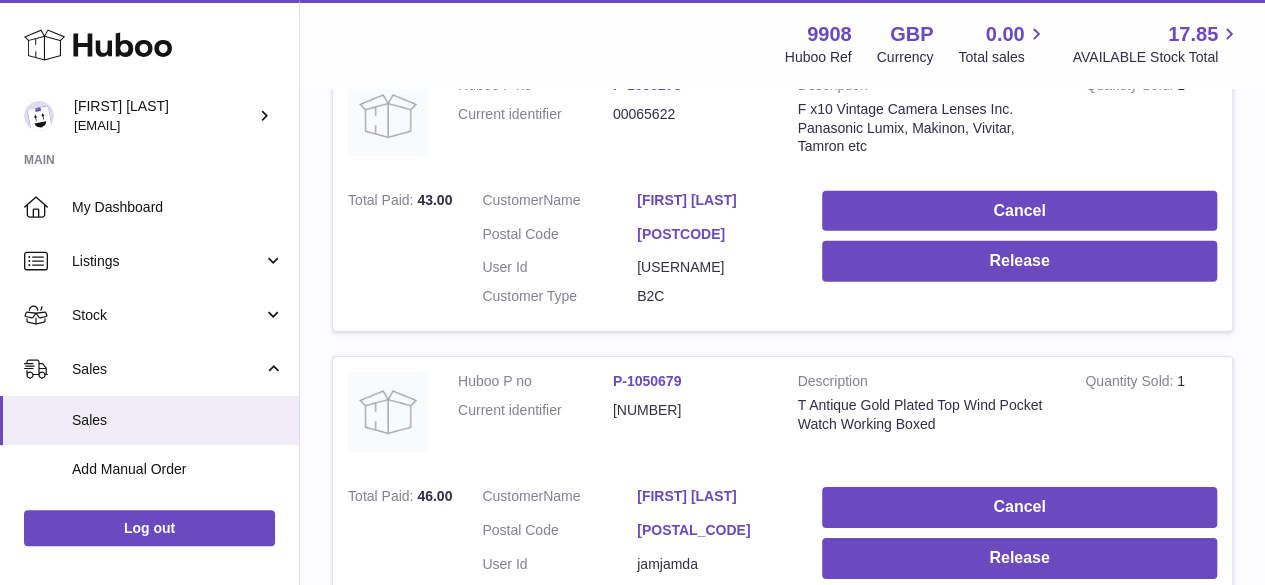 scroll, scrollTop: 29370, scrollLeft: 0, axis: vertical 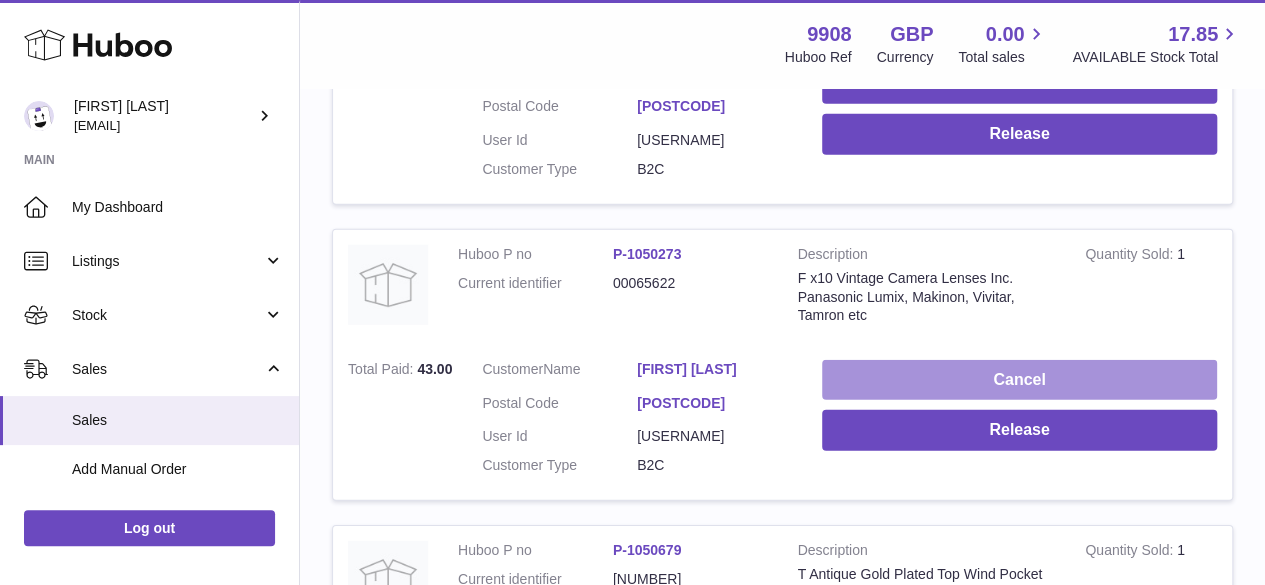 click on "Cancel" at bounding box center (1019, 380) 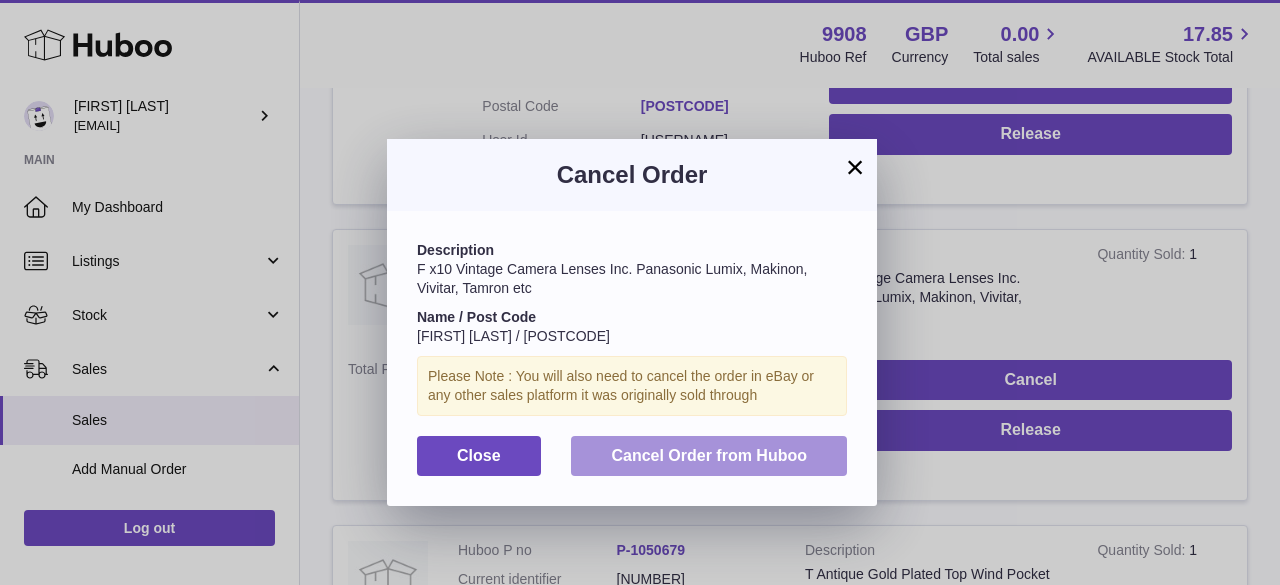 click on "Cancel Order from Huboo" at bounding box center (709, 455) 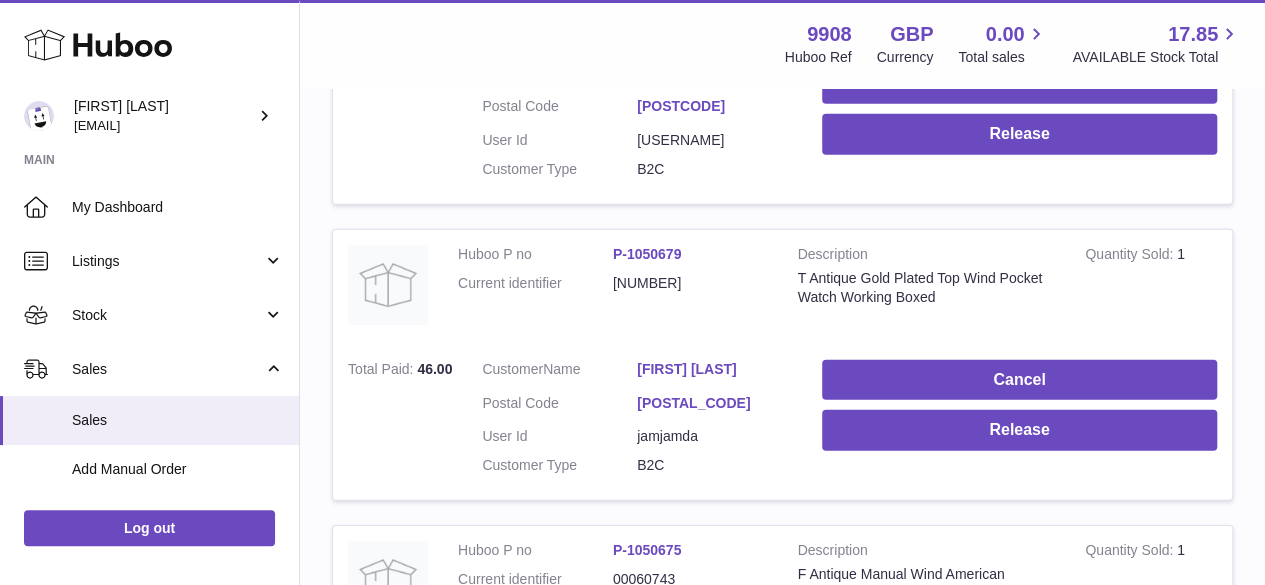 scroll, scrollTop: 29103, scrollLeft: 0, axis: vertical 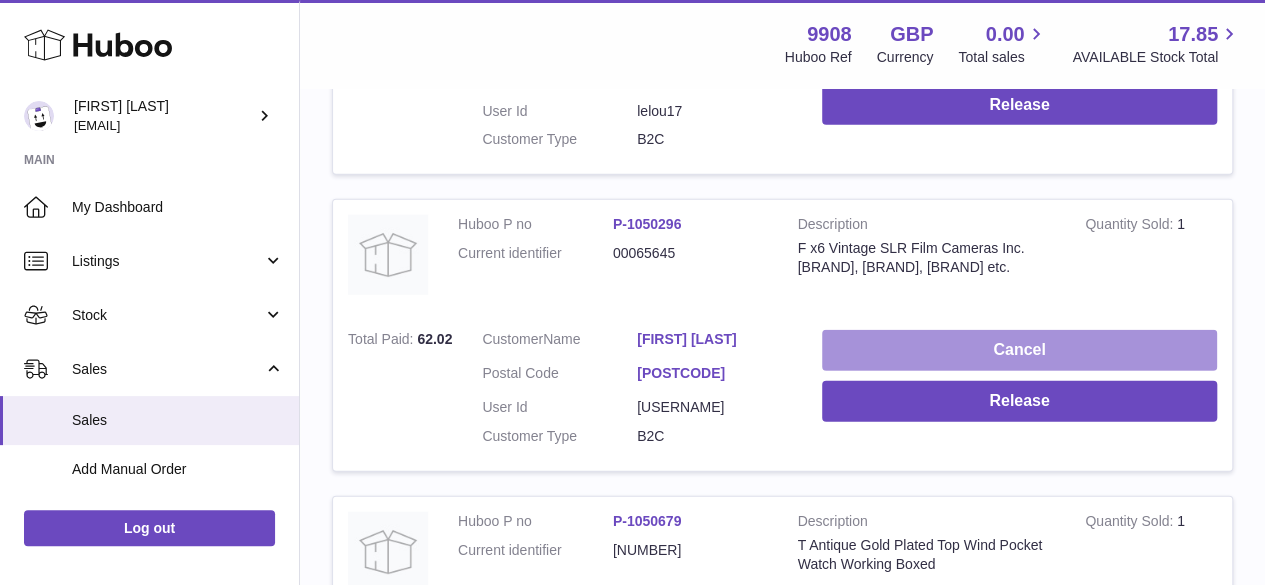 click on "Cancel" at bounding box center [1019, 350] 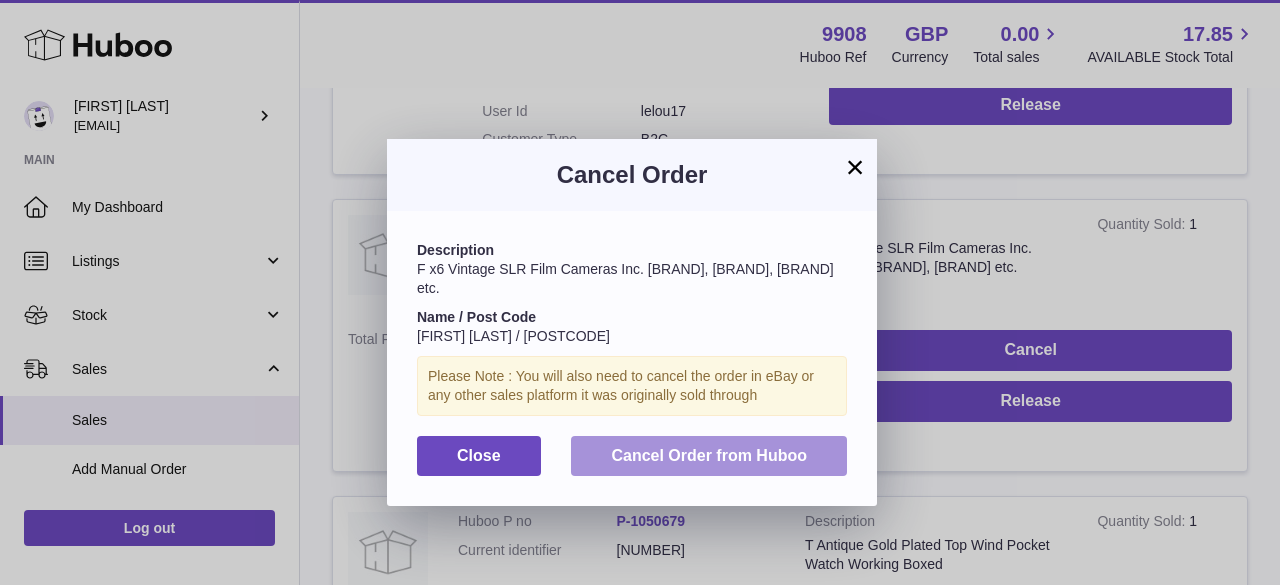 click on "Cancel Order from Huboo" at bounding box center (709, 455) 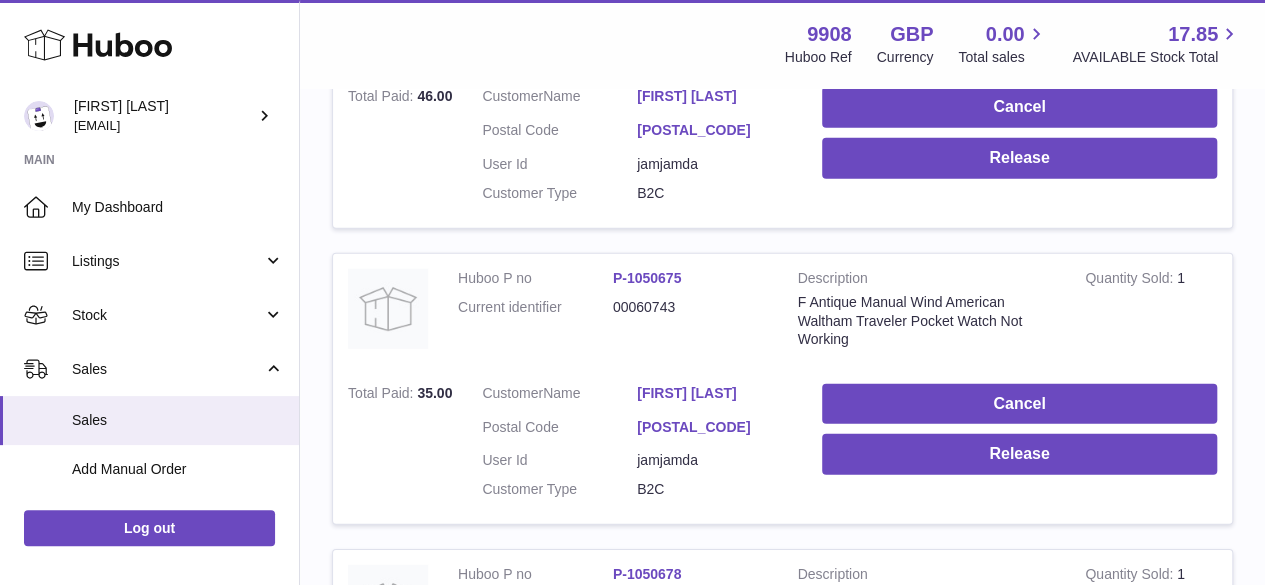 scroll, scrollTop: 29236, scrollLeft: 0, axis: vertical 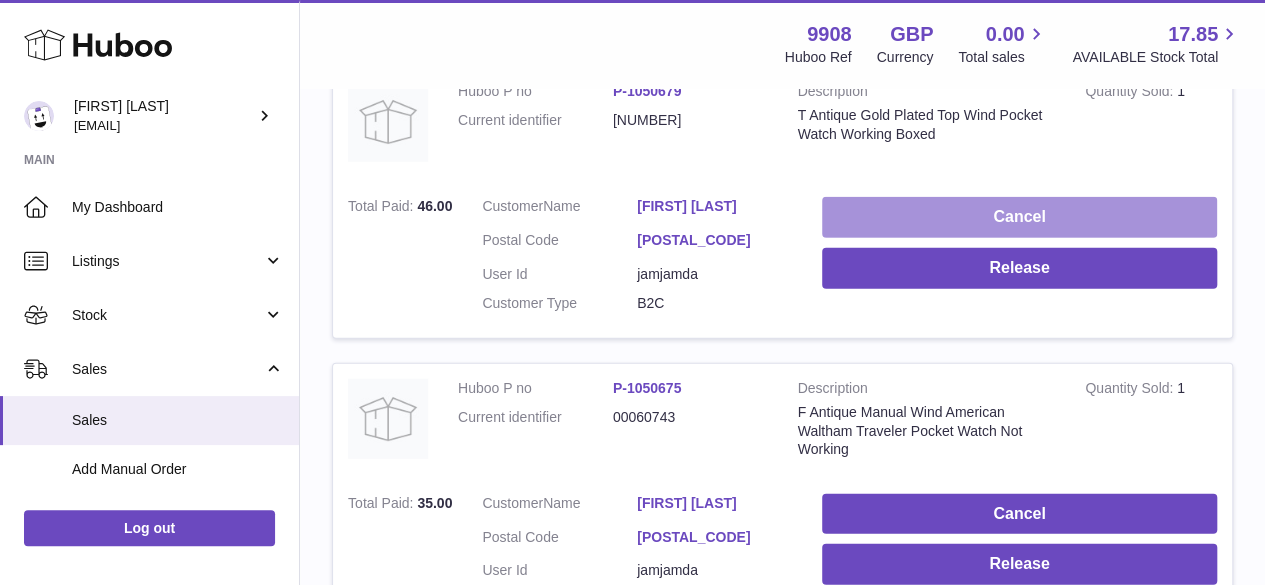 click on "Cancel" at bounding box center (1019, 217) 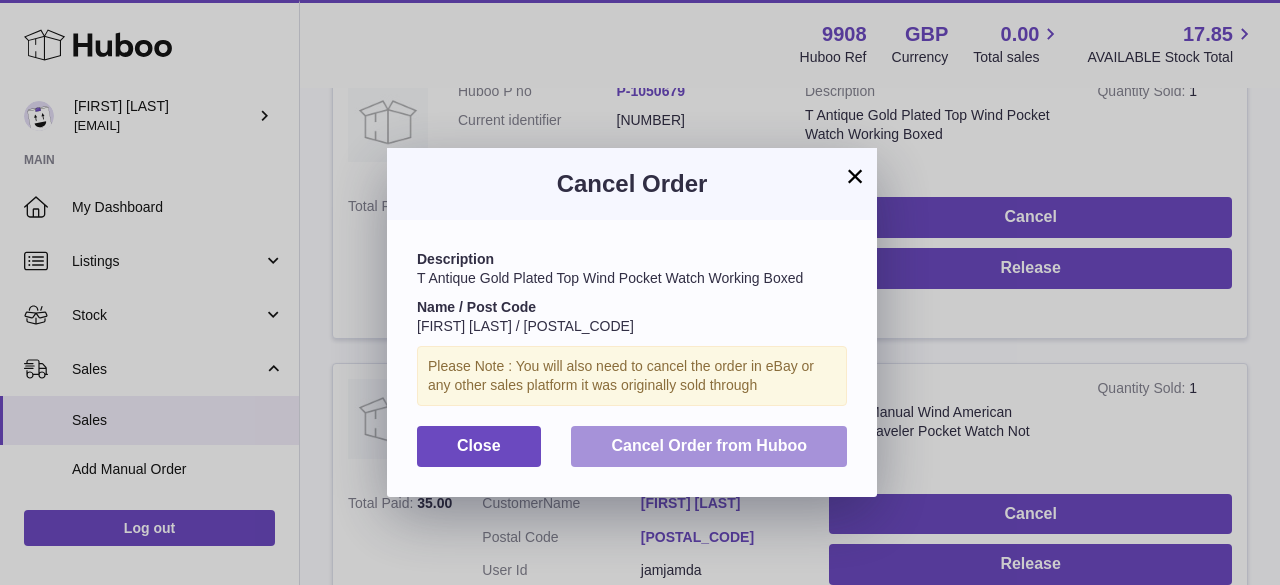 click on "Cancel Order from Huboo" at bounding box center [709, 445] 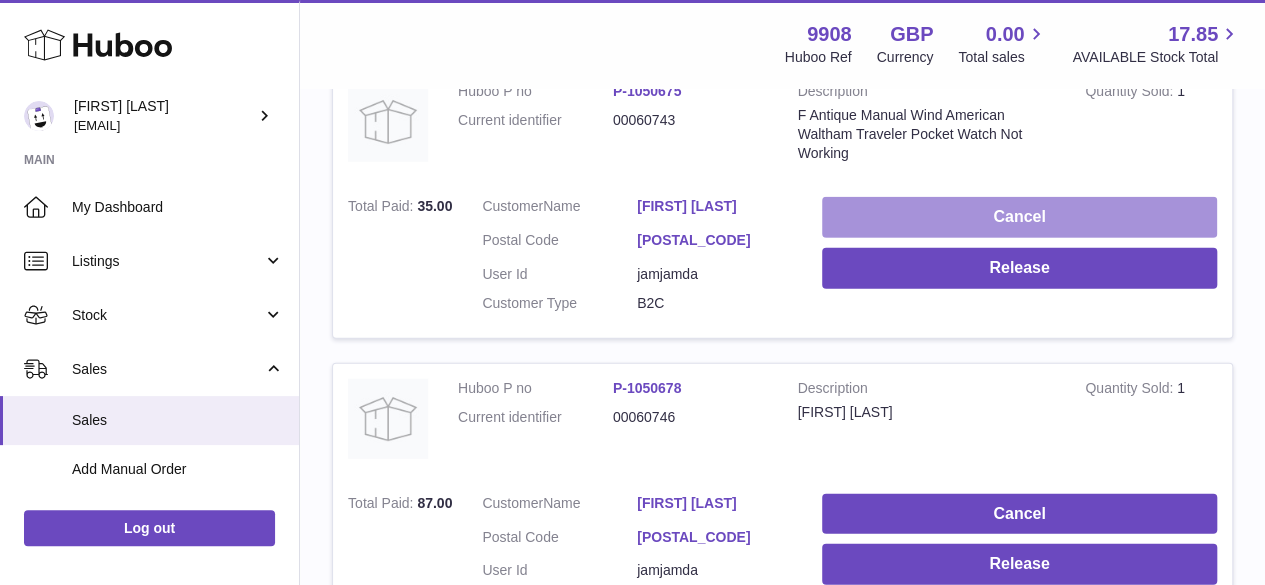 click on "Cancel" at bounding box center [1019, 217] 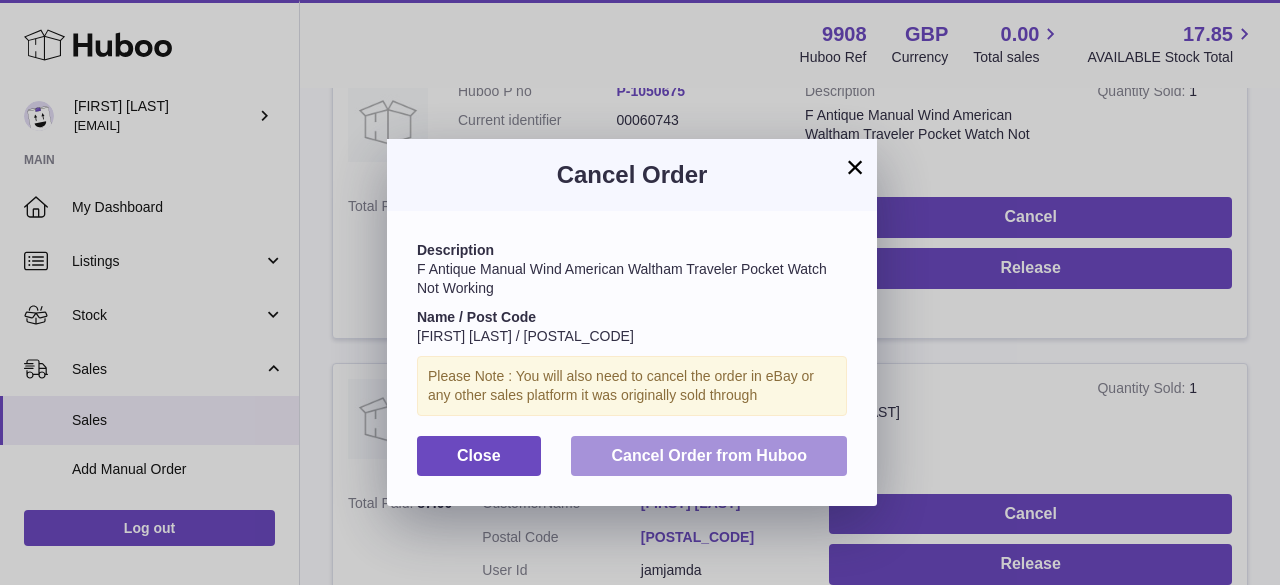 click on "Cancel Order from Huboo" at bounding box center [709, 456] 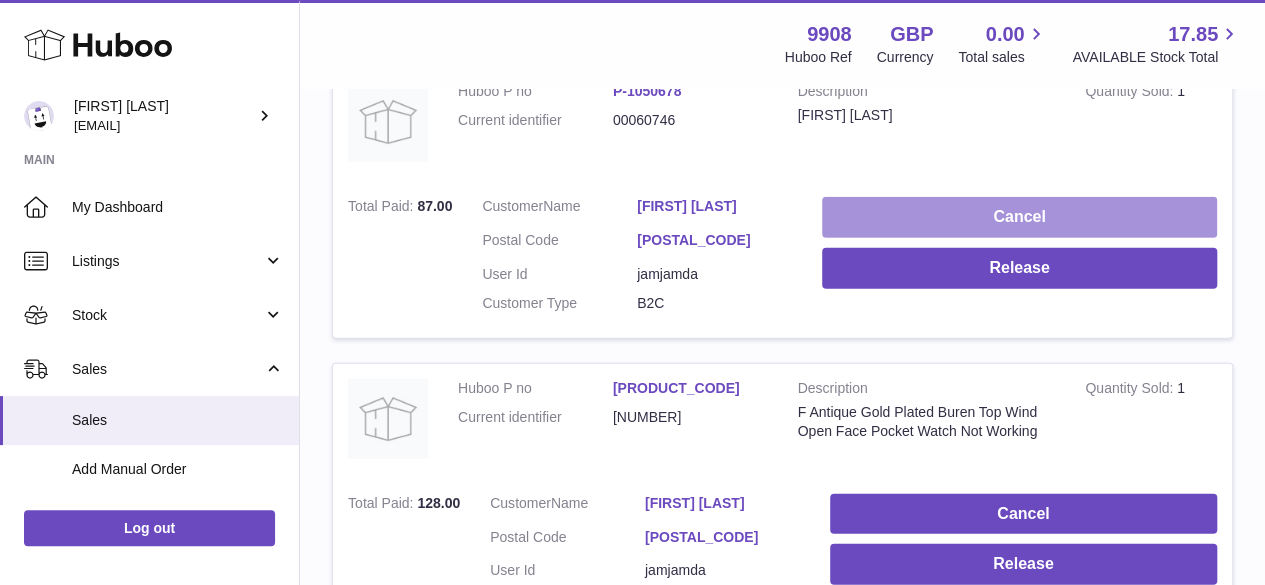 click on "Cancel" at bounding box center (1019, 217) 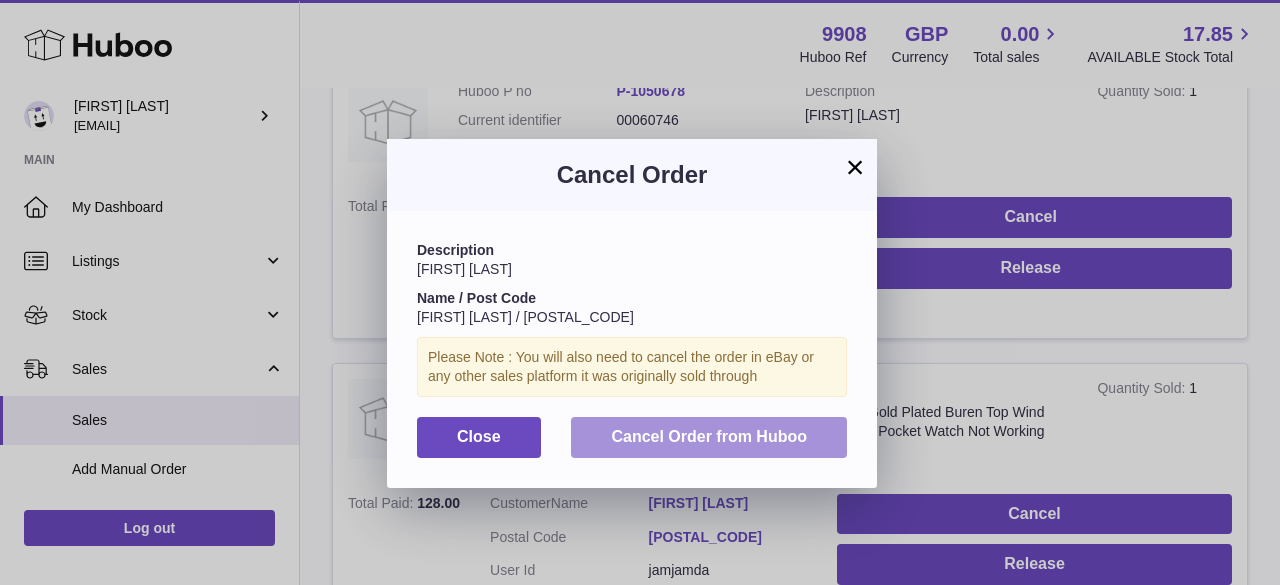 click on "Cancel Order from Huboo" at bounding box center (709, 437) 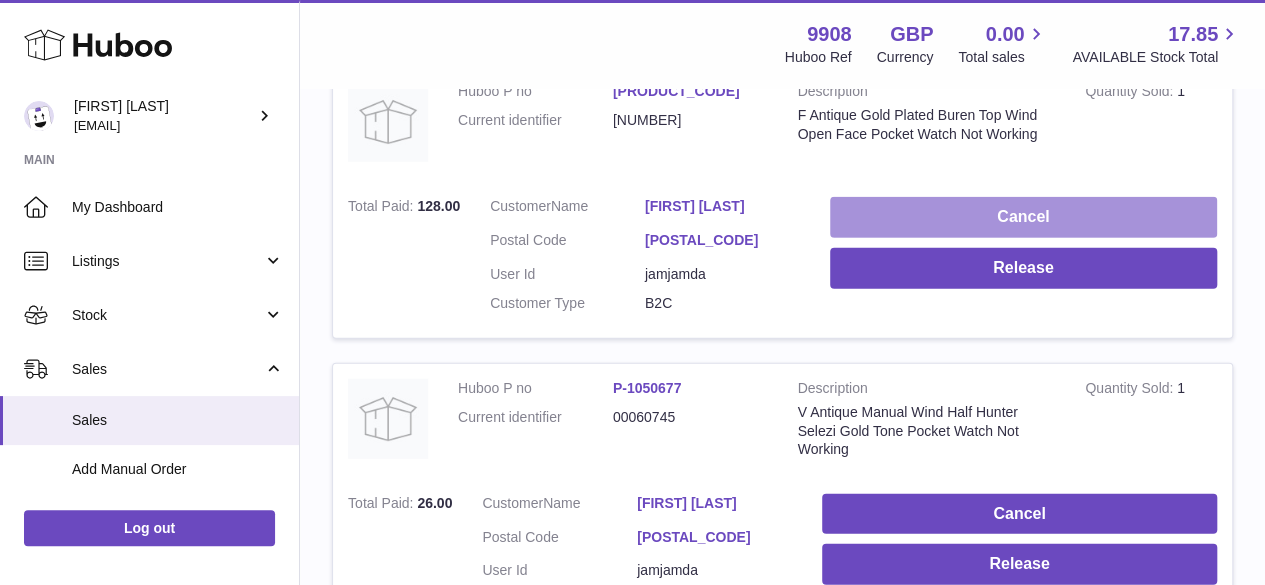 click on "Cancel" at bounding box center (1023, 217) 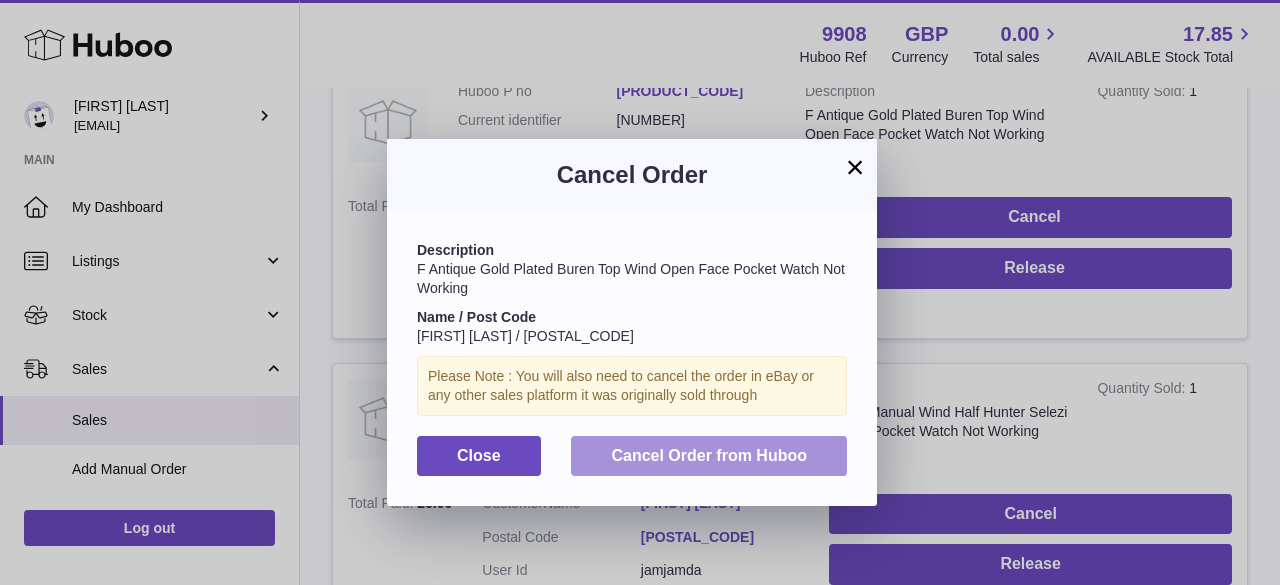 click on "Cancel Order from Huboo" at bounding box center [709, 455] 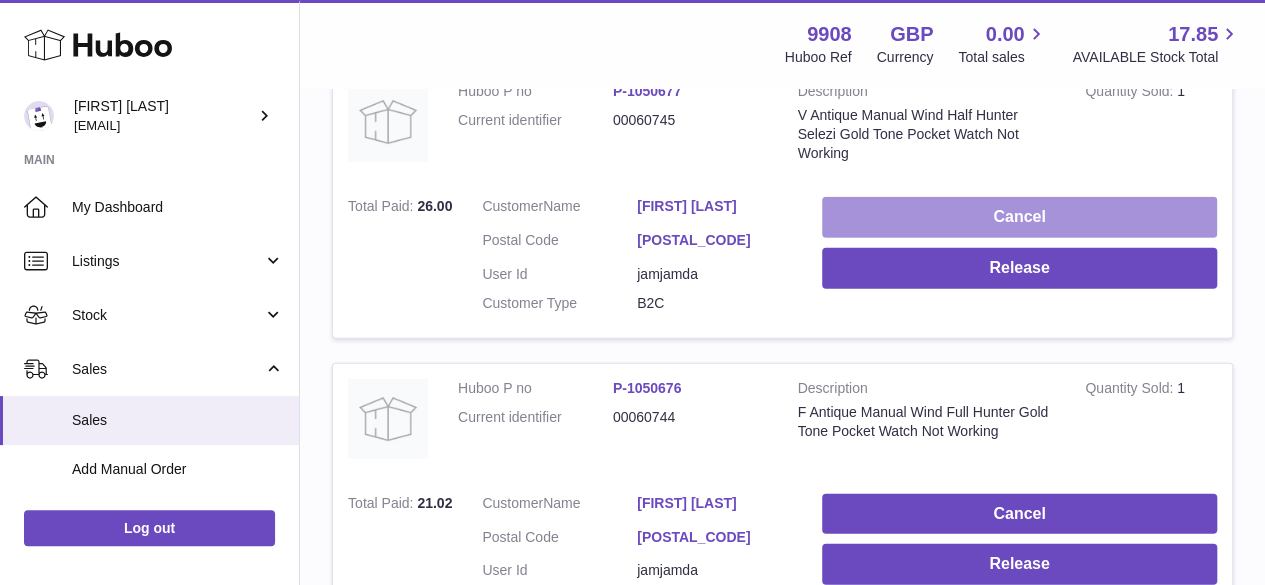 click on "Cancel" at bounding box center (1019, 217) 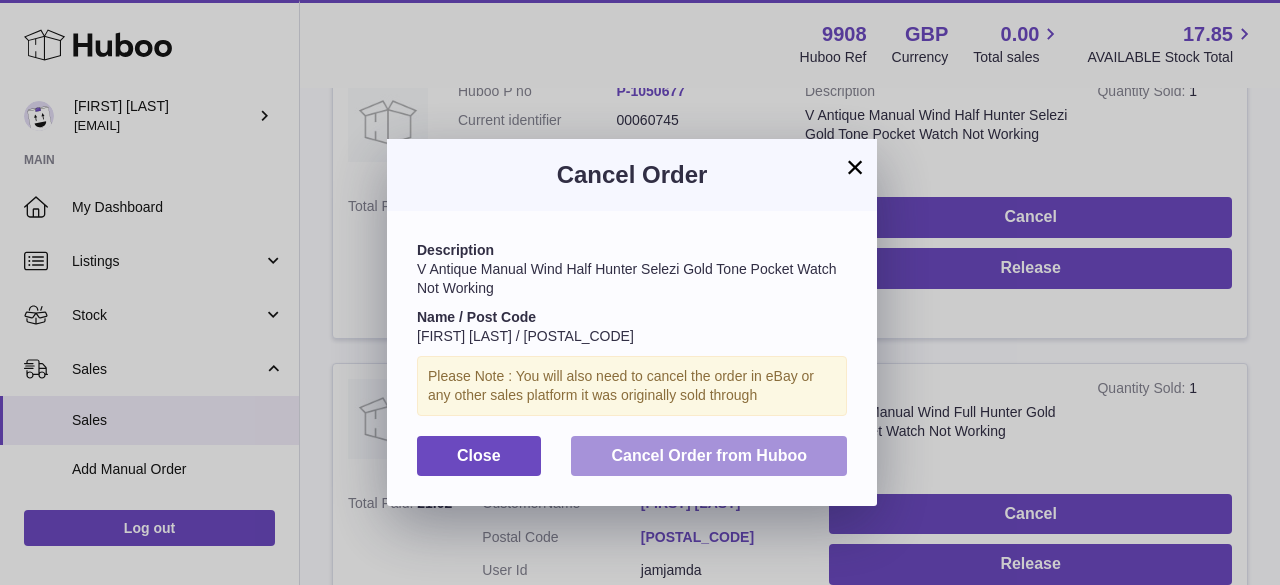 click on "Cancel Order from Huboo" at bounding box center (709, 455) 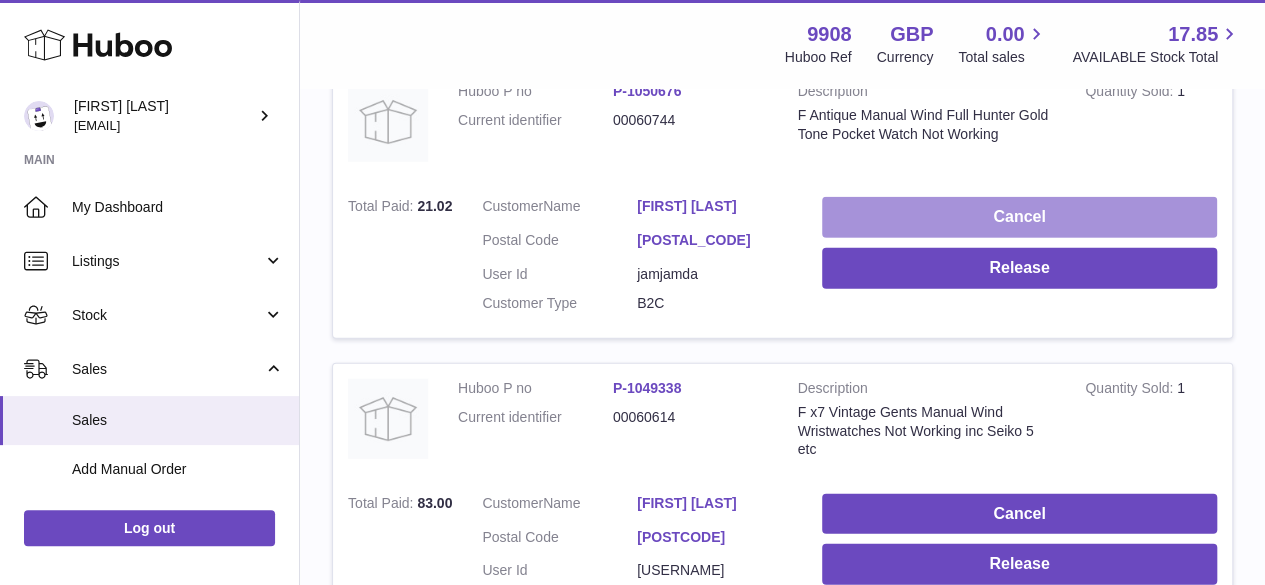 click on "Cancel" at bounding box center [1019, 217] 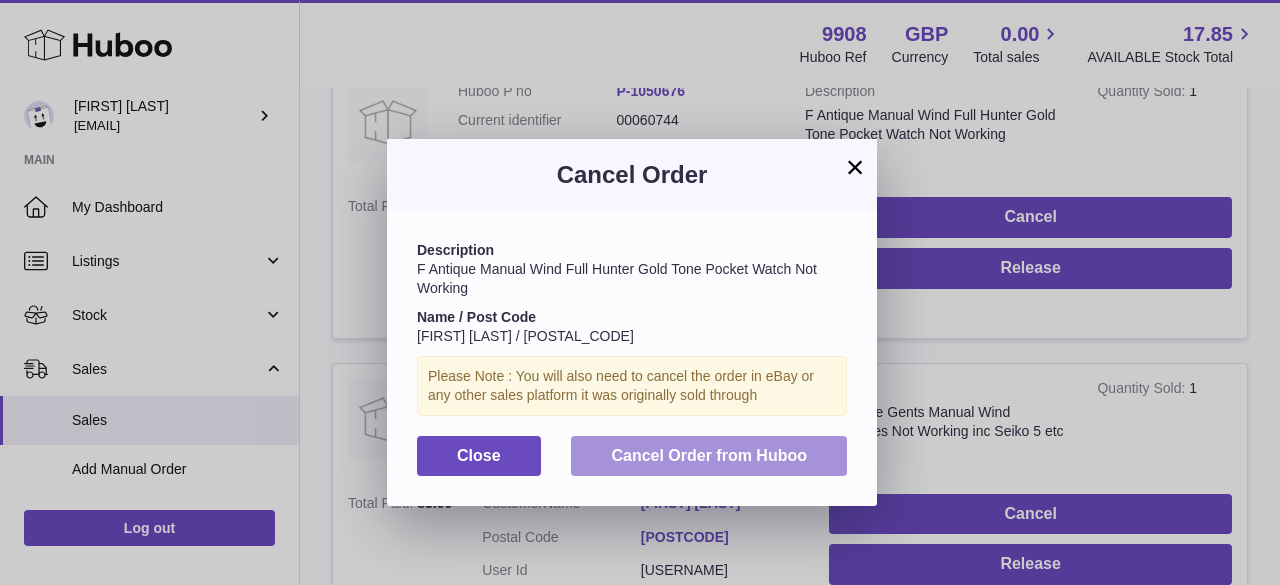 click on "Cancel Order from Huboo" at bounding box center (709, 455) 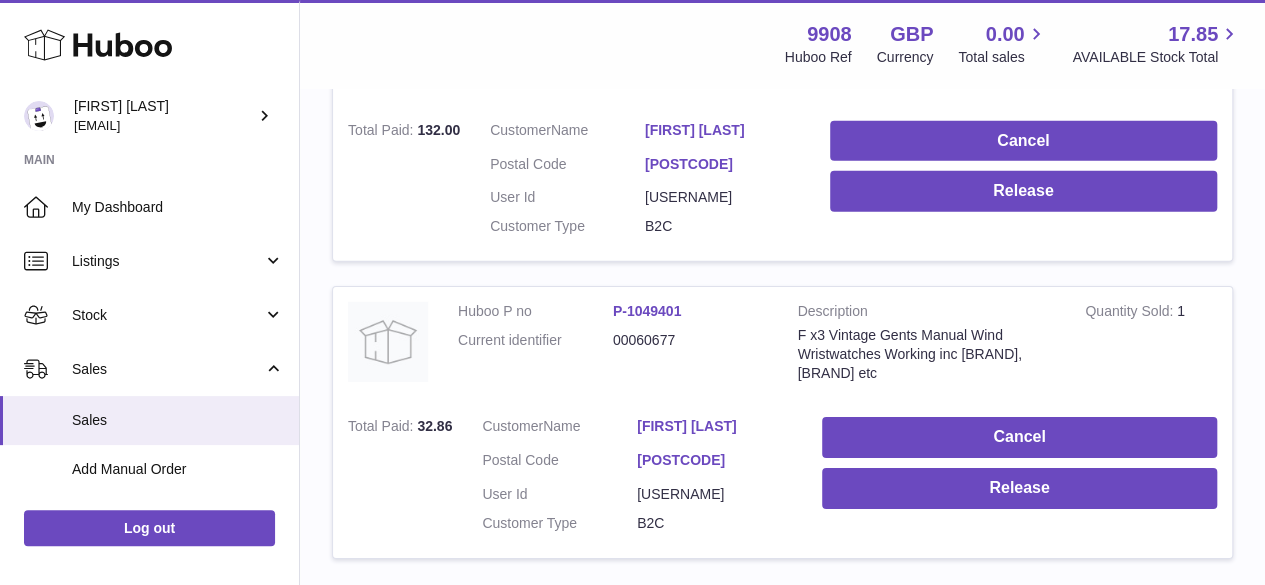 scroll, scrollTop: 29636, scrollLeft: 0, axis: vertical 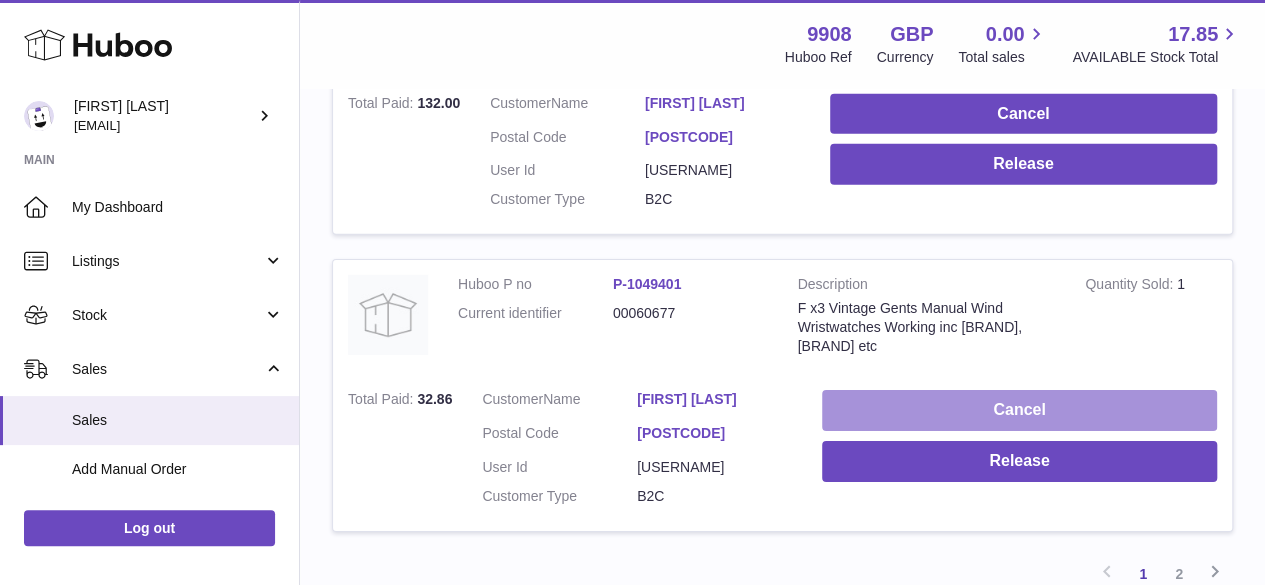 click on "Cancel" at bounding box center (1019, 410) 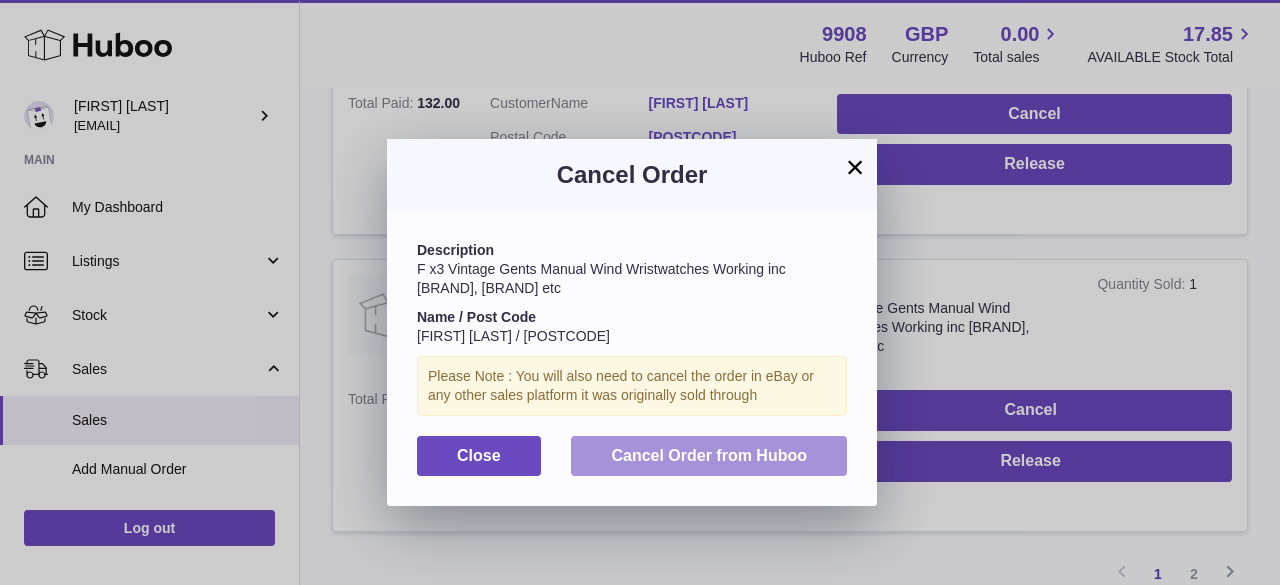 click on "Cancel Order from Huboo" at bounding box center [709, 456] 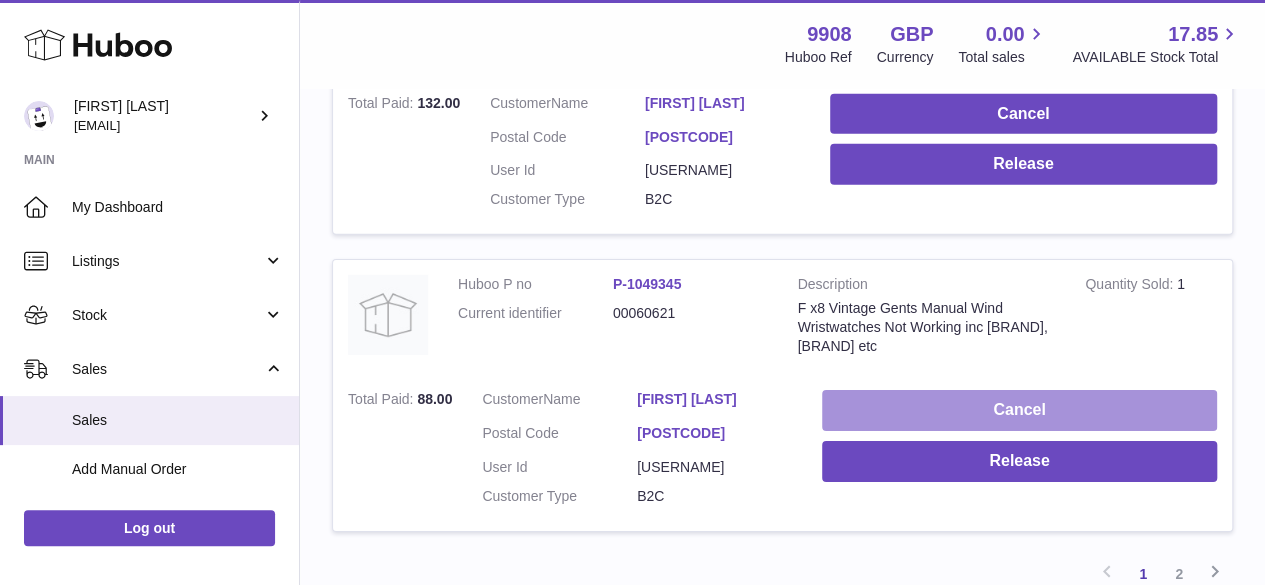 click on "Cancel" at bounding box center [1019, 410] 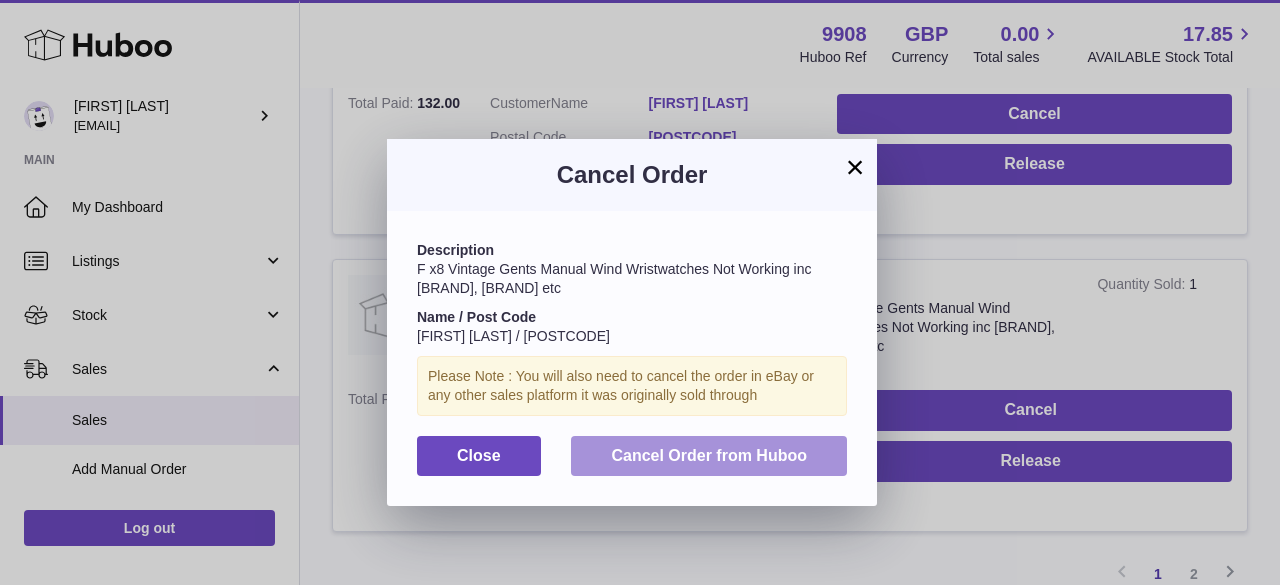 click on "Cancel Order from Huboo" at bounding box center (709, 455) 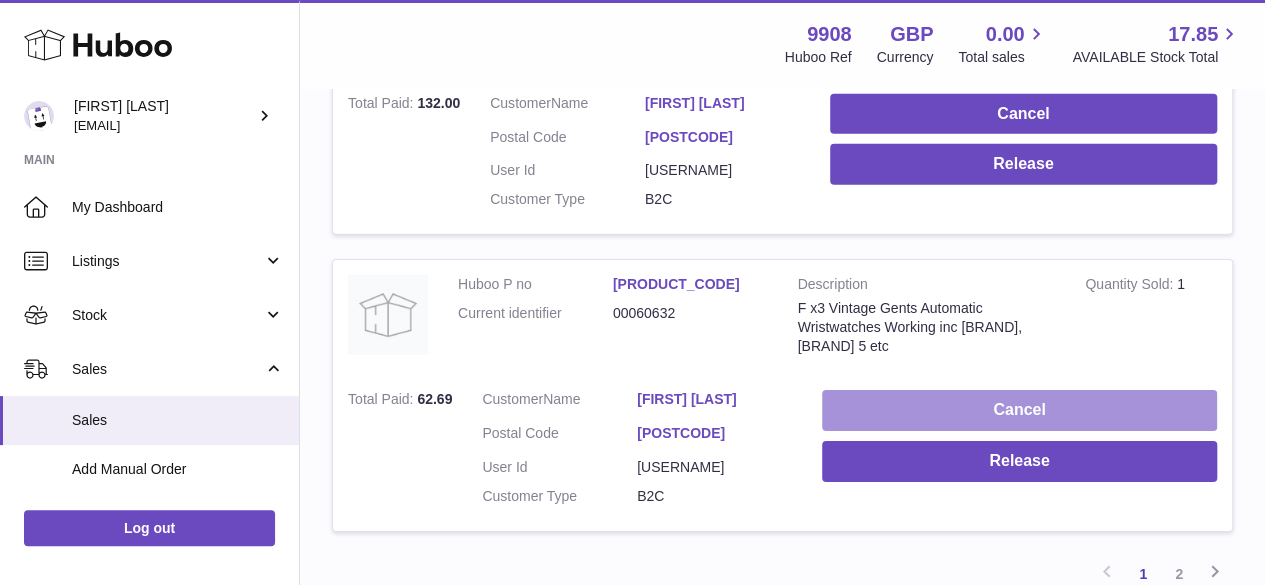 click on "Cancel" at bounding box center [1019, 410] 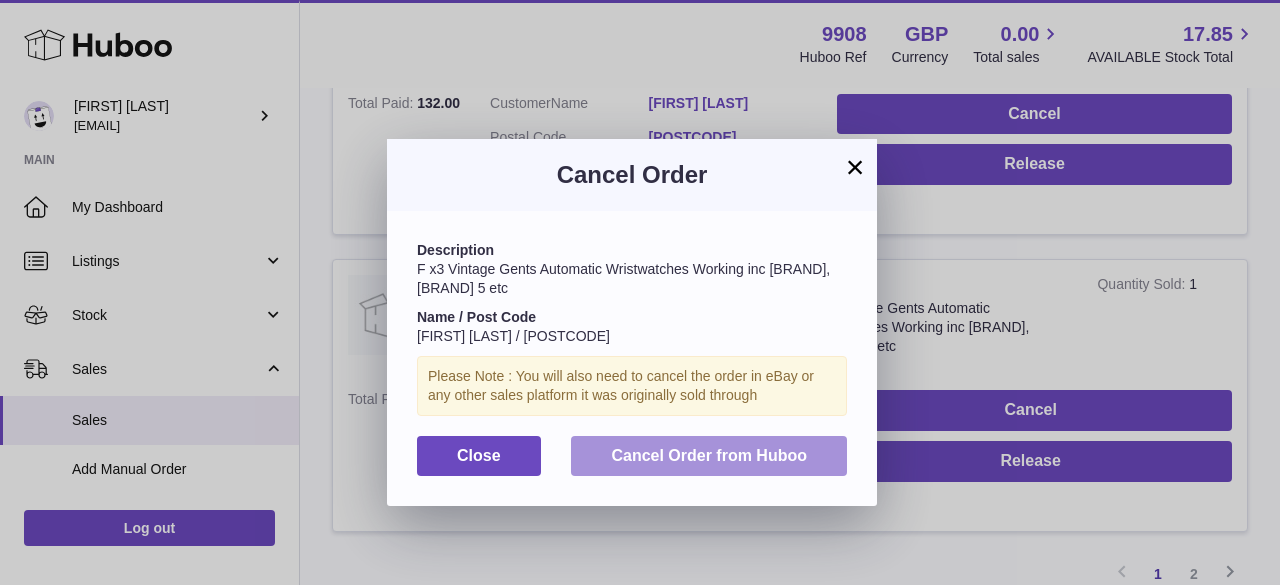 click on "Cancel Order from Huboo" at bounding box center [709, 455] 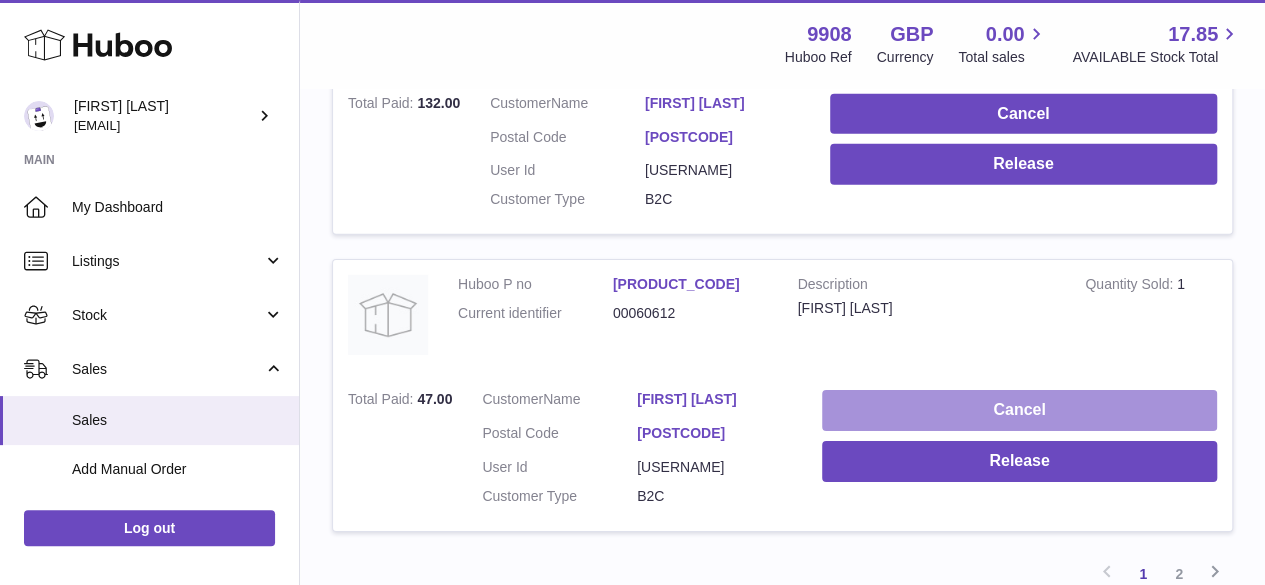 click on "Cancel" at bounding box center [1019, 410] 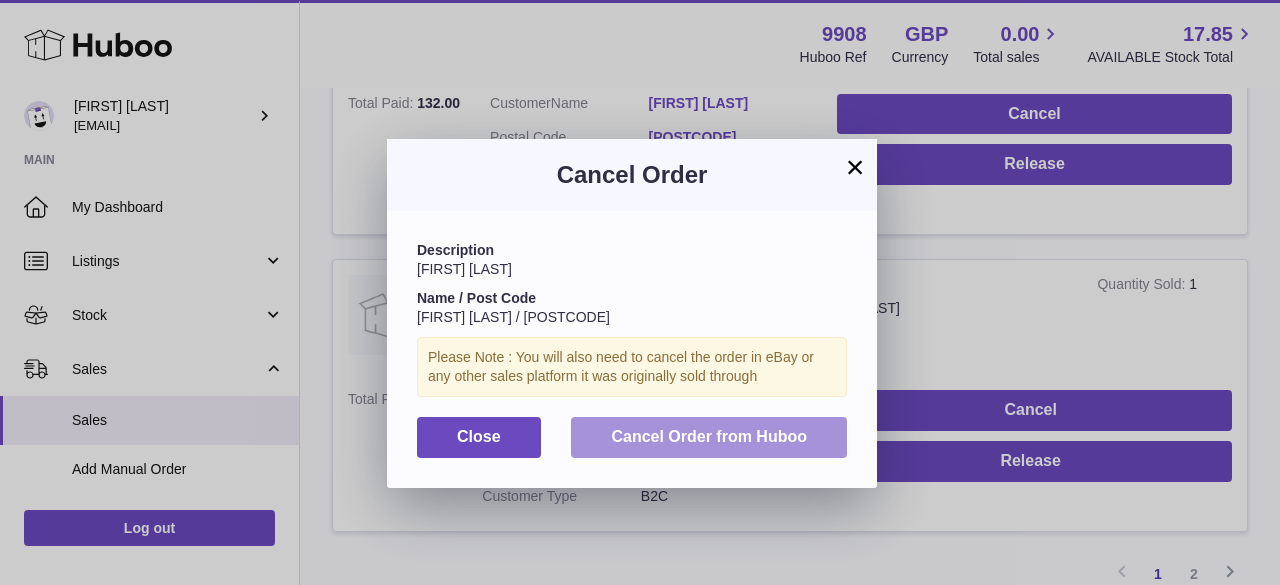 click on "Cancel Order from Huboo" at bounding box center [709, 436] 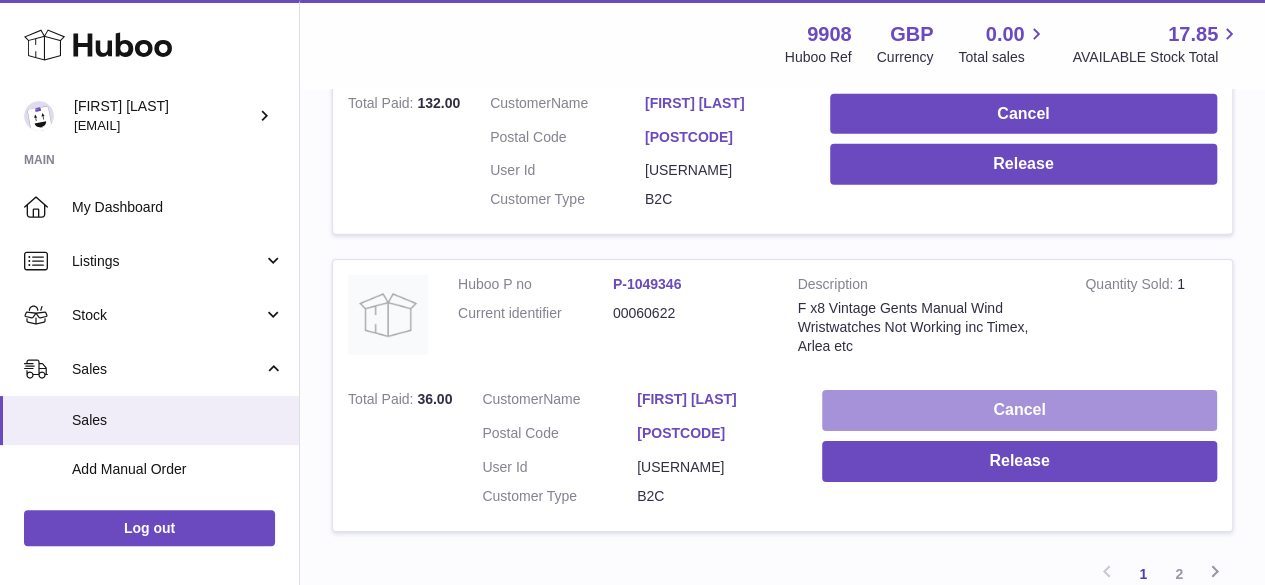 click on "Cancel" at bounding box center [1019, 410] 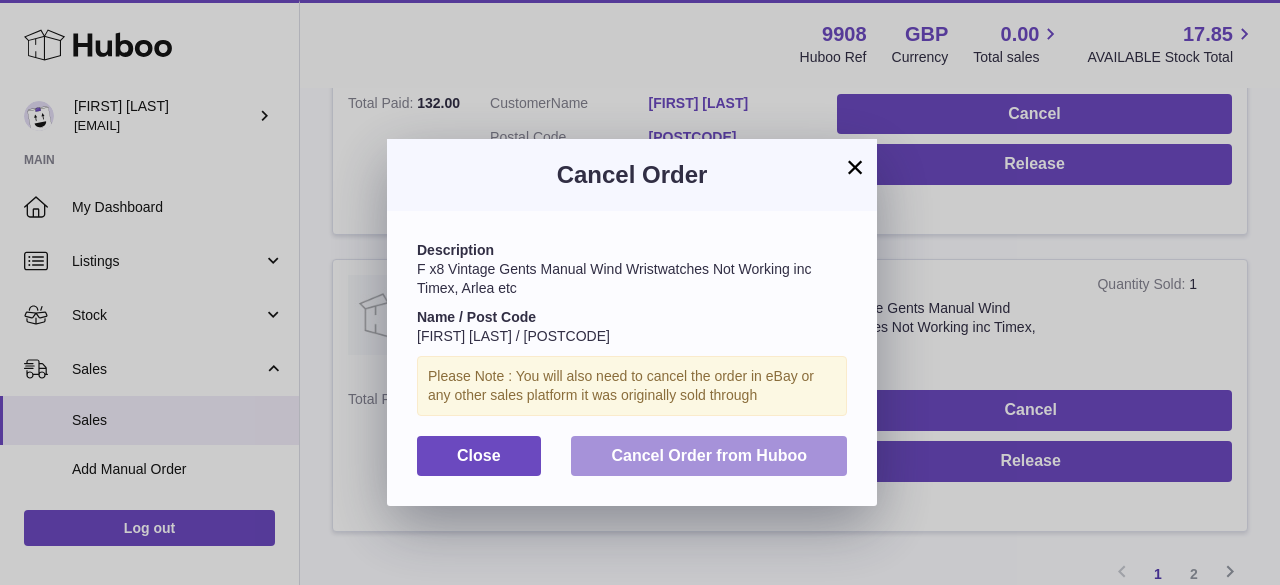click on "Cancel Order from Huboo" at bounding box center (709, 455) 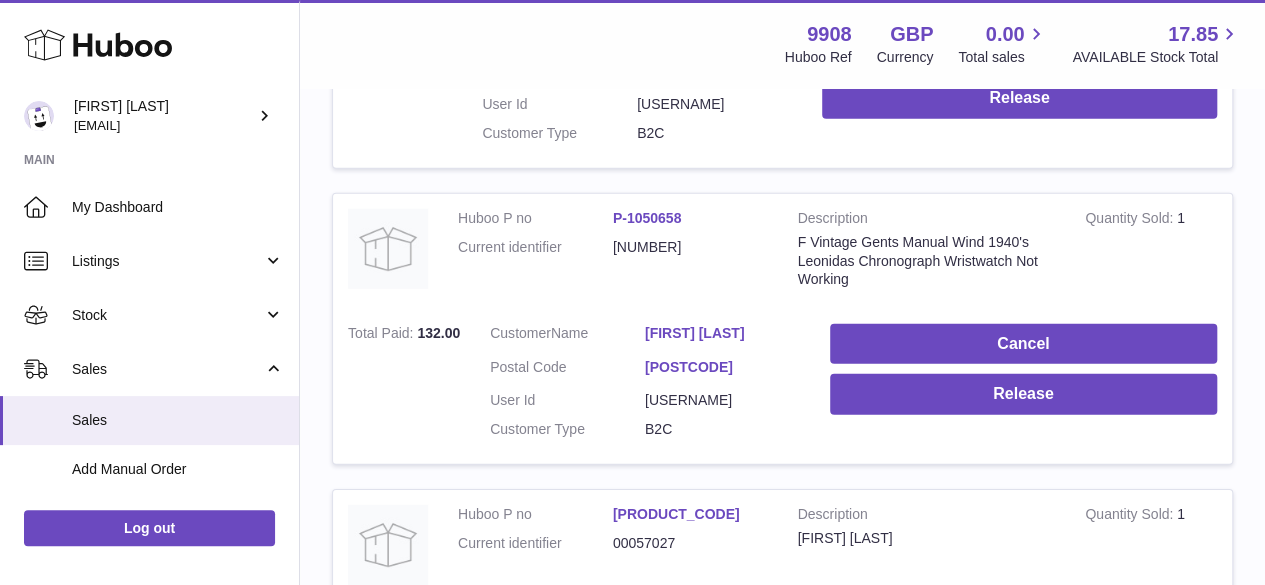 scroll, scrollTop: 29370, scrollLeft: 0, axis: vertical 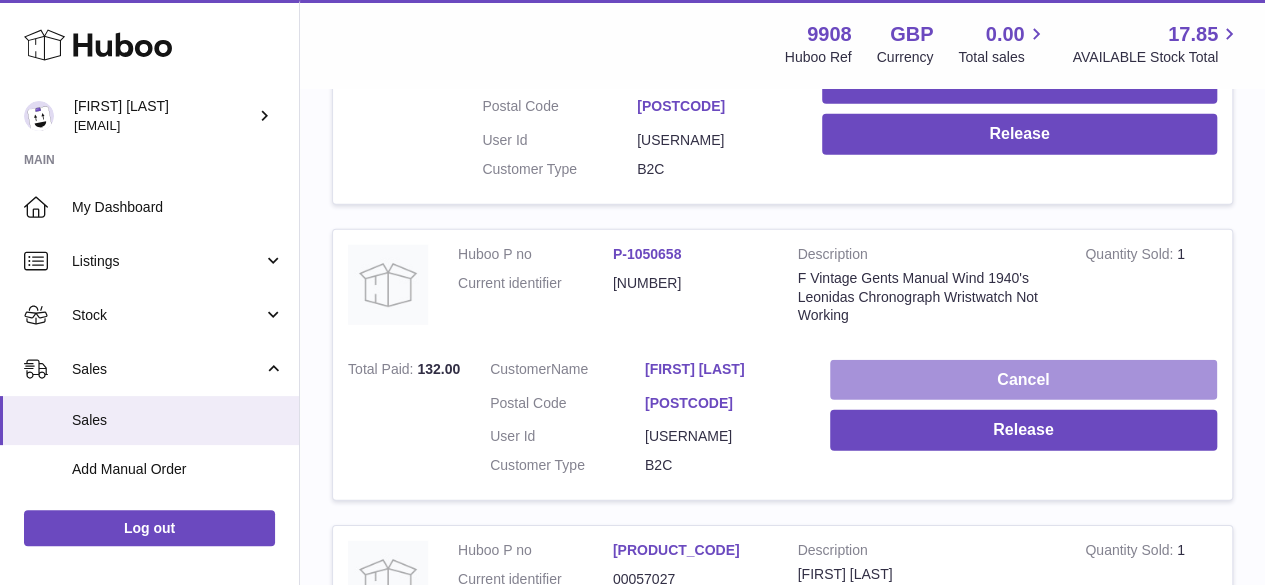 click on "Cancel" at bounding box center (1023, 380) 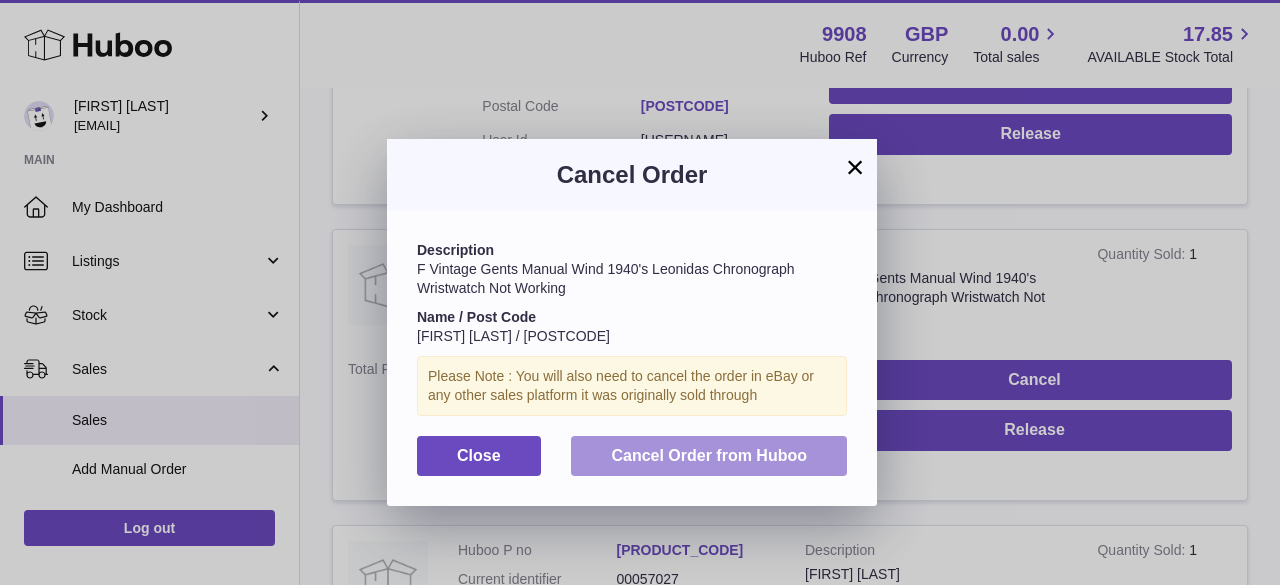 click on "Cancel Order from Huboo" at bounding box center (709, 455) 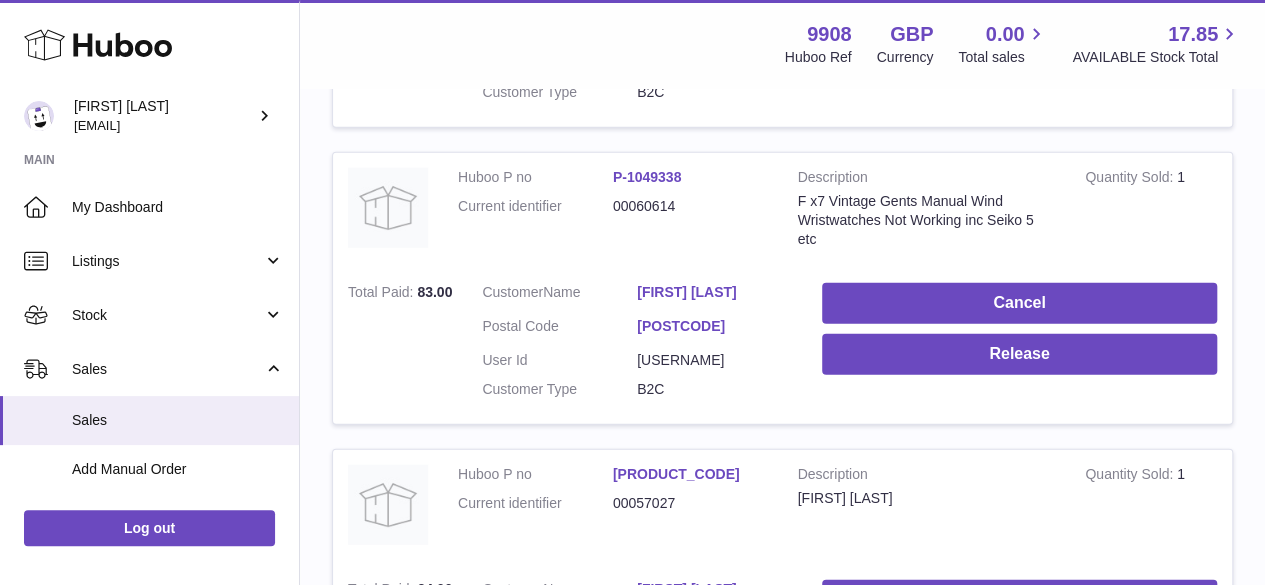 scroll, scrollTop: 29103, scrollLeft: 0, axis: vertical 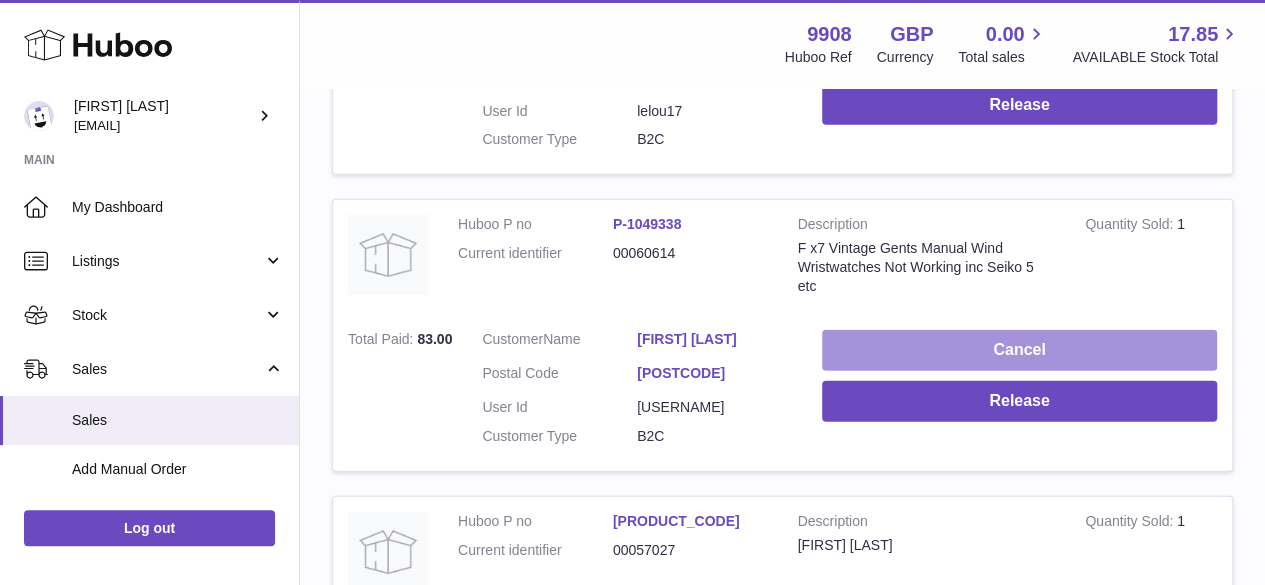 click on "Cancel" at bounding box center [1019, 350] 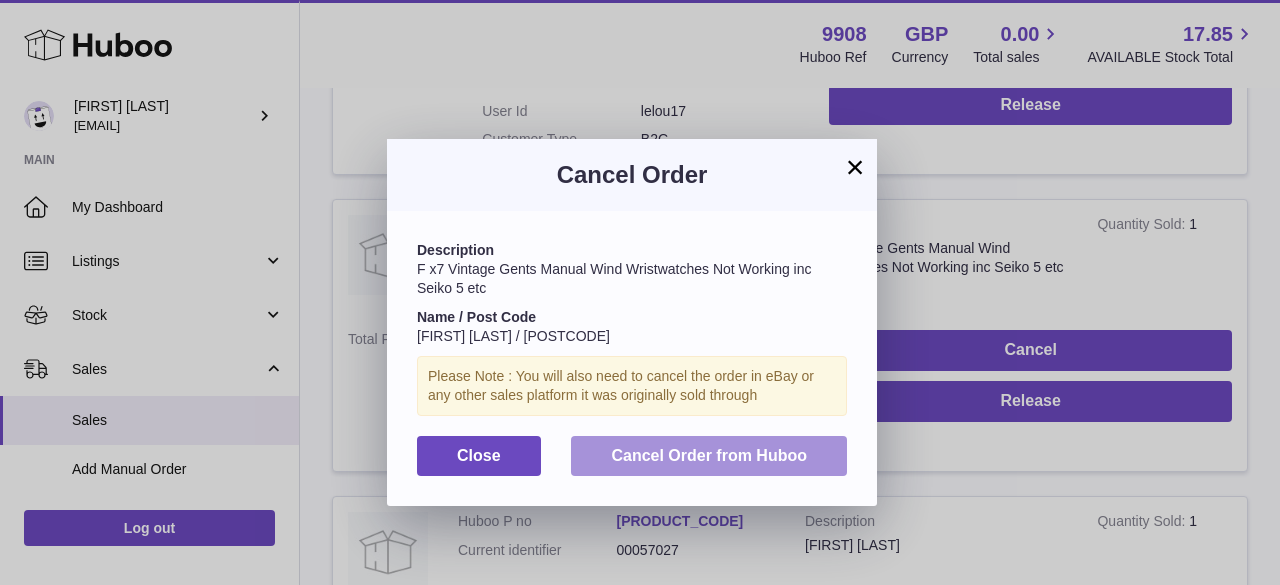 click on "Cancel Order from Huboo" at bounding box center (709, 455) 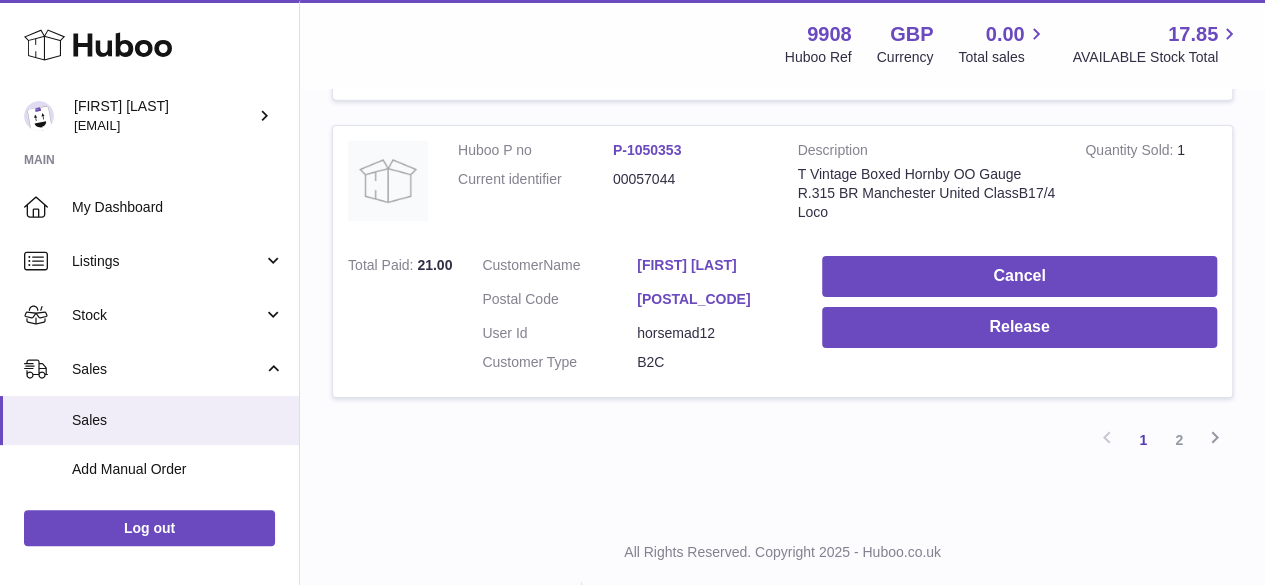 scroll, scrollTop: 29636, scrollLeft: 0, axis: vertical 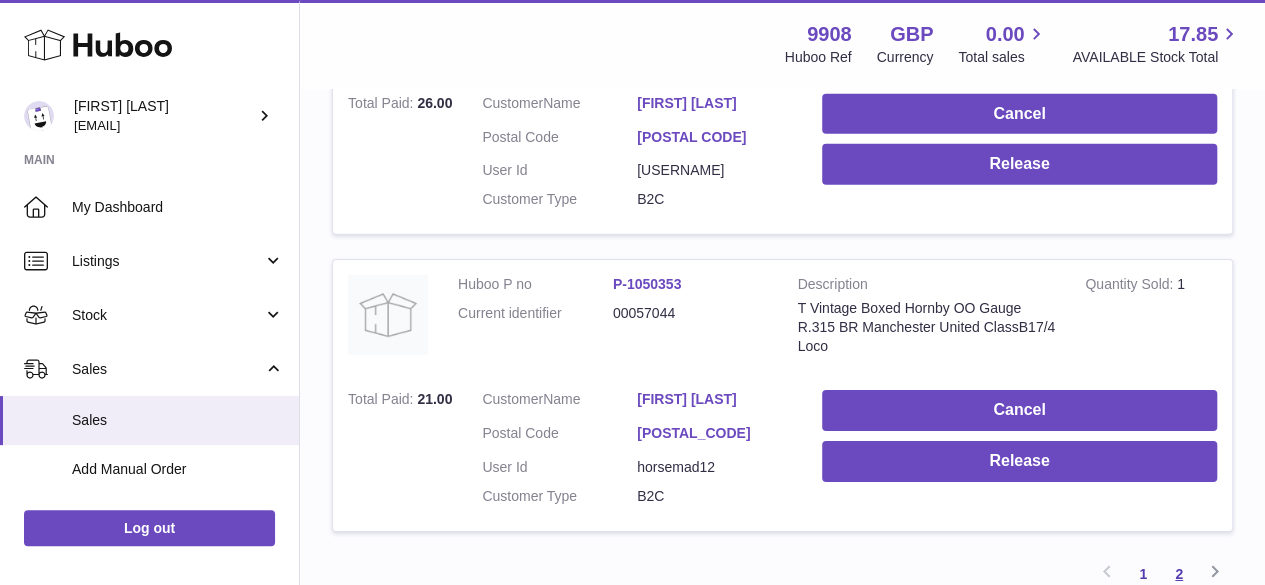 click on "2" at bounding box center [1179, 574] 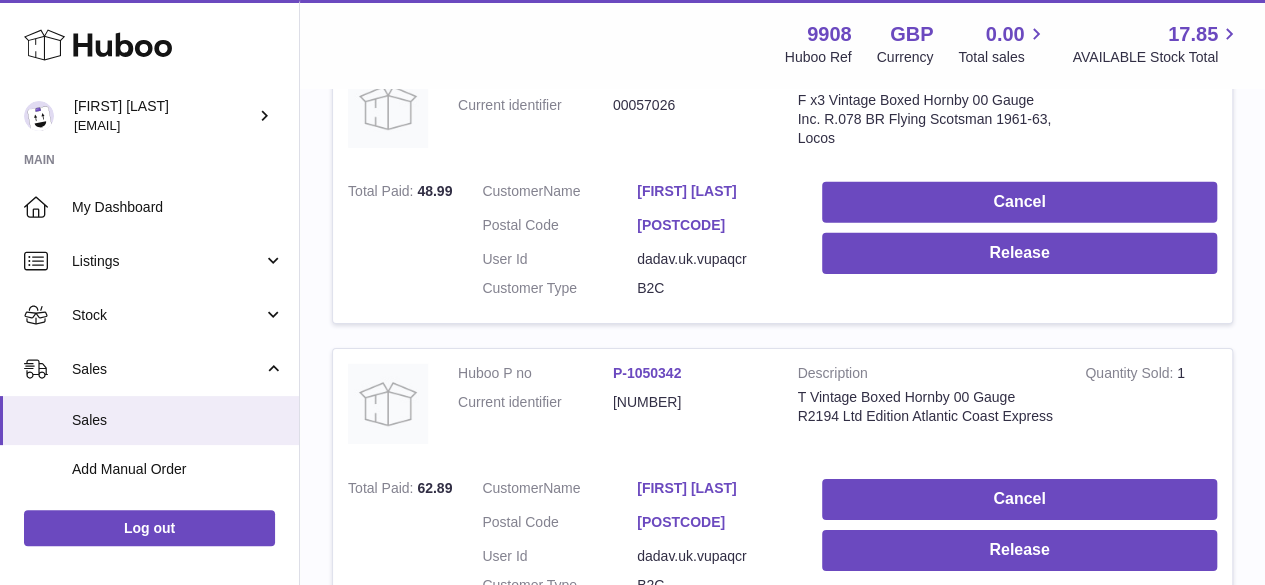 scroll, scrollTop: 3156, scrollLeft: 0, axis: vertical 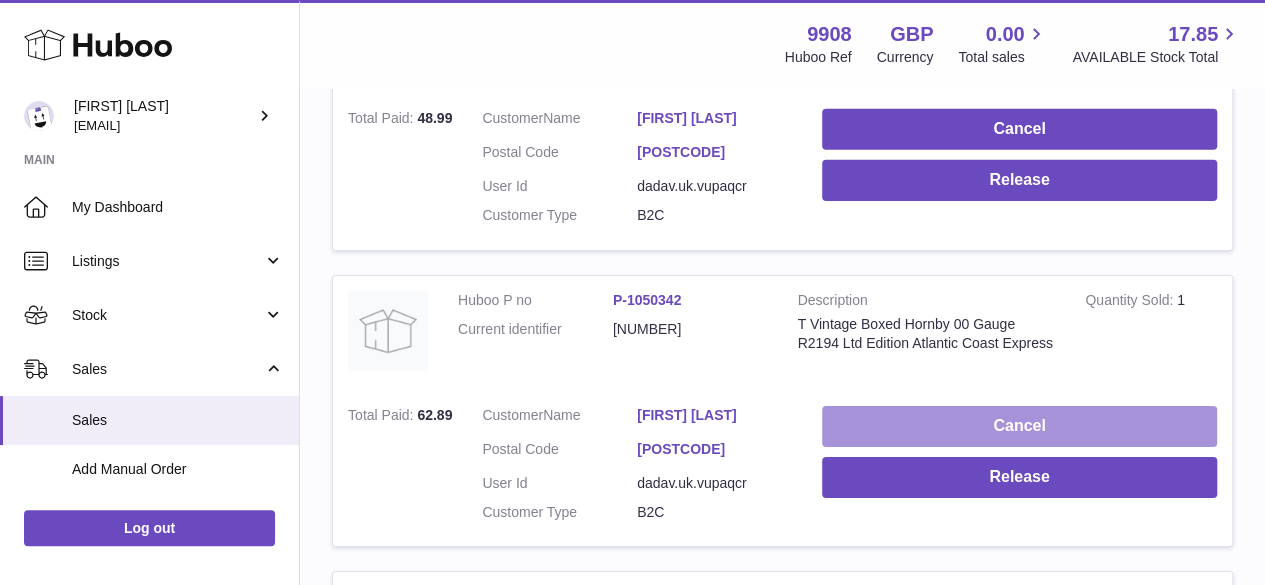 click on "Cancel" at bounding box center (1019, 426) 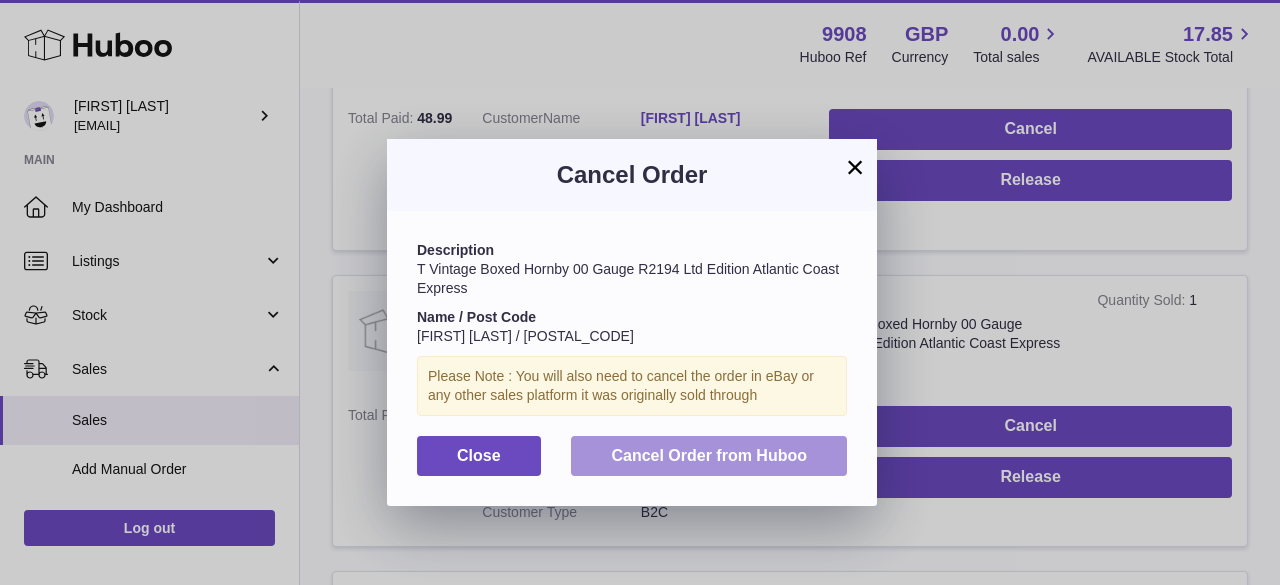 click on "Cancel Order from Huboo" at bounding box center [709, 455] 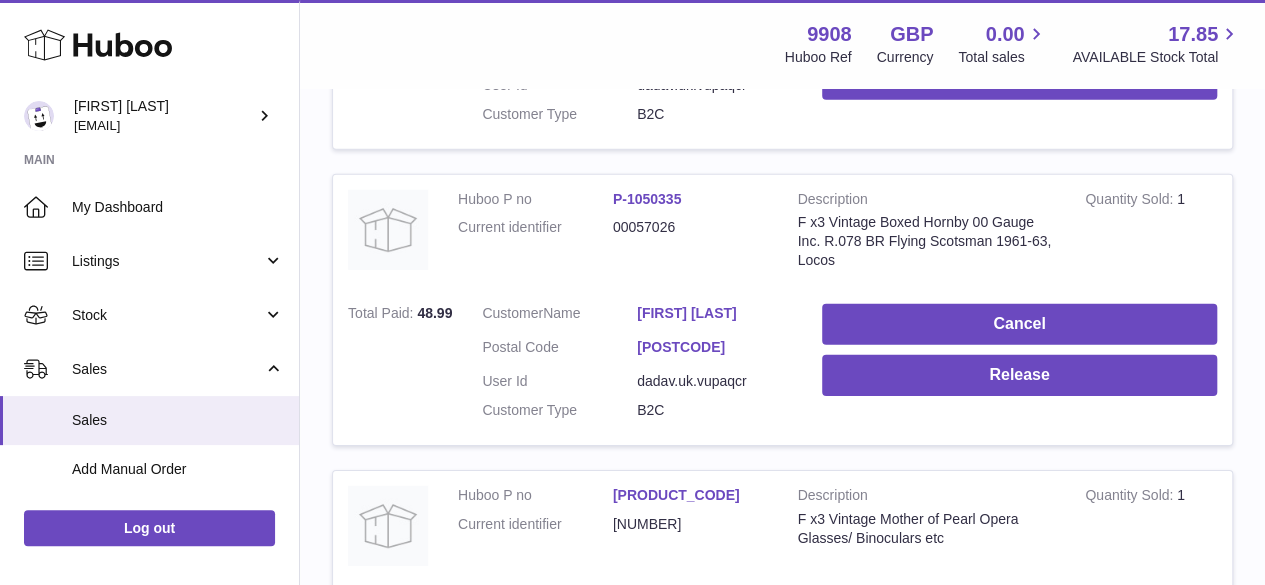 scroll, scrollTop: 2890, scrollLeft: 0, axis: vertical 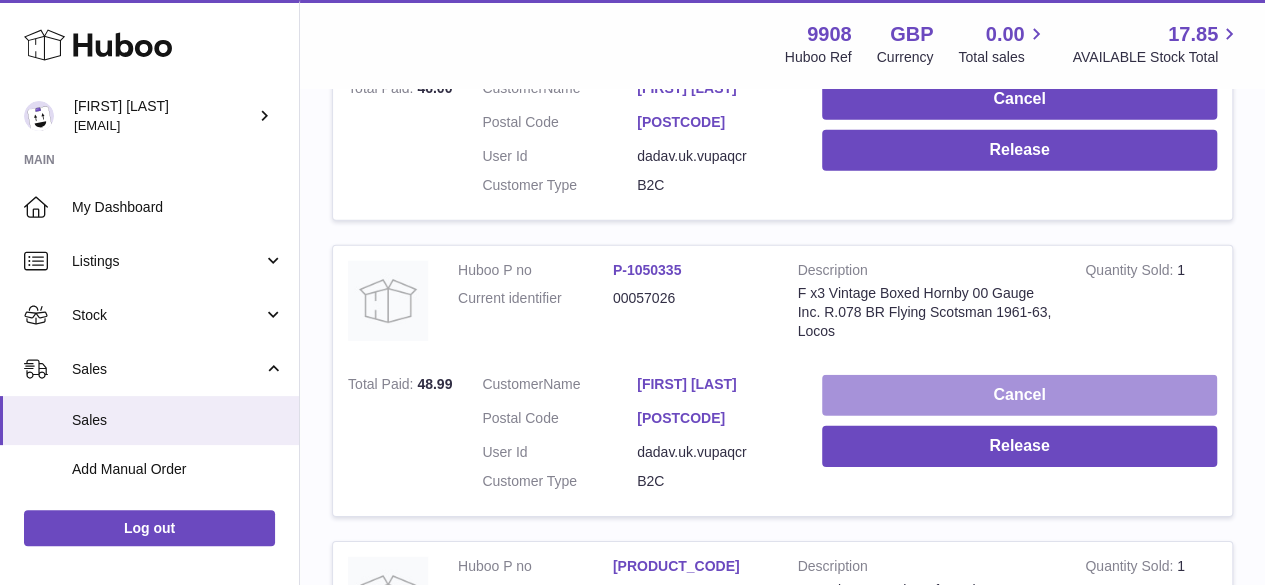 click on "Cancel" at bounding box center (1019, 395) 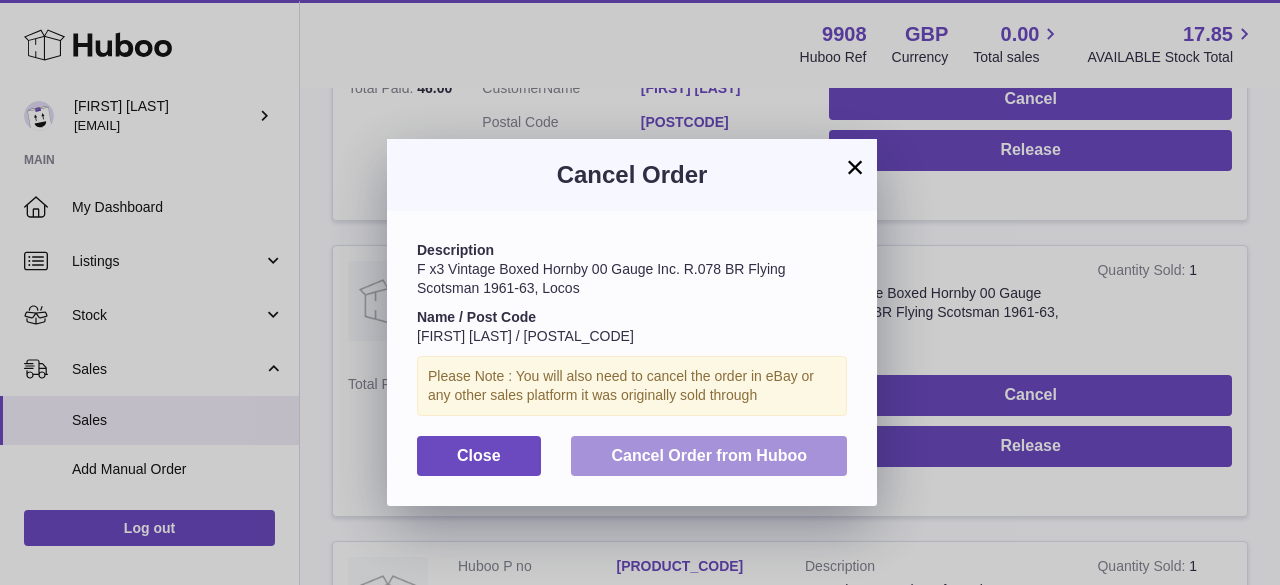 click on "Cancel Order from Huboo" at bounding box center (709, 455) 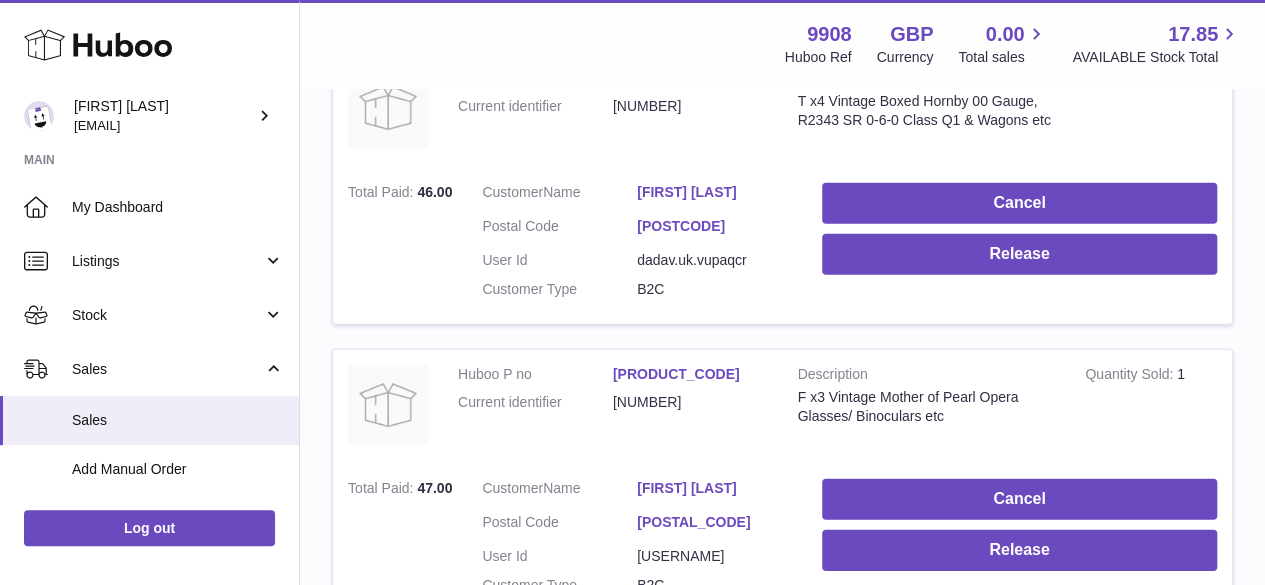 scroll, scrollTop: 2756, scrollLeft: 0, axis: vertical 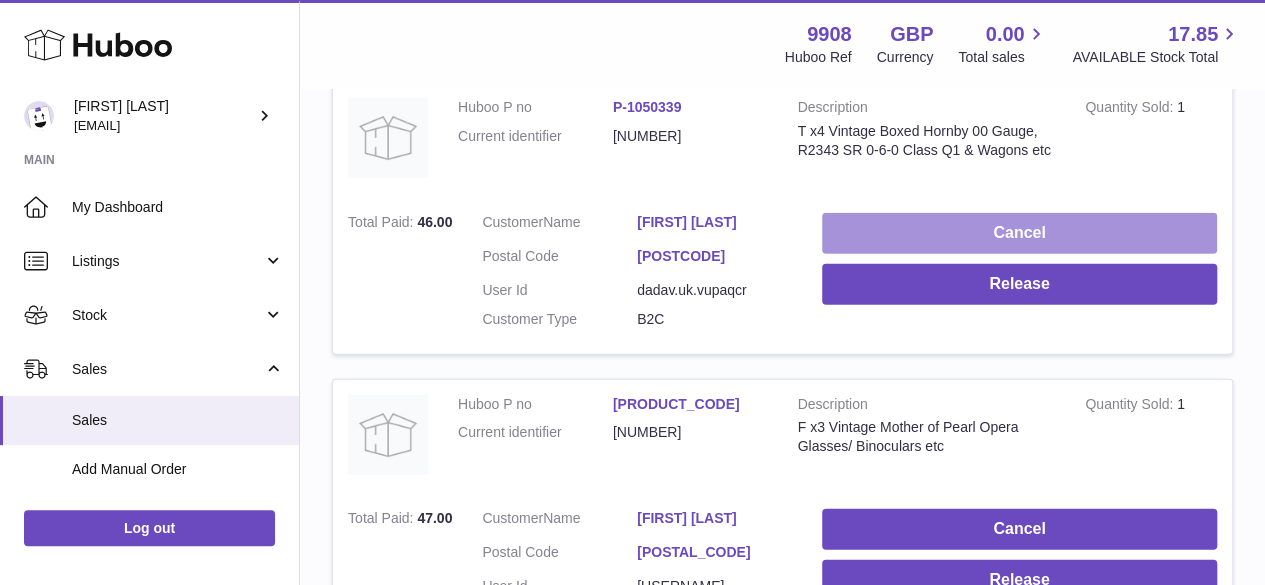 click on "Cancel" at bounding box center (1019, 233) 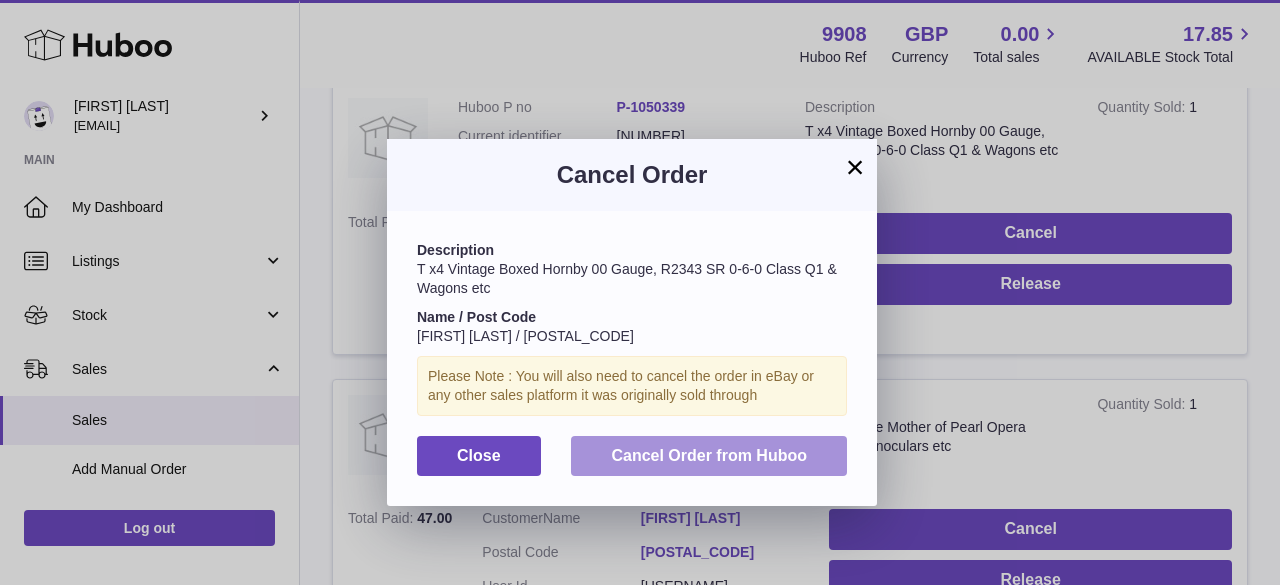 click on "Cancel Order from Huboo" at bounding box center (709, 455) 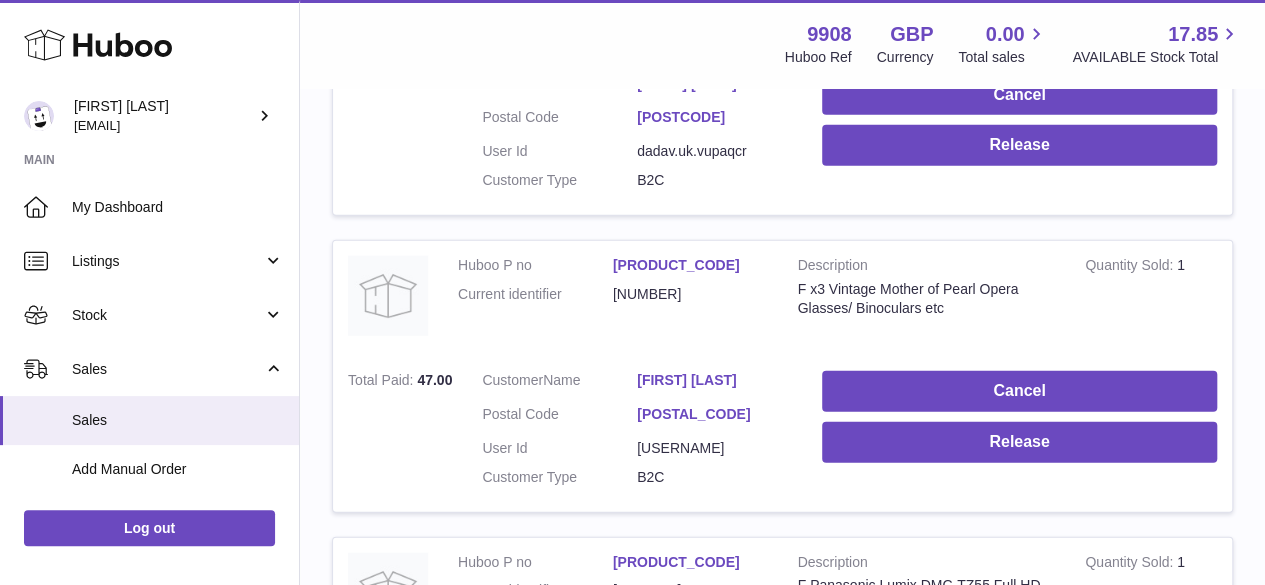 scroll, scrollTop: 2490, scrollLeft: 0, axis: vertical 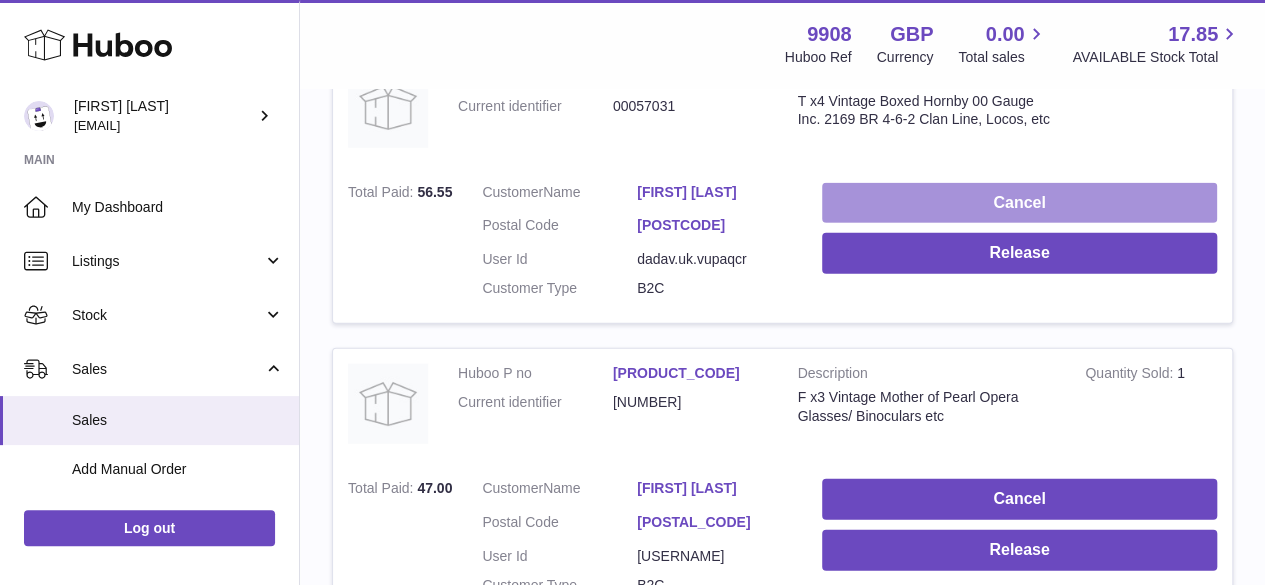 click on "Cancel" at bounding box center (1019, 203) 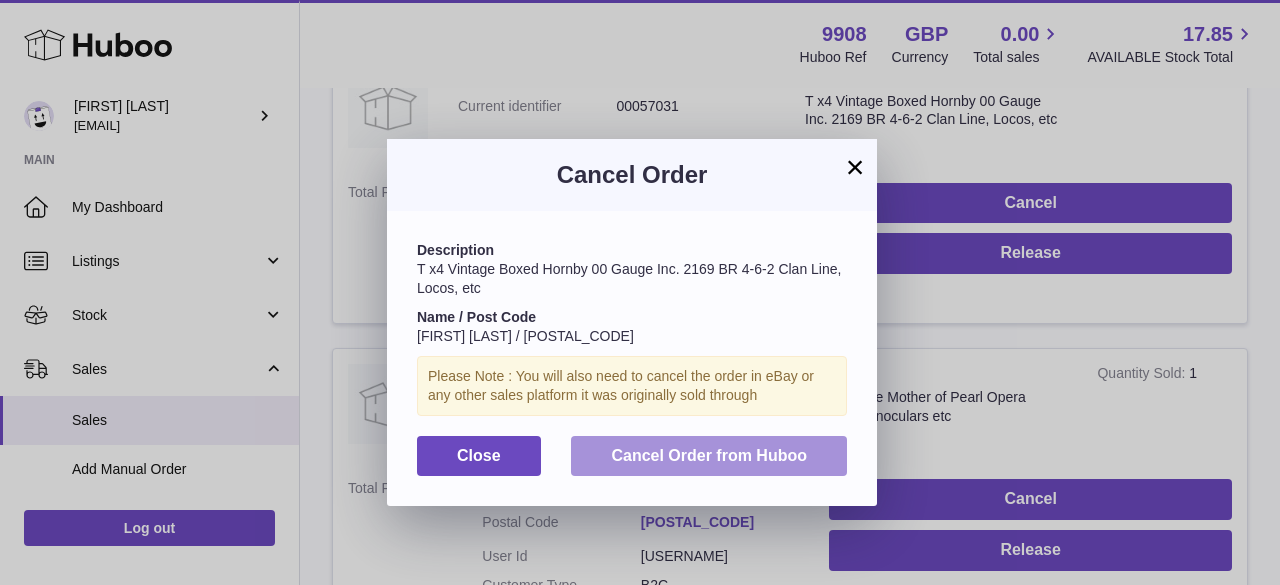 click on "Cancel Order from Huboo" at bounding box center [709, 455] 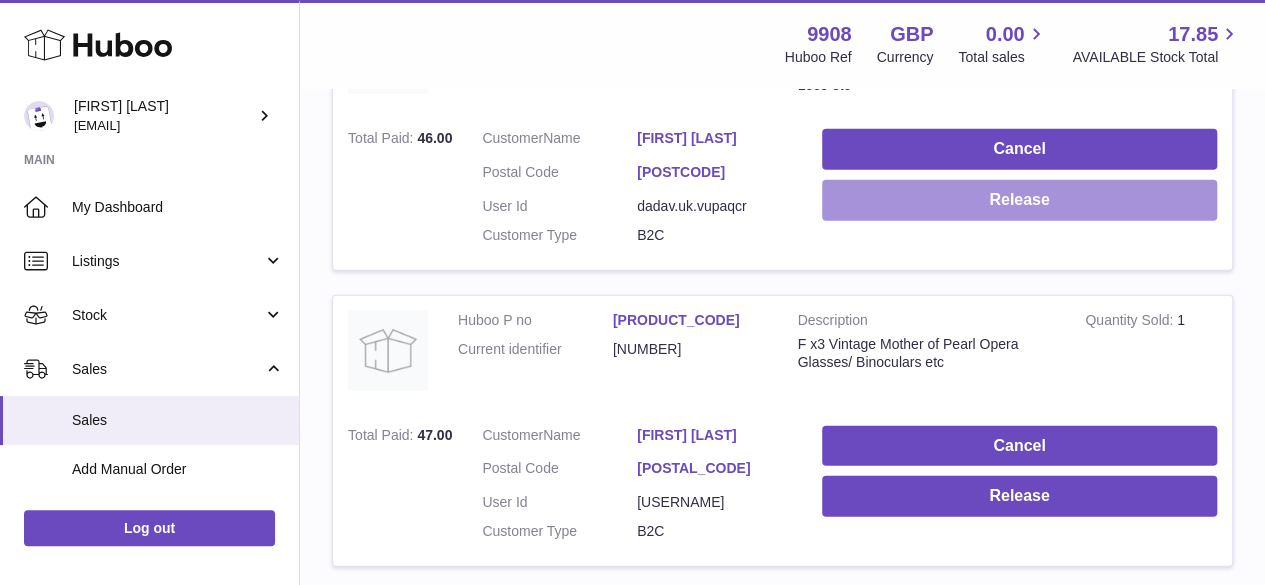 scroll, scrollTop: 2223, scrollLeft: 0, axis: vertical 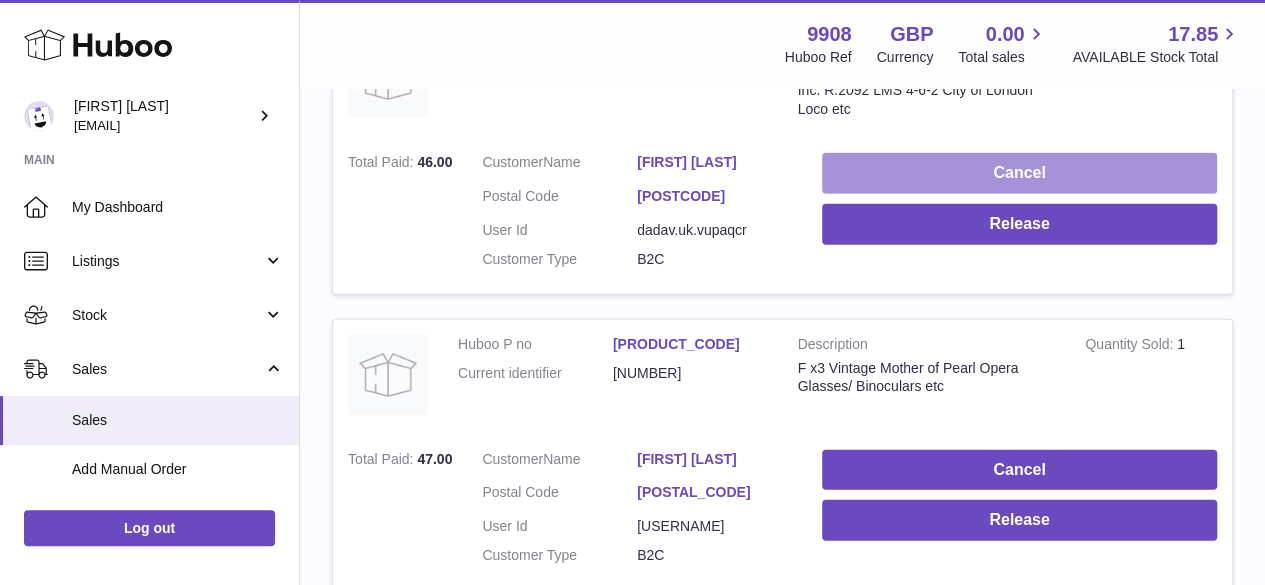 click on "Cancel" at bounding box center (1019, 173) 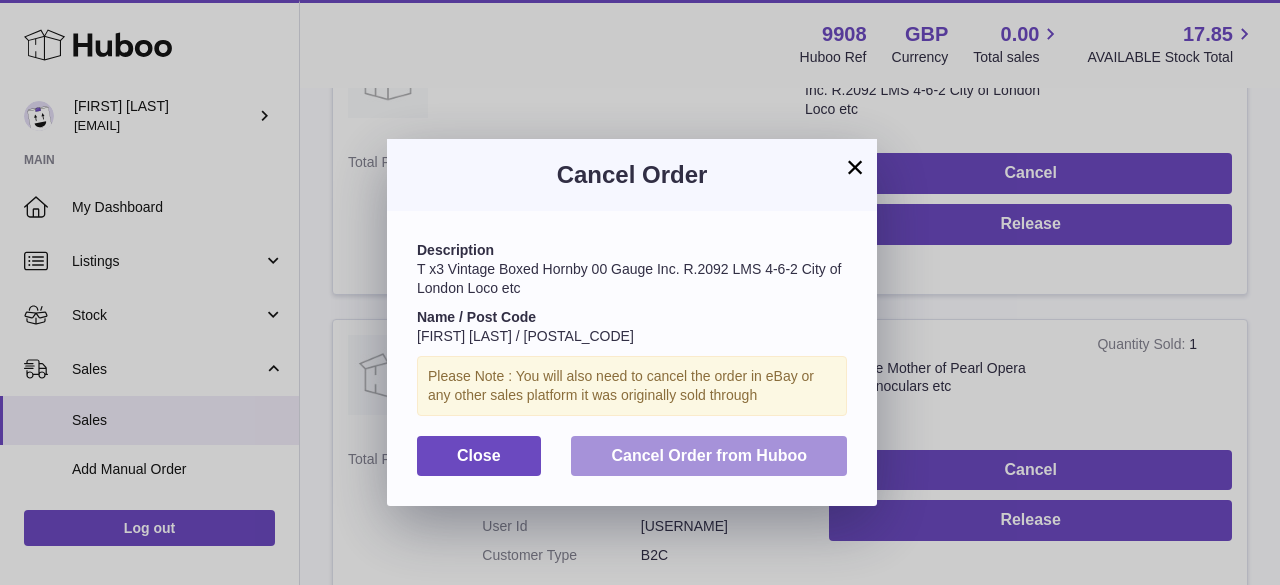 click on "Cancel Order from Huboo" at bounding box center (709, 455) 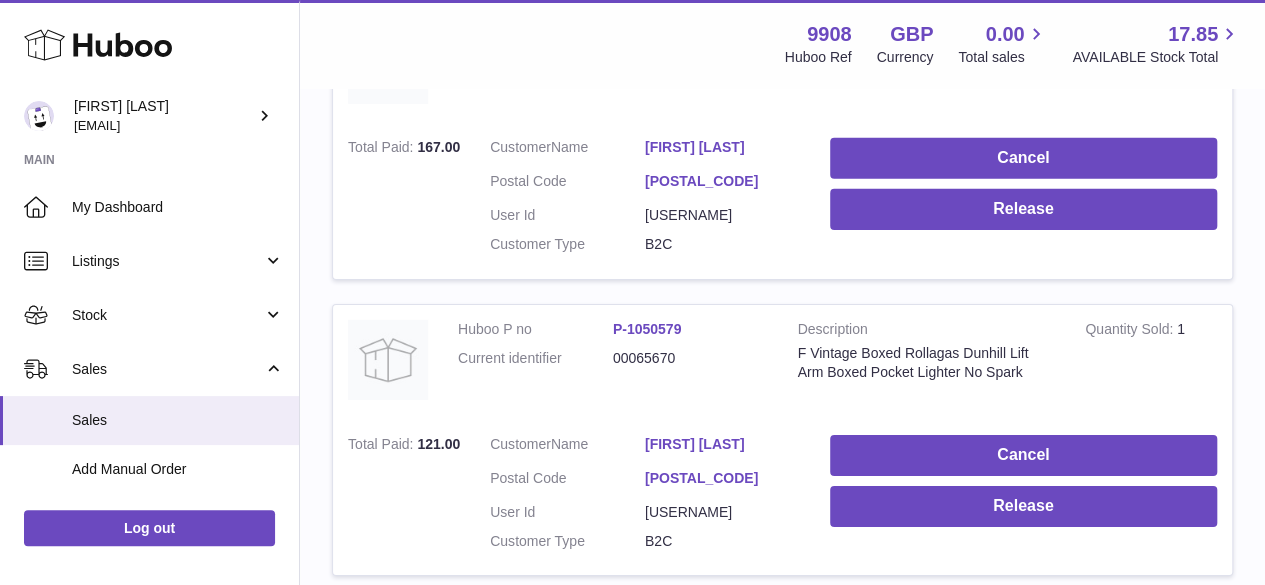 scroll, scrollTop: 2860, scrollLeft: 0, axis: vertical 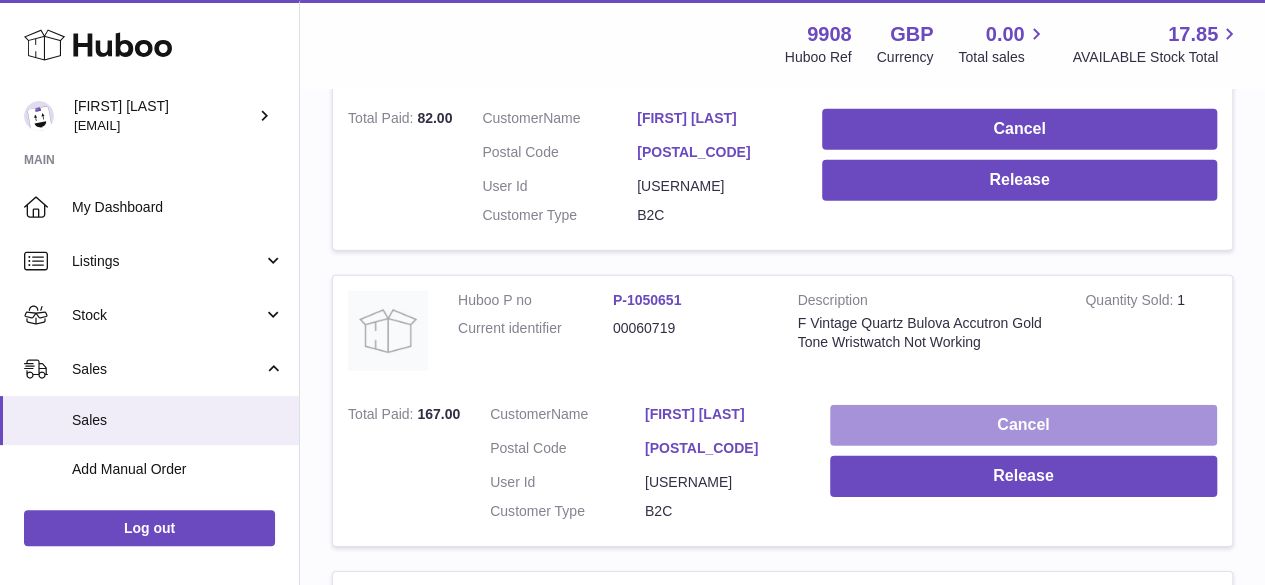 click on "Cancel" at bounding box center (1023, 425) 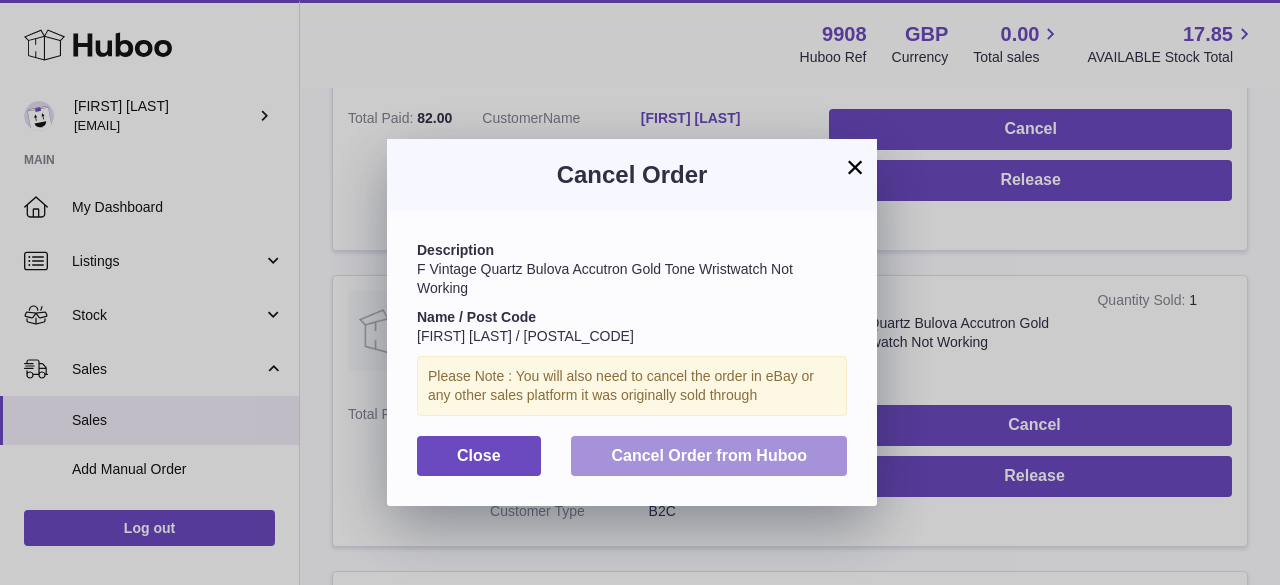 click on "Cancel Order from Huboo" at bounding box center (709, 455) 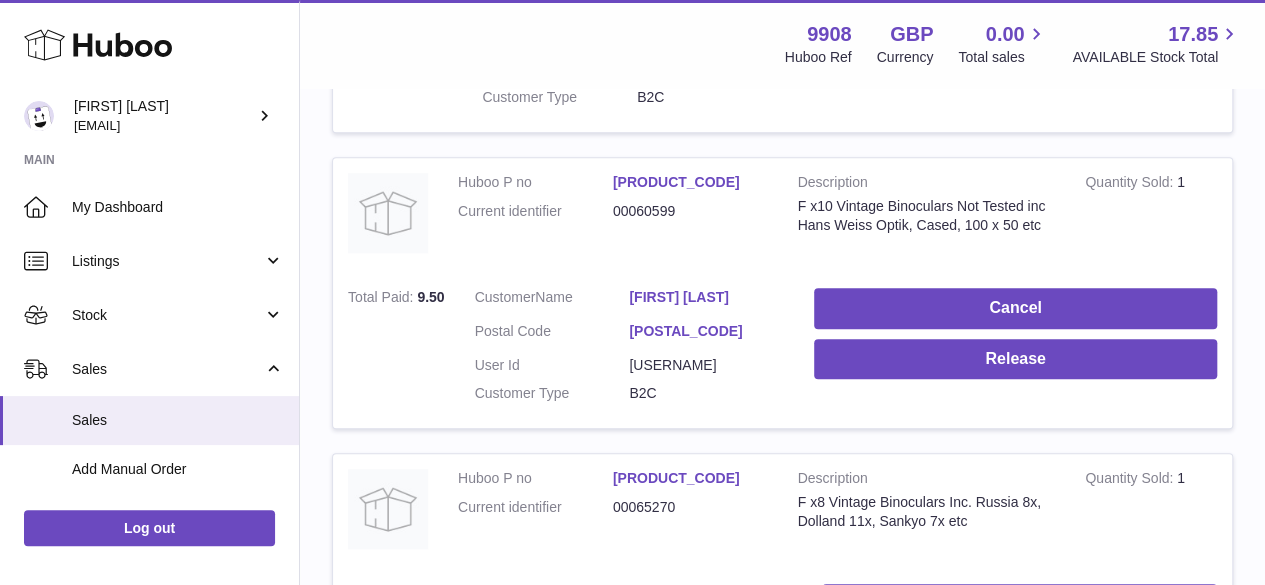 scroll, scrollTop: 4727, scrollLeft: 0, axis: vertical 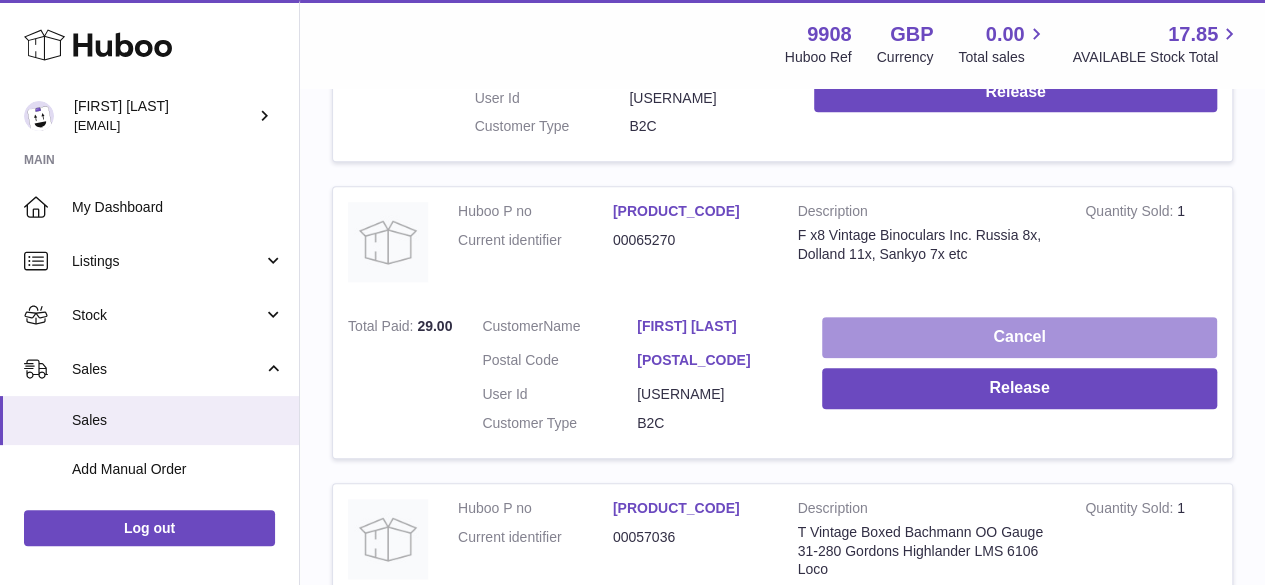 click on "Cancel" at bounding box center (1019, 337) 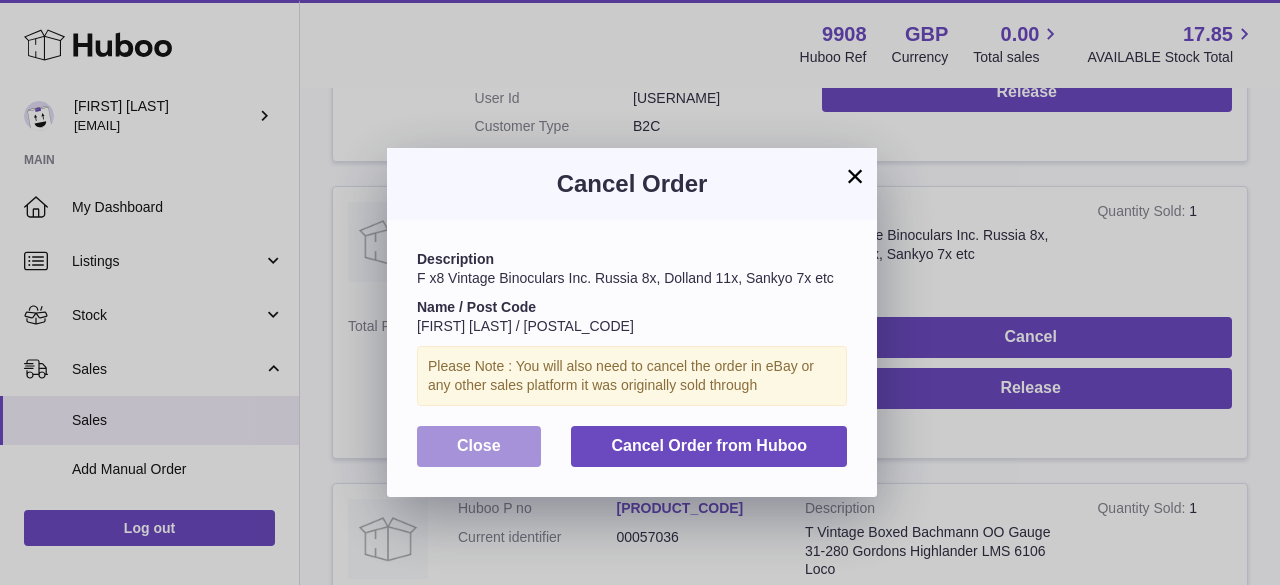 click on "Close" at bounding box center [479, 446] 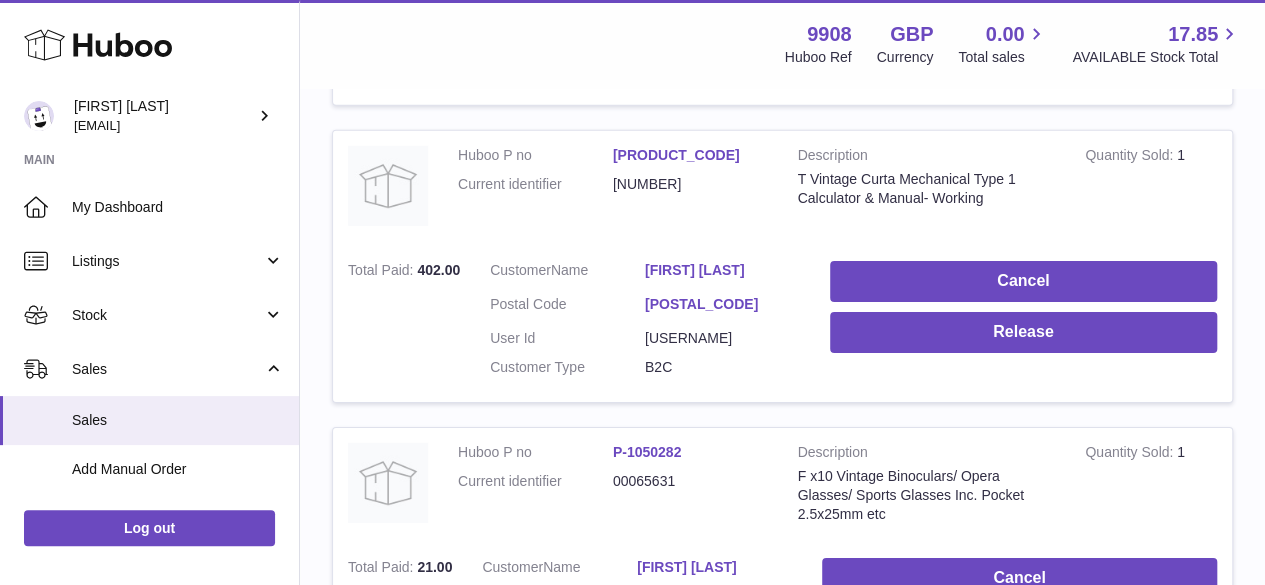 scroll, scrollTop: 6727, scrollLeft: 0, axis: vertical 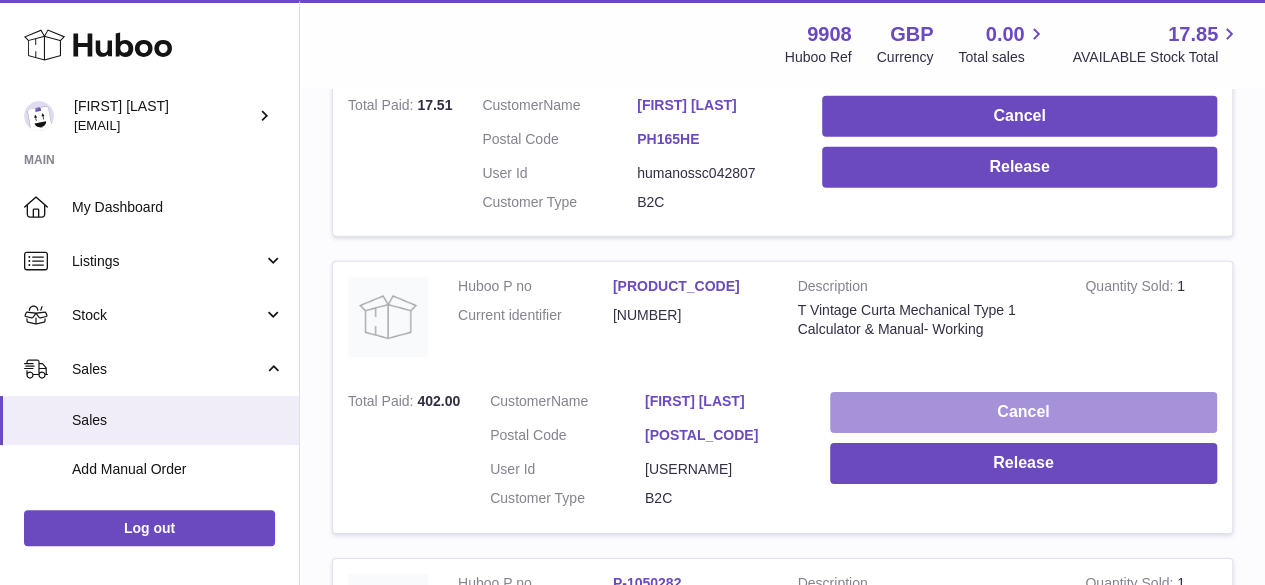 click on "Cancel" at bounding box center (1023, 412) 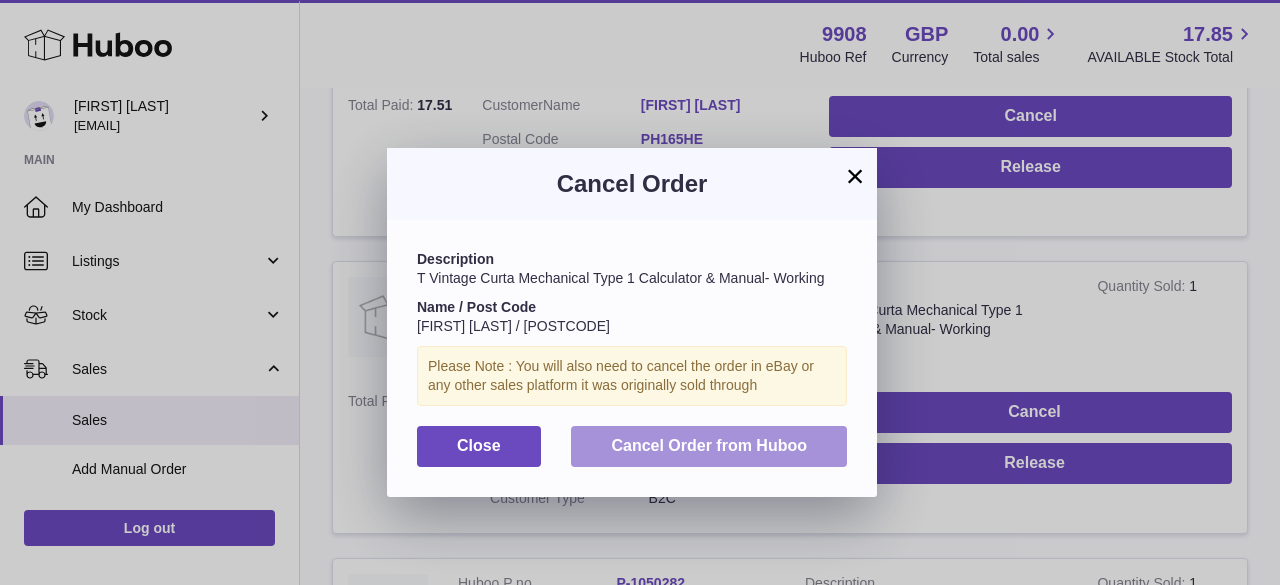 click on "Cancel Order from Huboo" at bounding box center [709, 445] 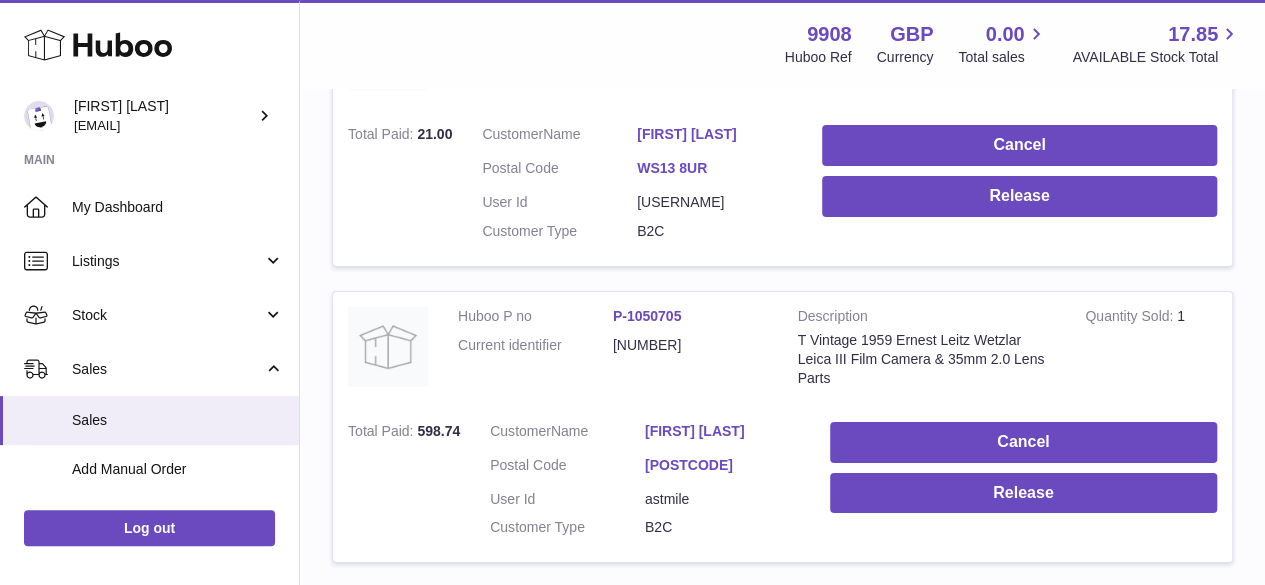 scroll, scrollTop: 7127, scrollLeft: 0, axis: vertical 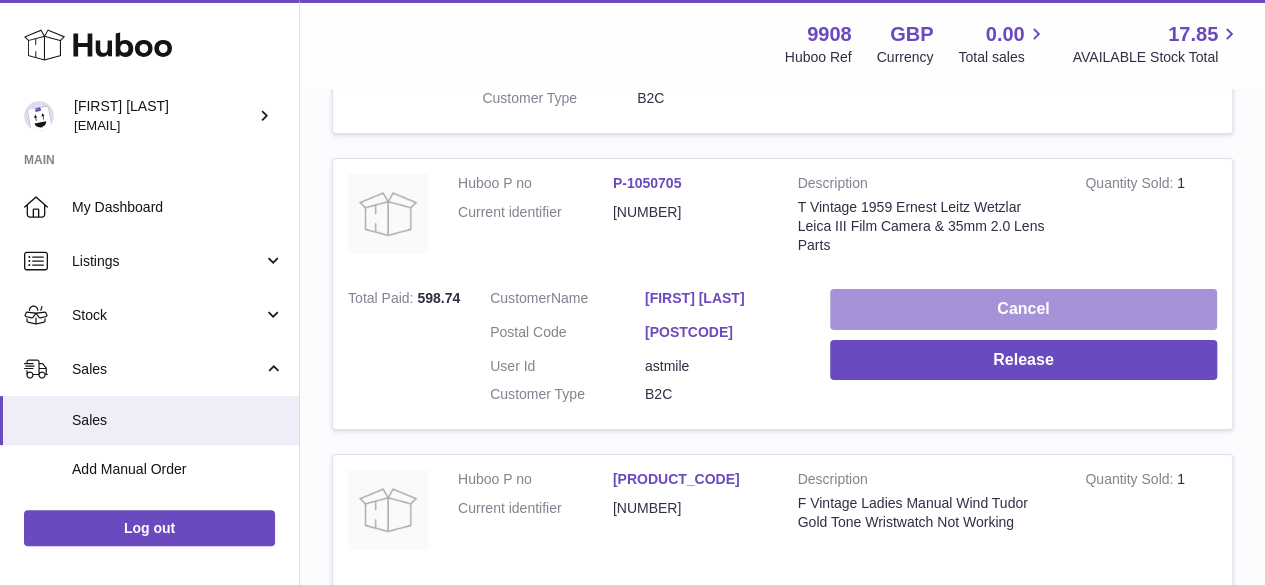 click on "Cancel" at bounding box center (1023, 309) 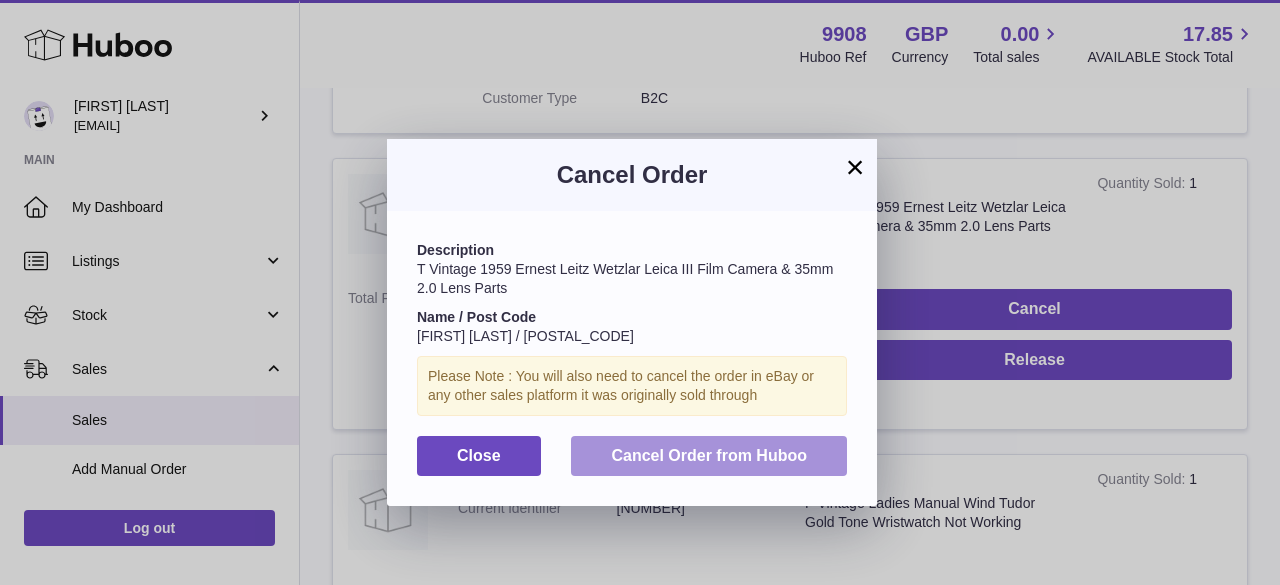 click on "Cancel Order from Huboo" at bounding box center [709, 455] 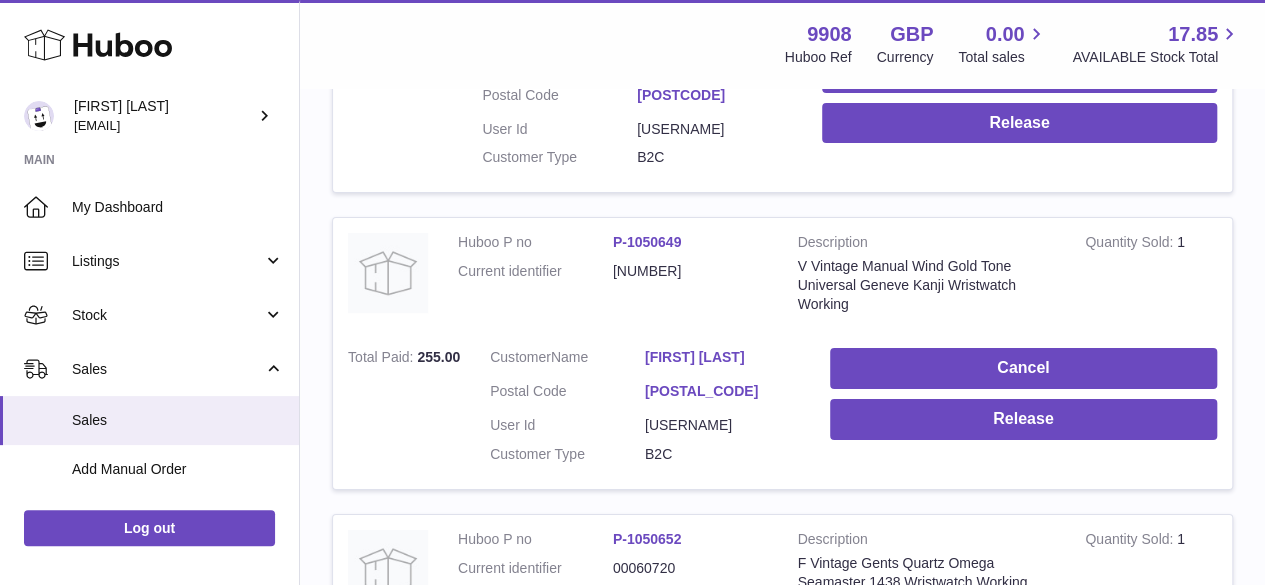 scroll, scrollTop: 7394, scrollLeft: 0, axis: vertical 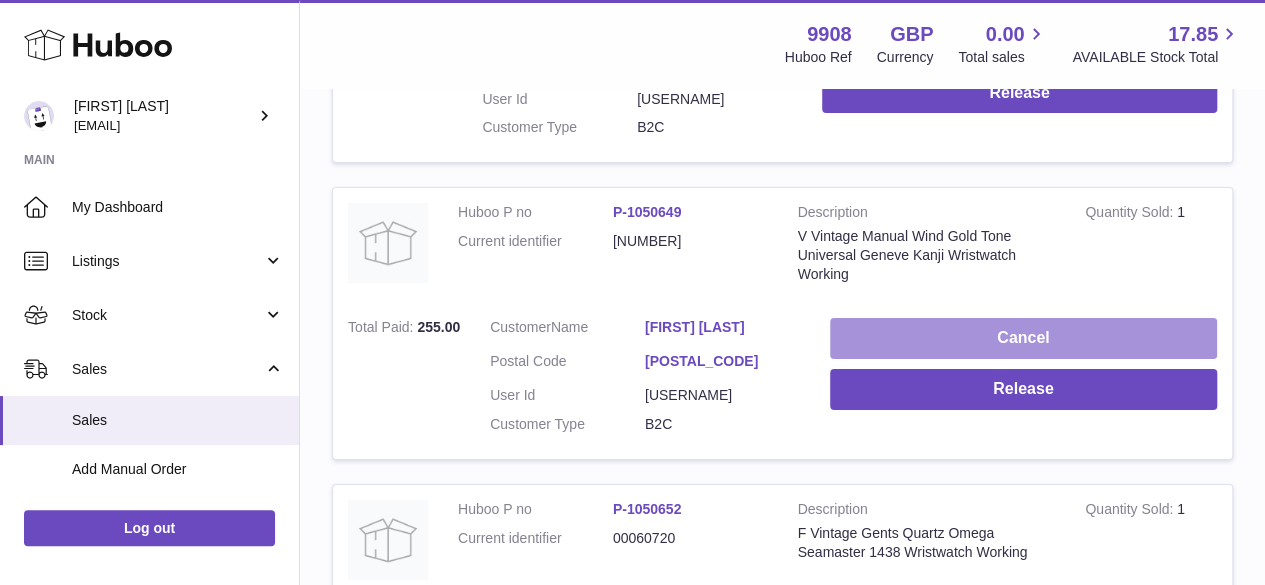 click on "Cancel" at bounding box center (1023, 338) 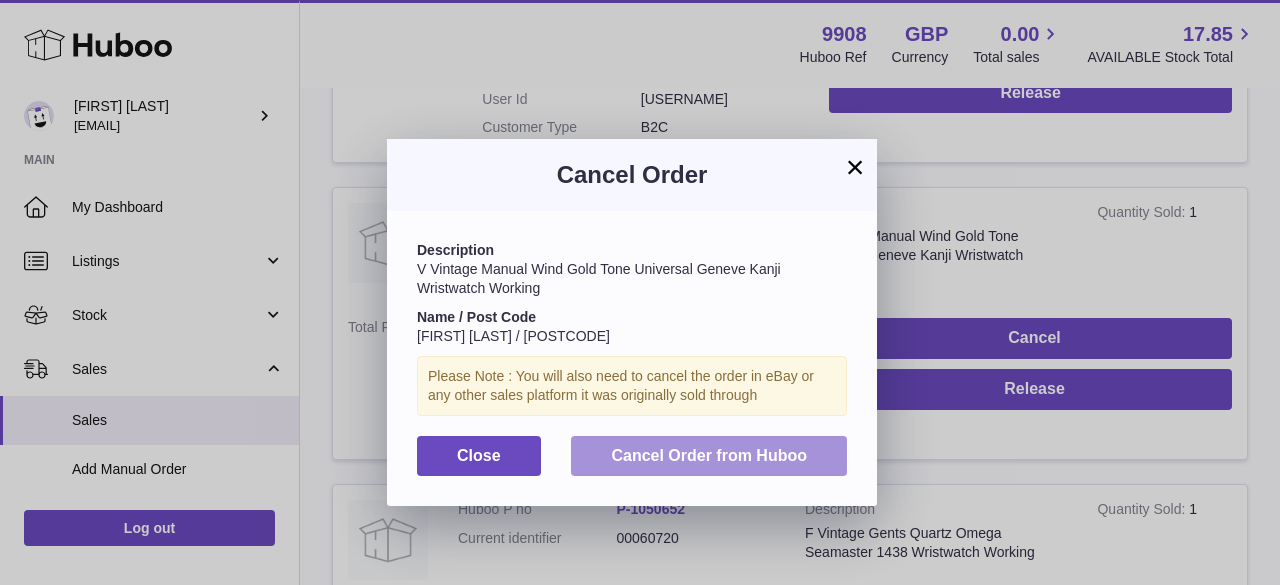 click on "Cancel Order from Huboo" at bounding box center [709, 455] 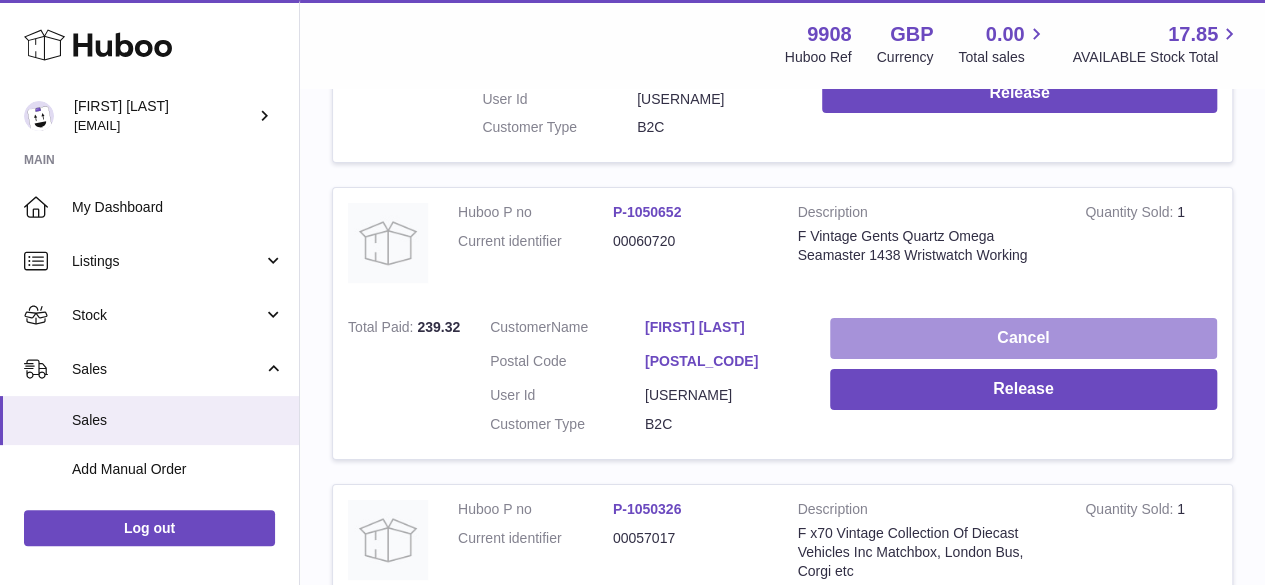 click on "Cancel" at bounding box center (1023, 338) 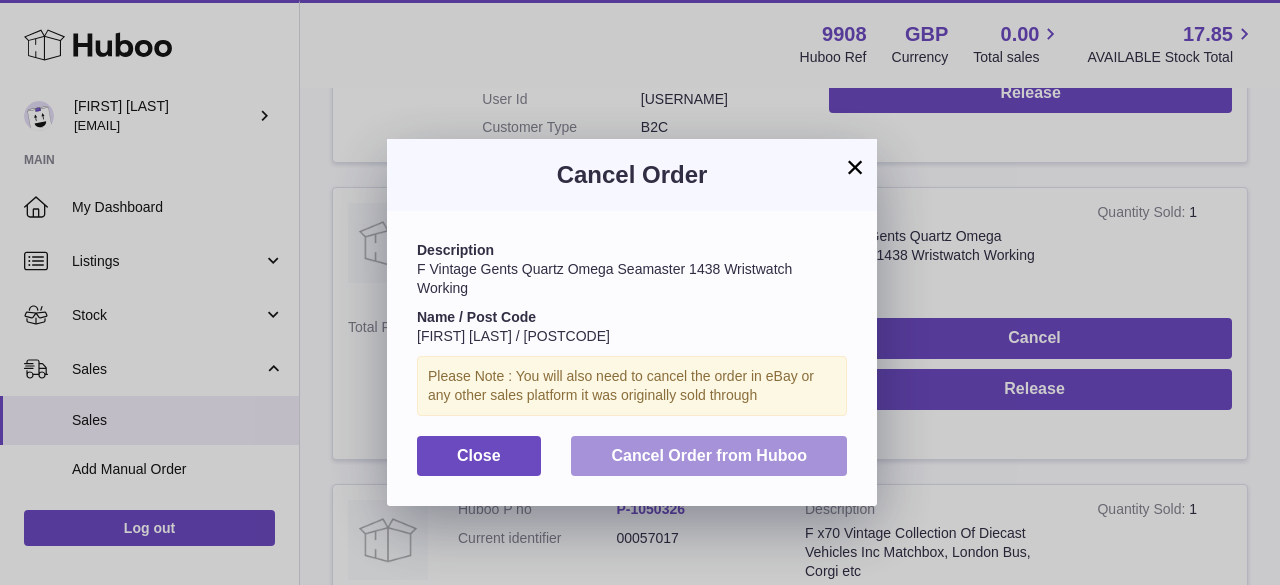 click on "Cancel Order from Huboo" at bounding box center [709, 456] 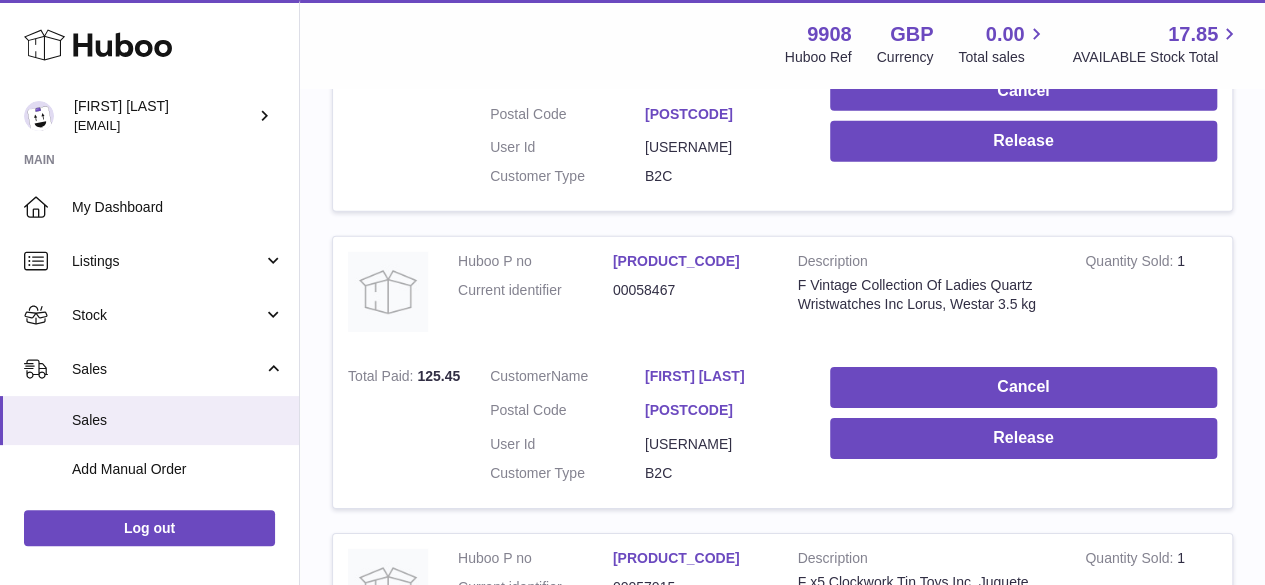 scroll, scrollTop: 14194, scrollLeft: 0, axis: vertical 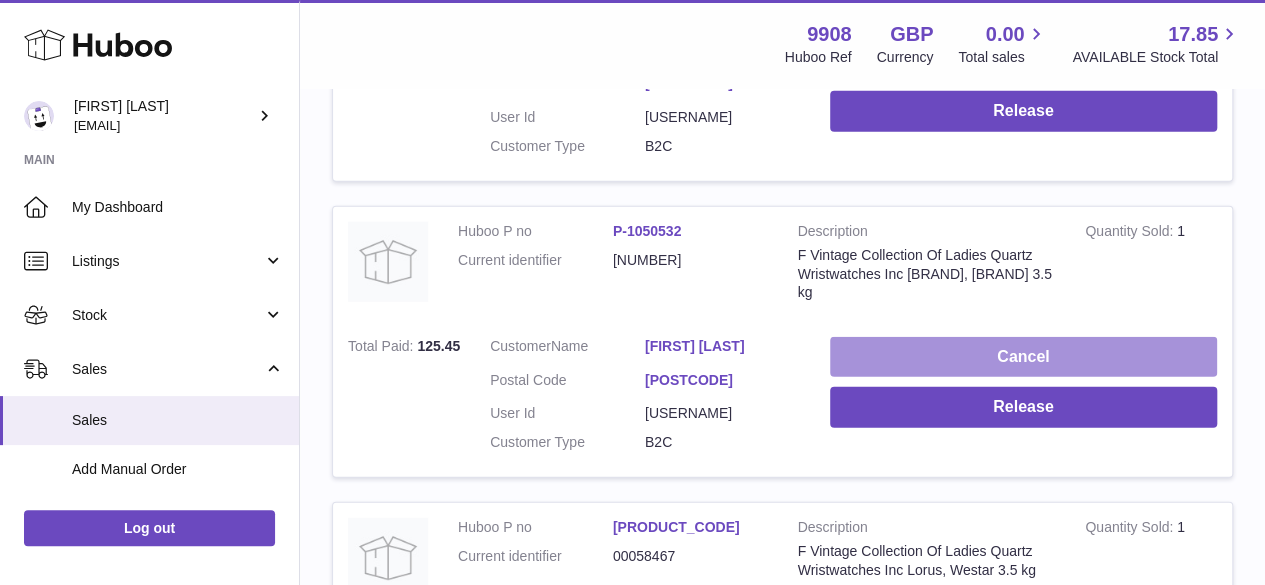 click on "Cancel" at bounding box center [1023, 357] 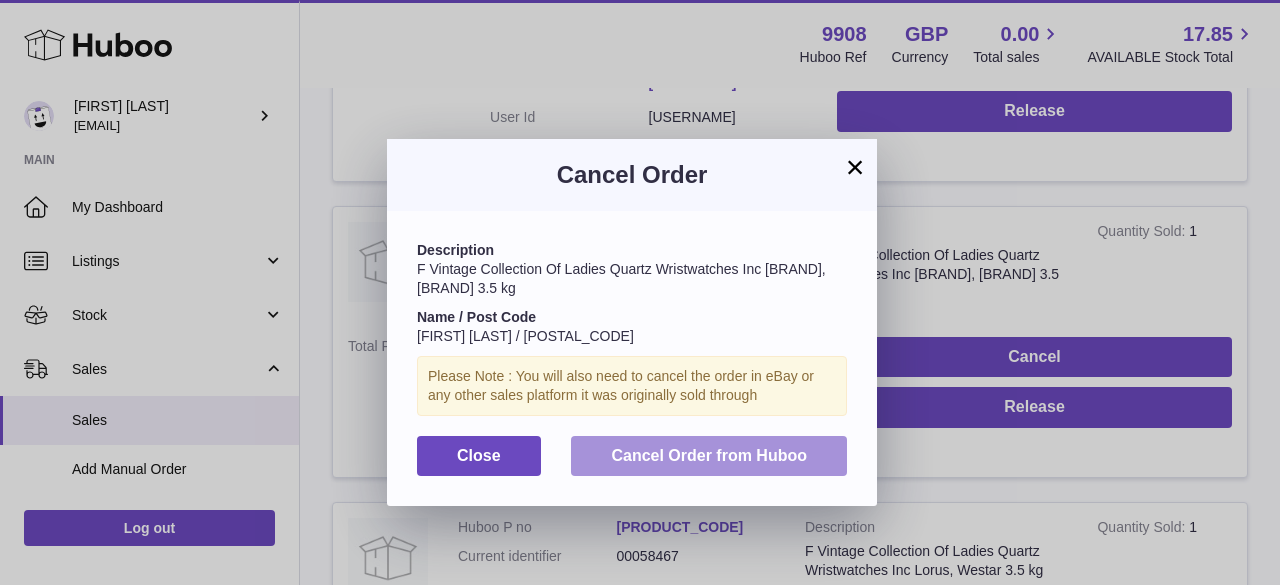 click on "Cancel Order from Huboo" at bounding box center [709, 455] 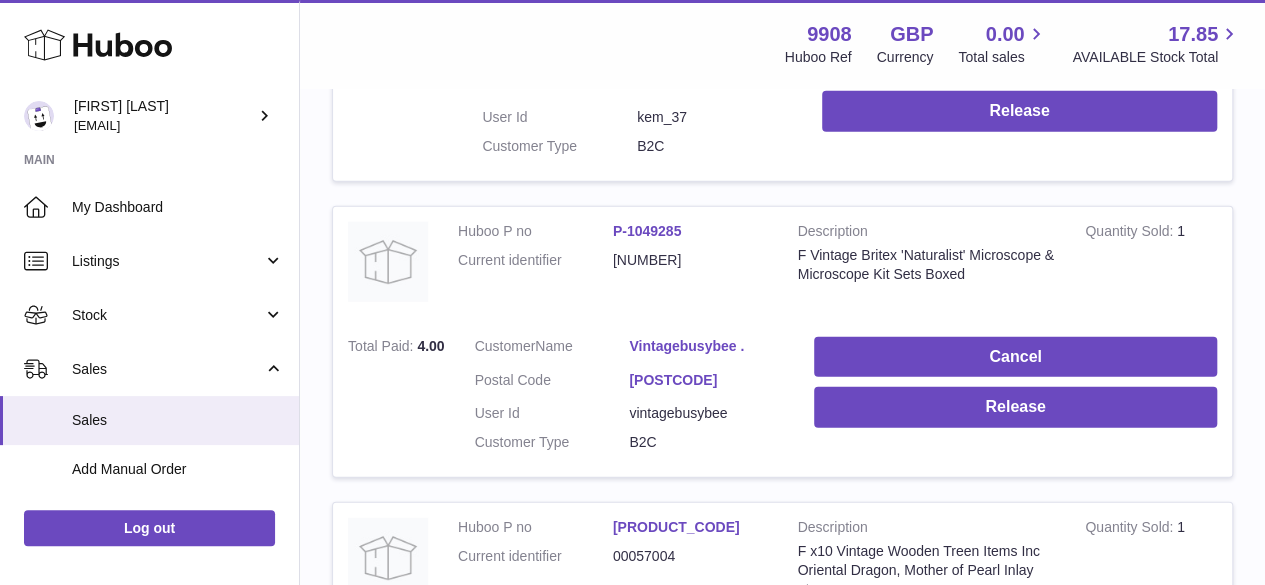 scroll, scrollTop: 18039, scrollLeft: 0, axis: vertical 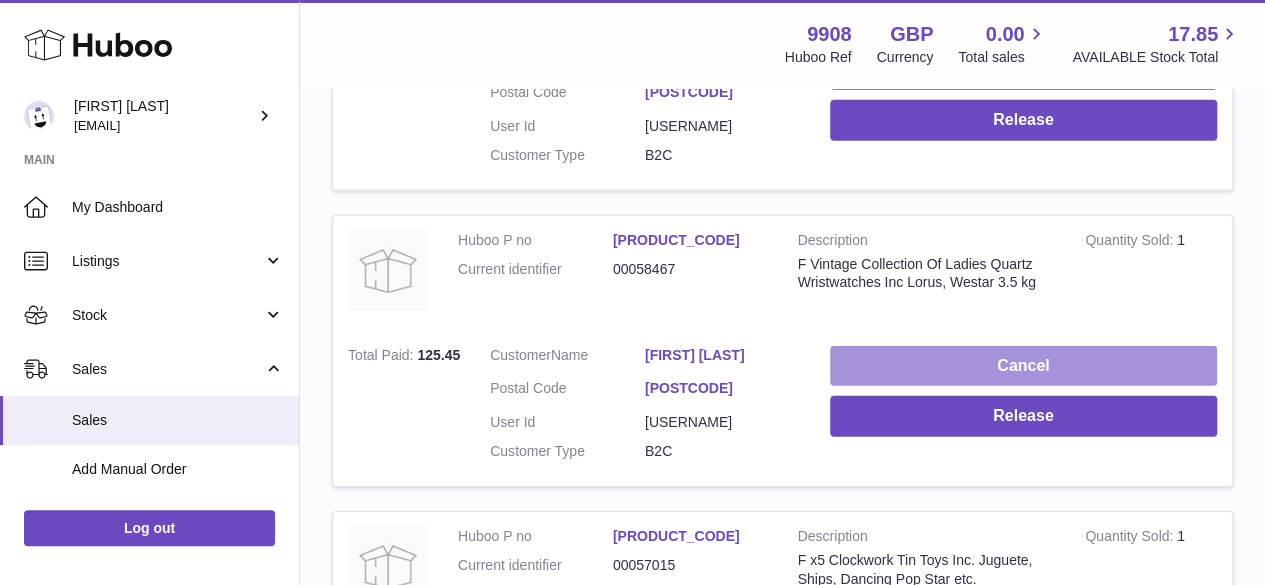 click on "Cancel" at bounding box center [1023, 366] 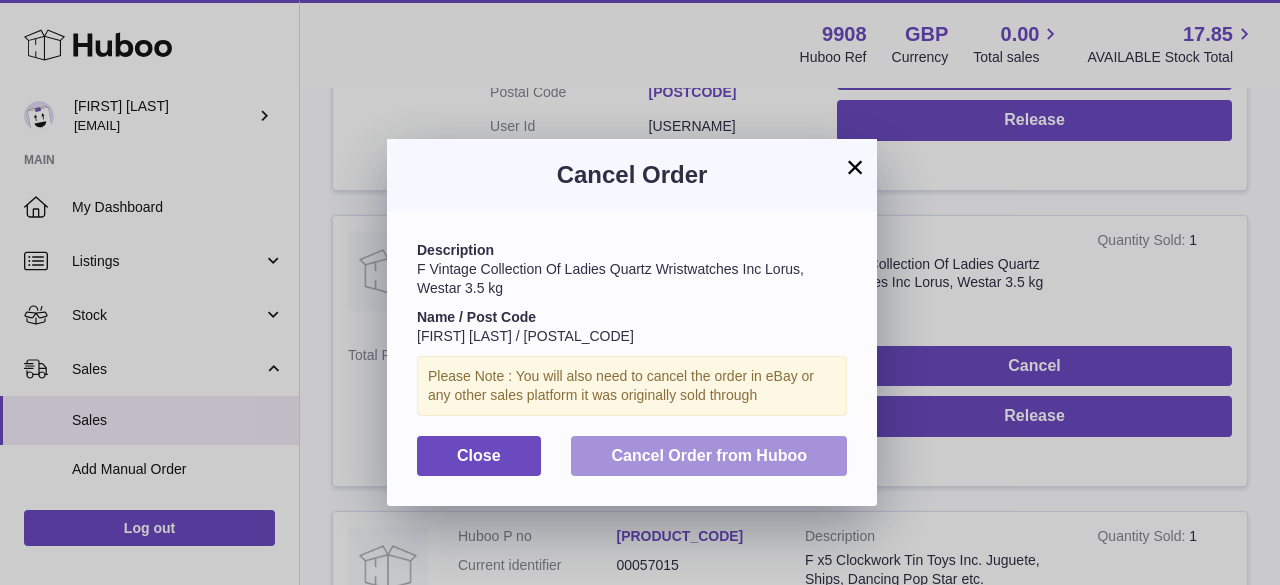 click on "Cancel Order from Huboo" at bounding box center [709, 455] 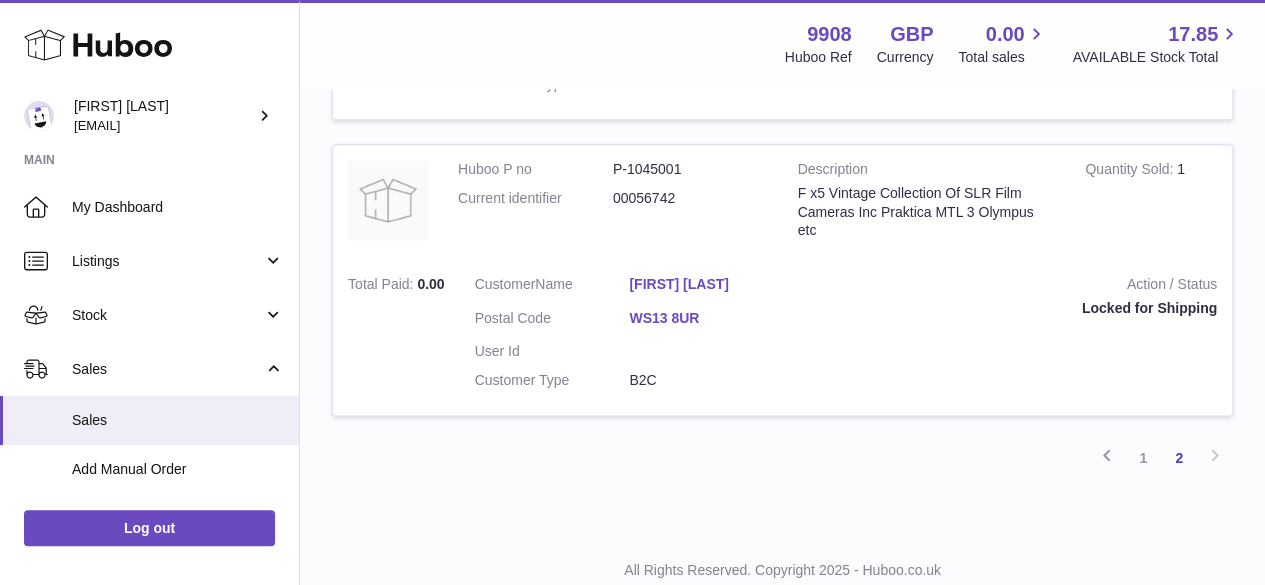 scroll, scrollTop: 24050, scrollLeft: 0, axis: vertical 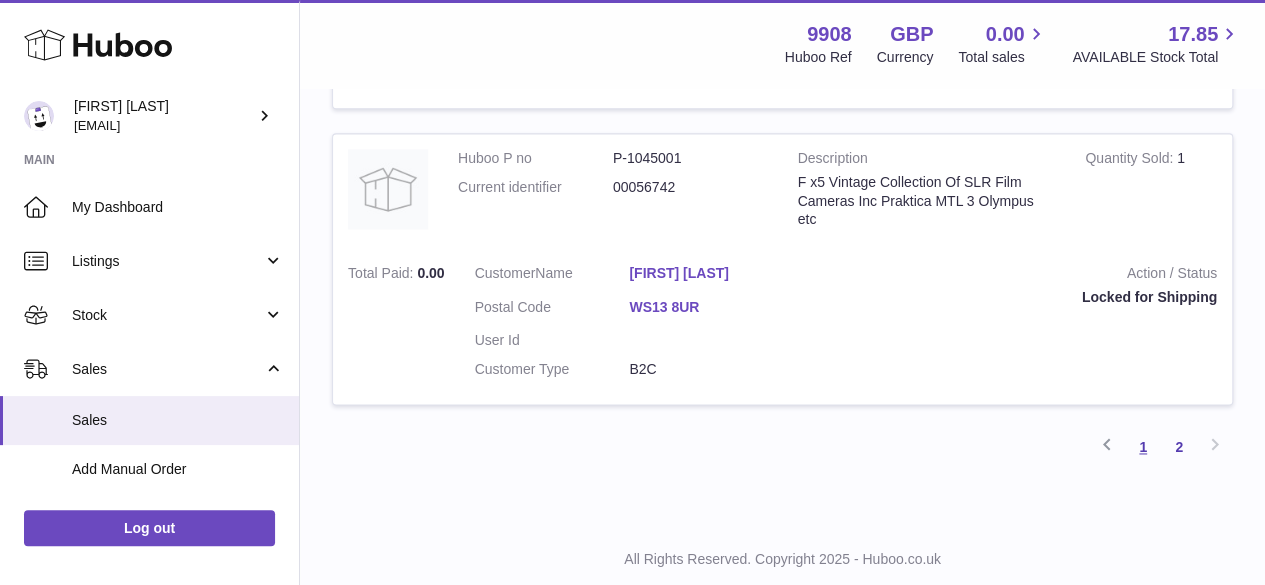 click on "1" at bounding box center (1143, 447) 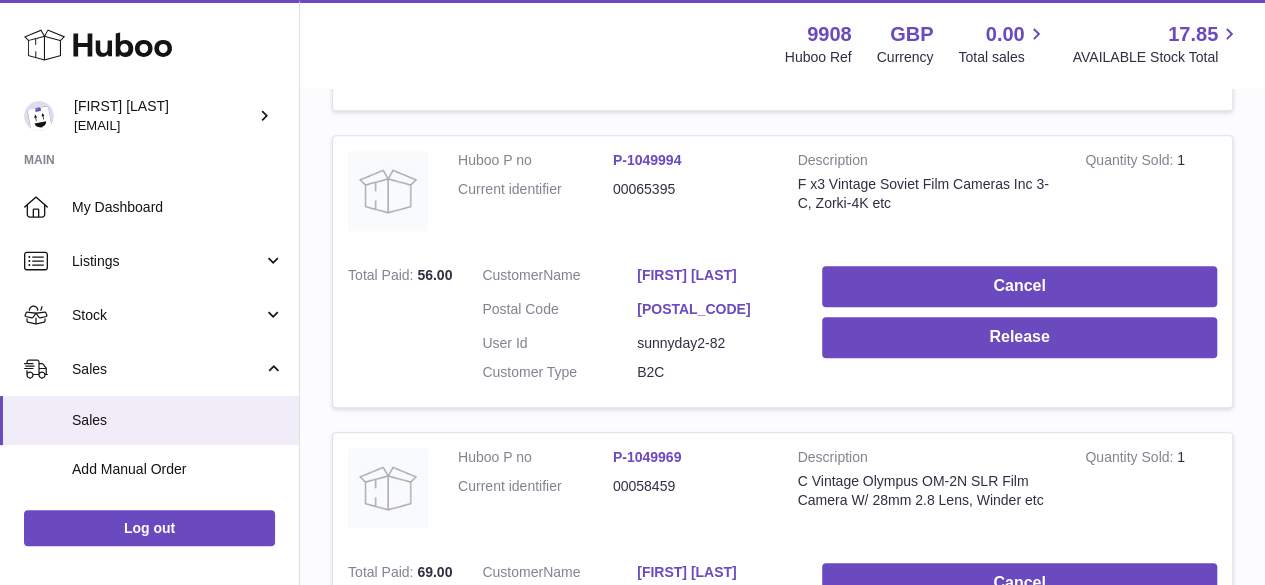 scroll, scrollTop: 623, scrollLeft: 0, axis: vertical 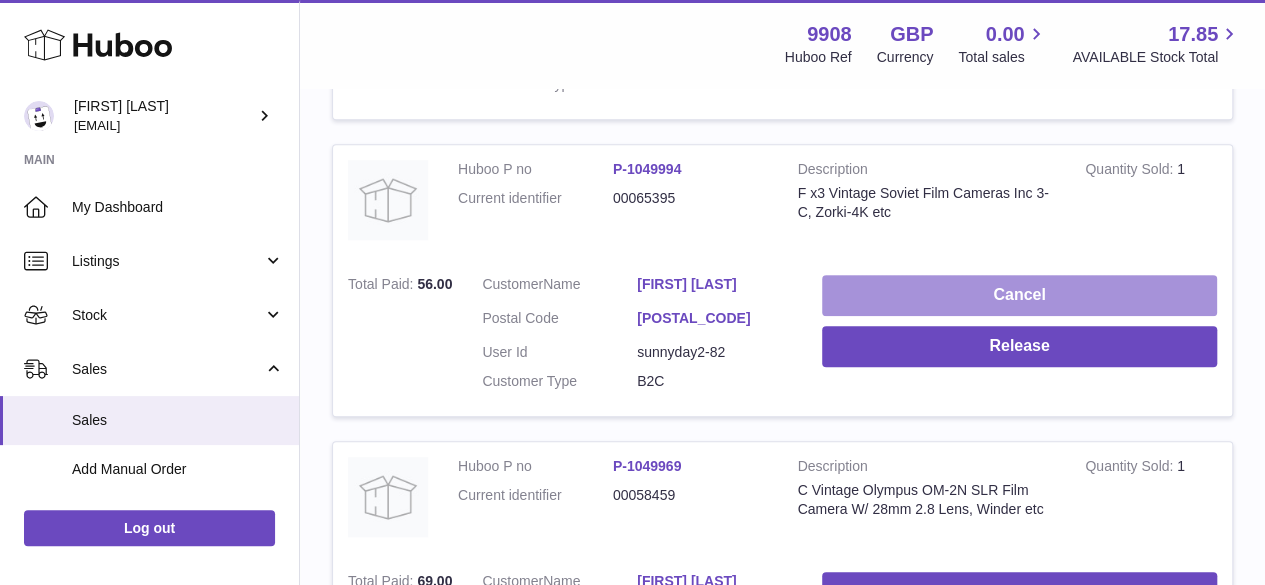 click on "Cancel" at bounding box center (1019, 295) 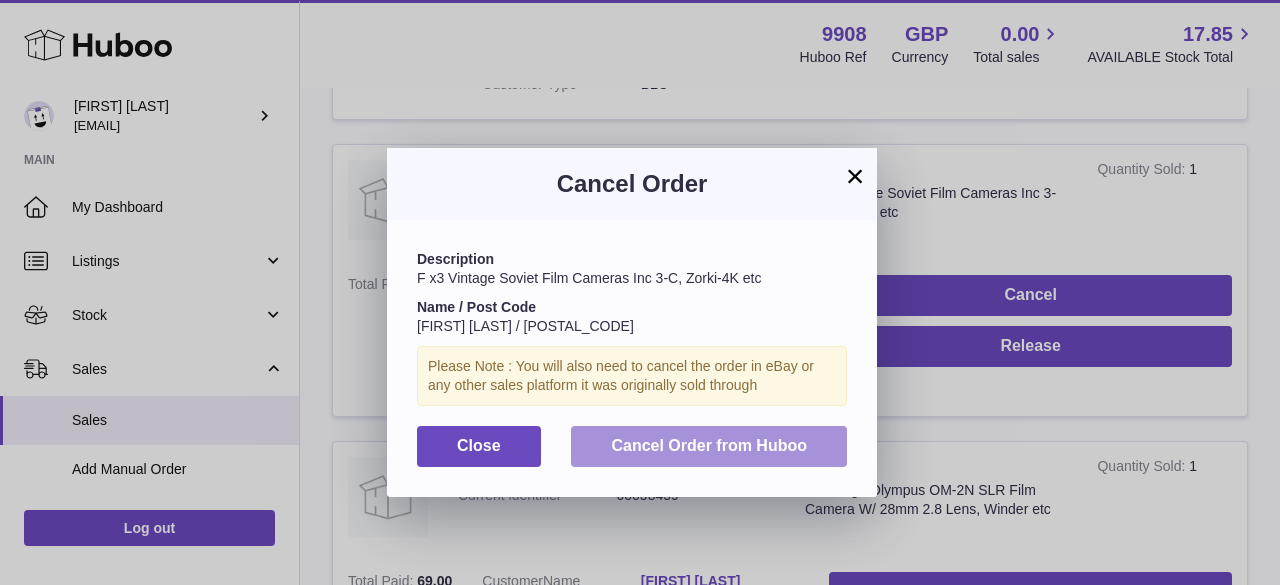 click on "Cancel Order from Huboo" at bounding box center (709, 445) 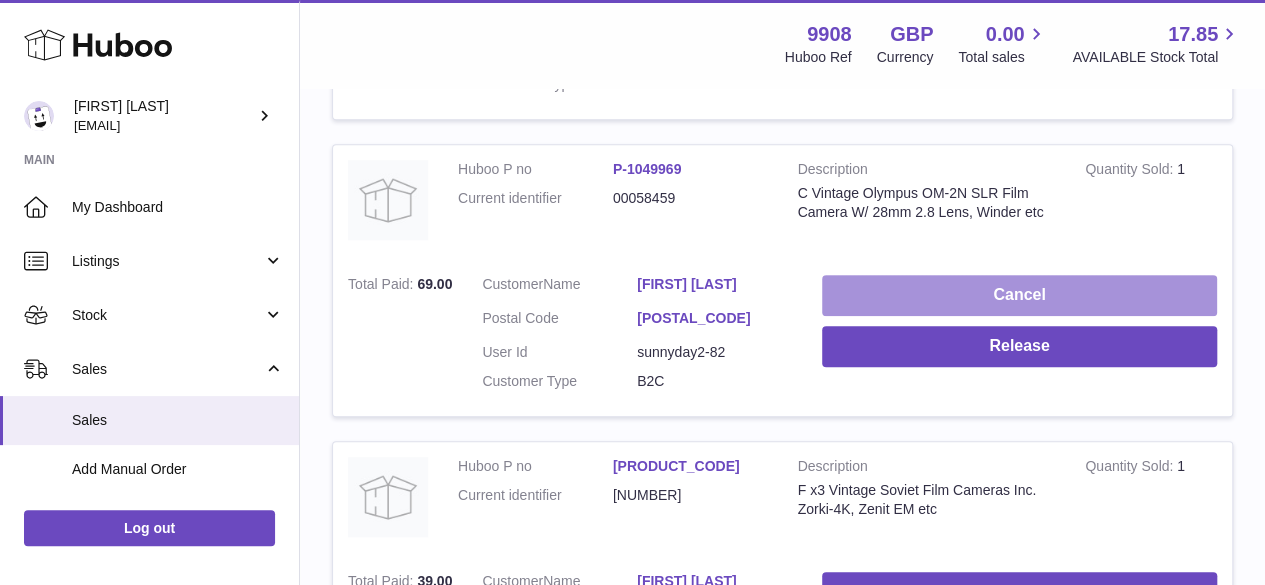 click on "Cancel" at bounding box center [1019, 295] 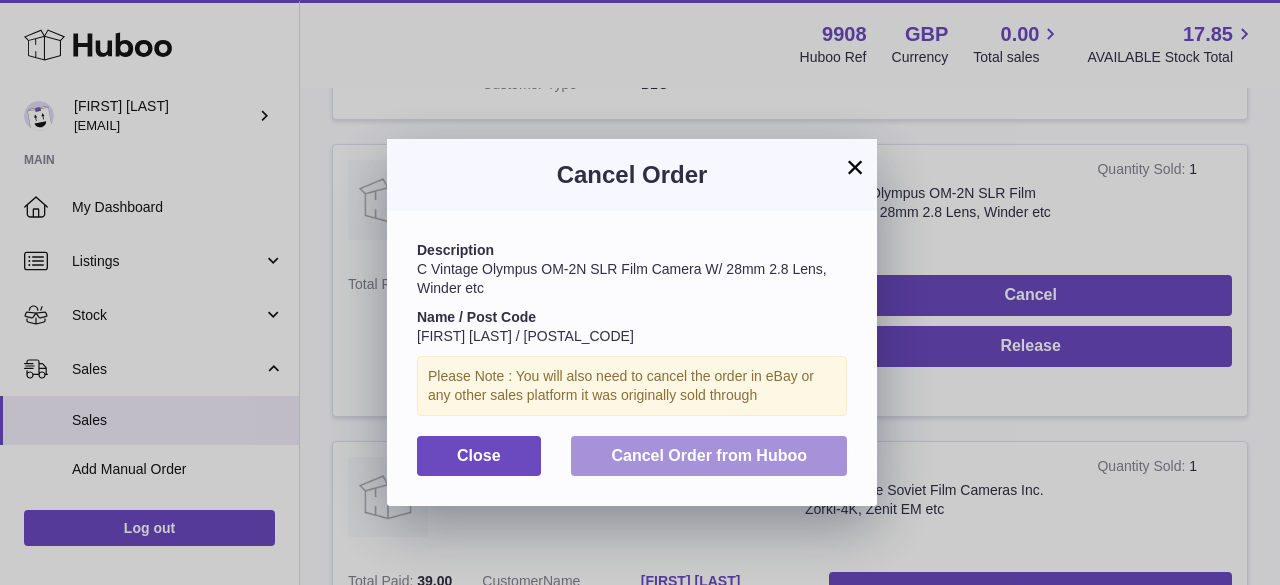 click on "Cancel Order from Huboo" at bounding box center (709, 455) 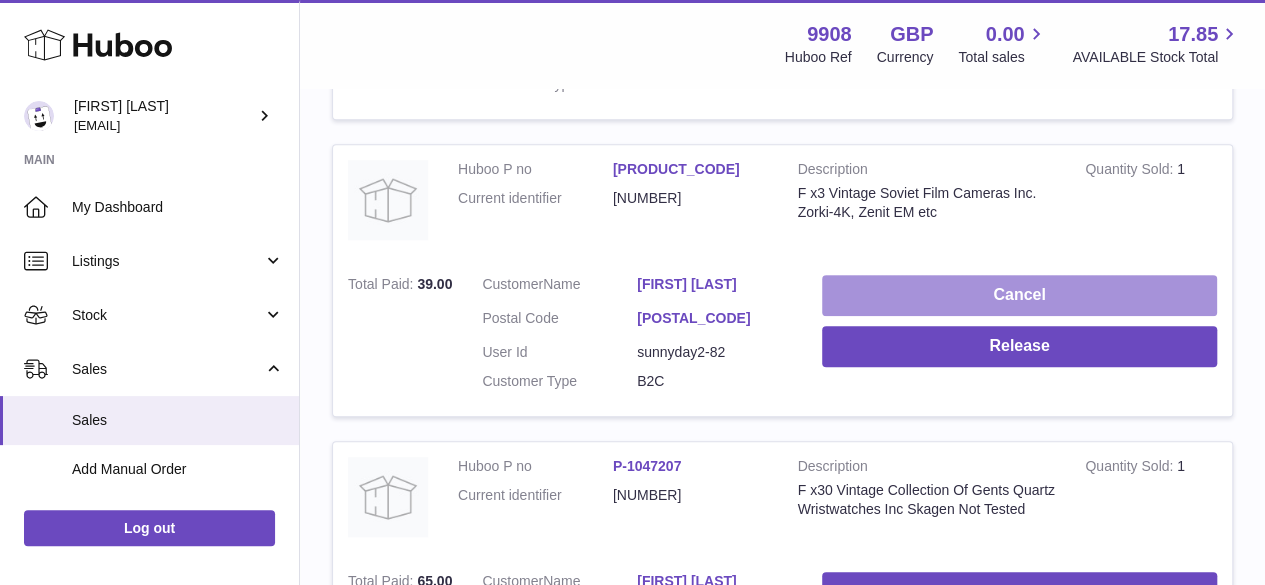 click on "Cancel" at bounding box center (1019, 295) 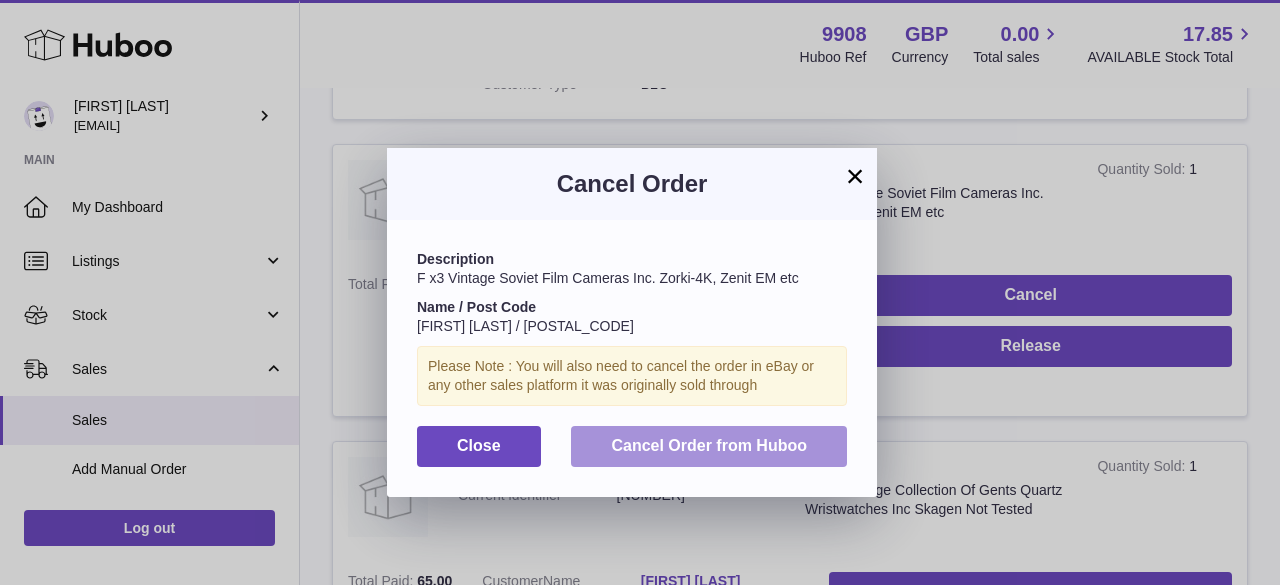 click on "Cancel Order from Huboo" at bounding box center (709, 445) 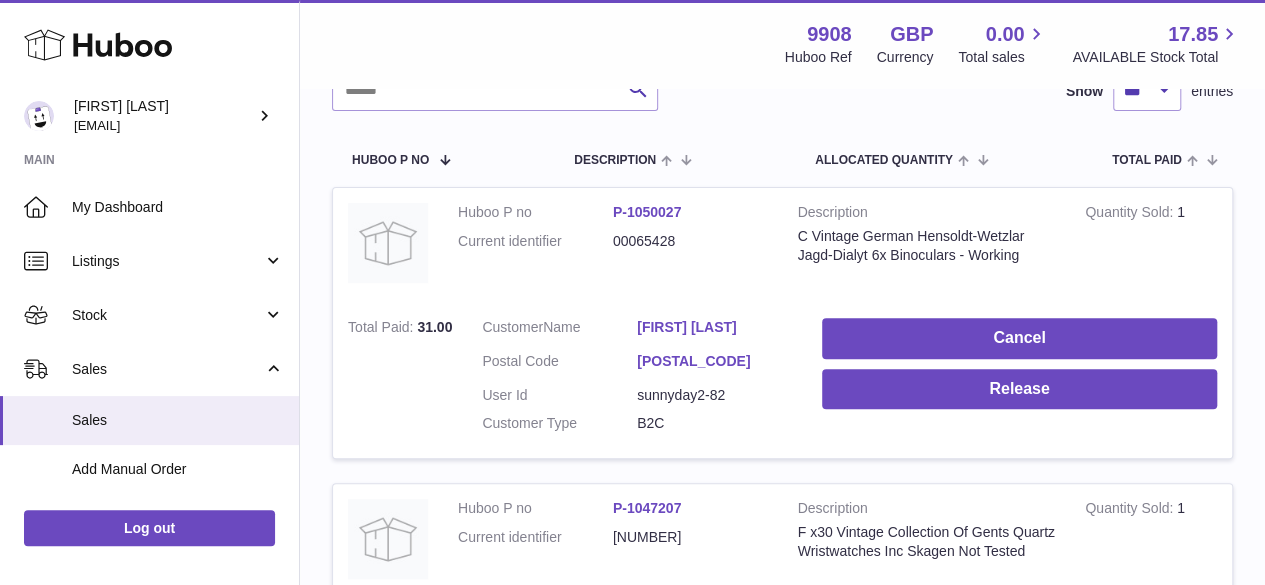 scroll, scrollTop: 223, scrollLeft: 0, axis: vertical 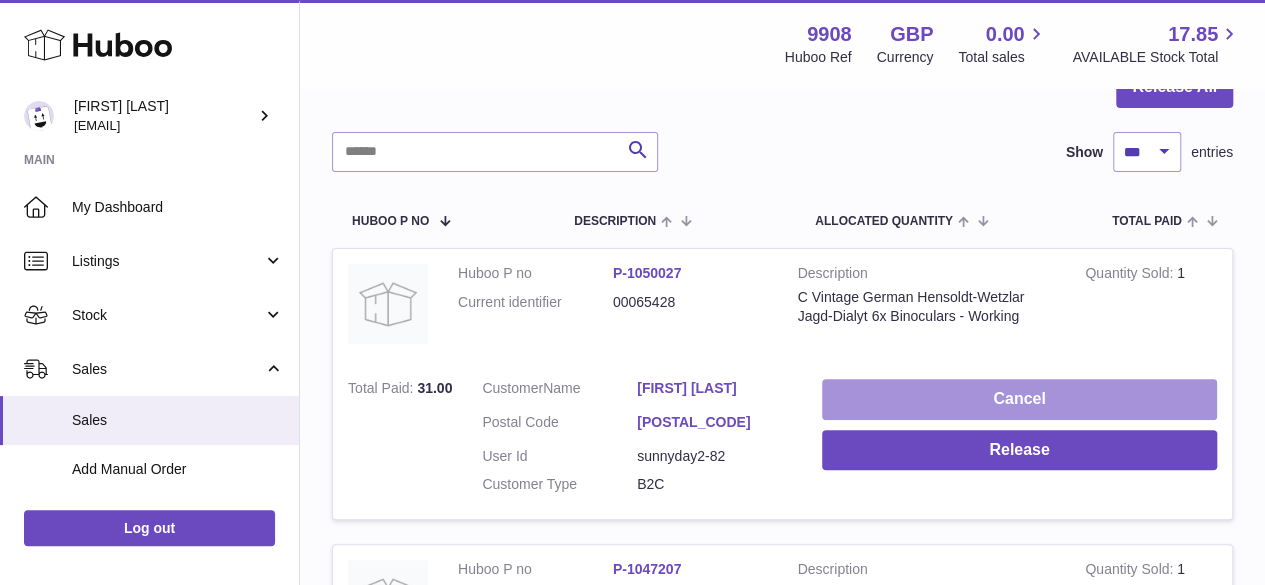 click on "Cancel" at bounding box center (1019, 399) 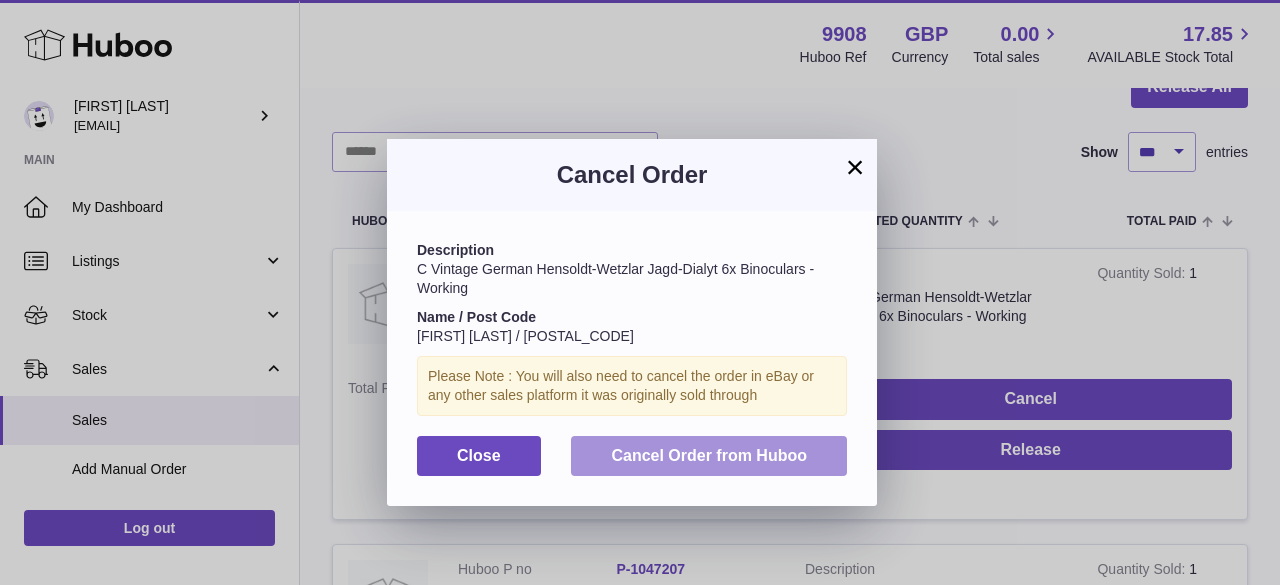 click on "Cancel Order from Huboo" at bounding box center [709, 455] 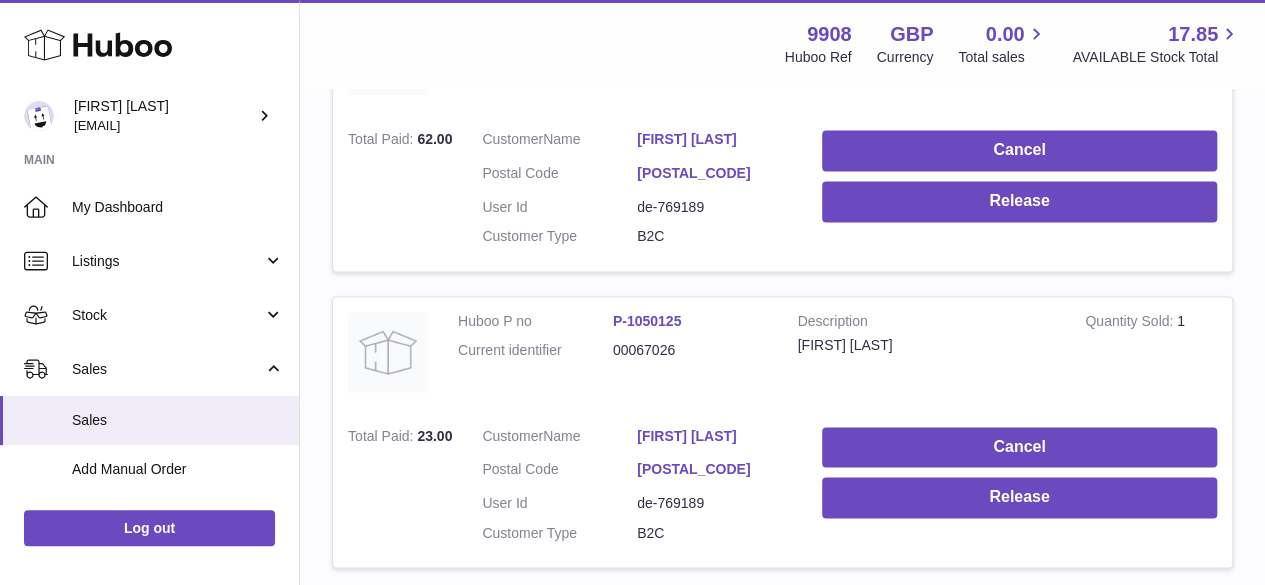 scroll, scrollTop: 1423, scrollLeft: 0, axis: vertical 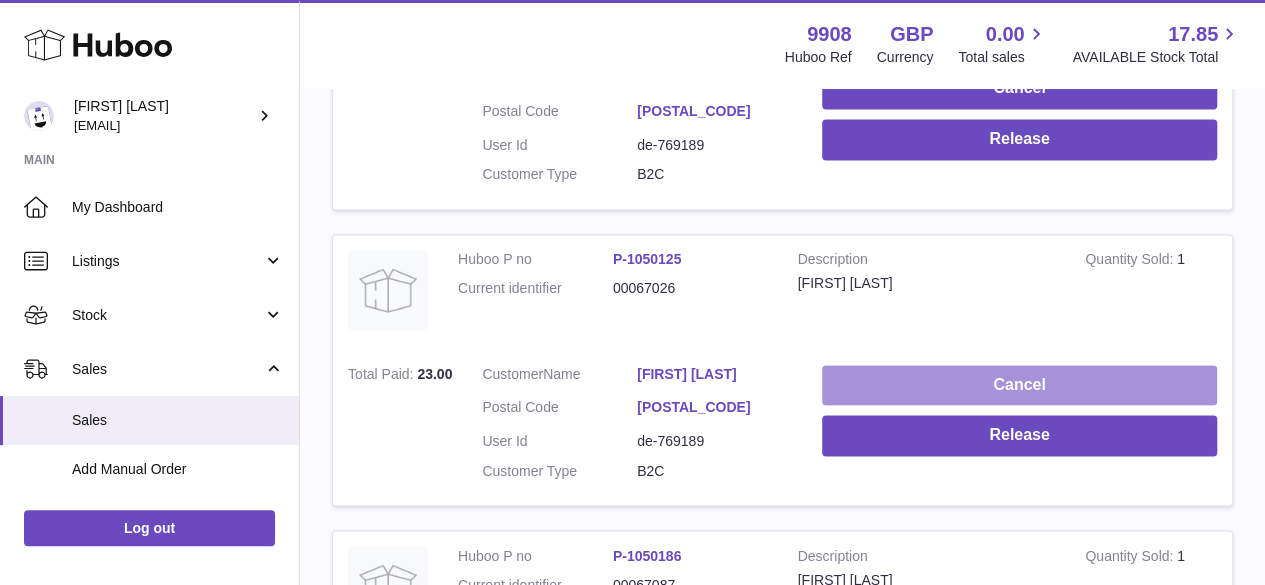 click on "Cancel" at bounding box center (1019, 385) 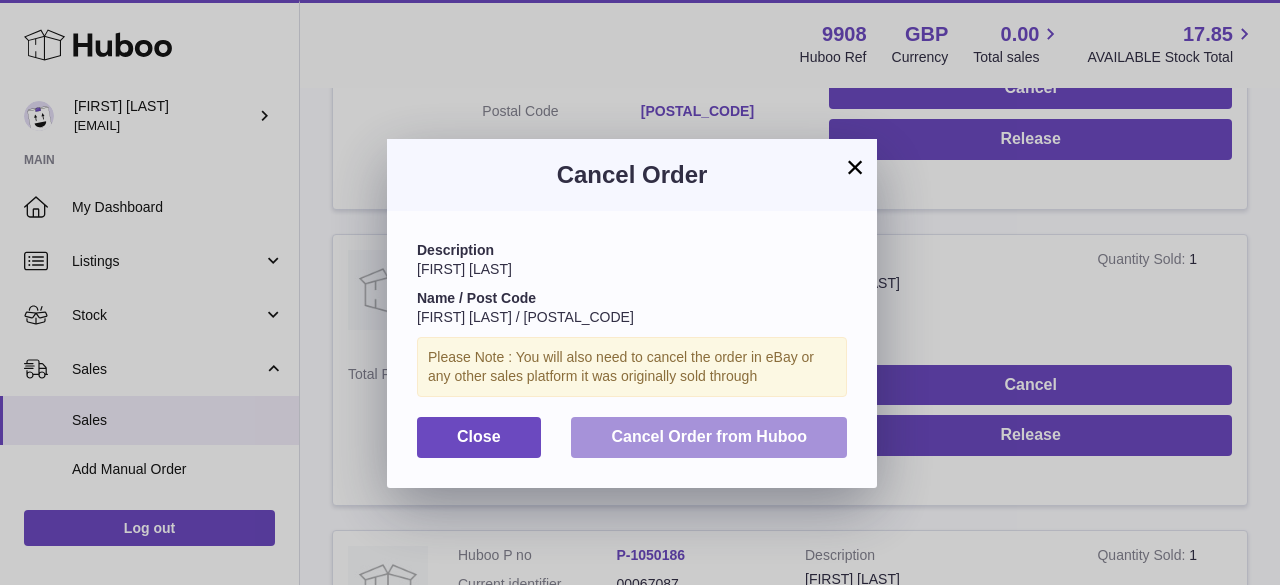 click on "Cancel Order from Huboo" at bounding box center [709, 436] 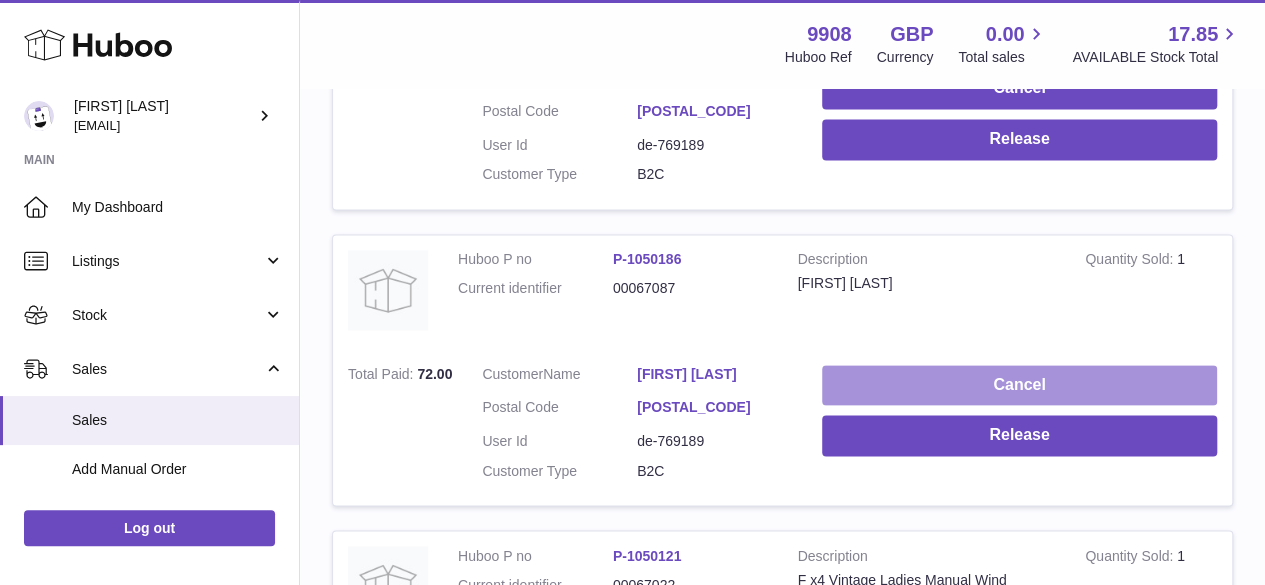 click on "Cancel" at bounding box center (1019, 385) 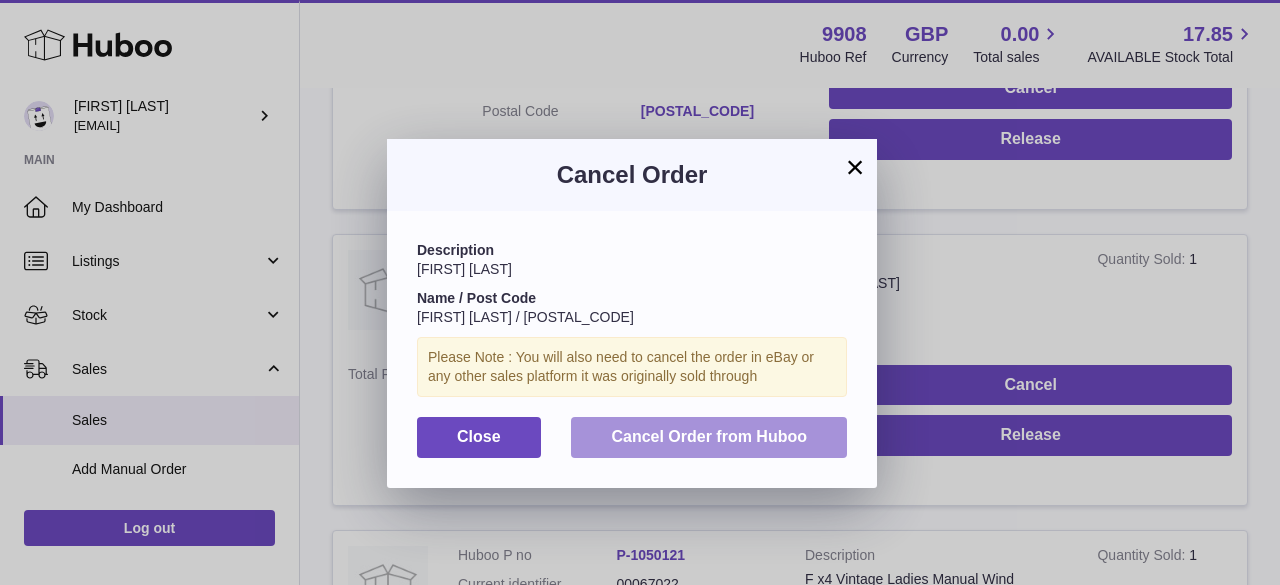 click on "Cancel Order from Huboo" at bounding box center [709, 437] 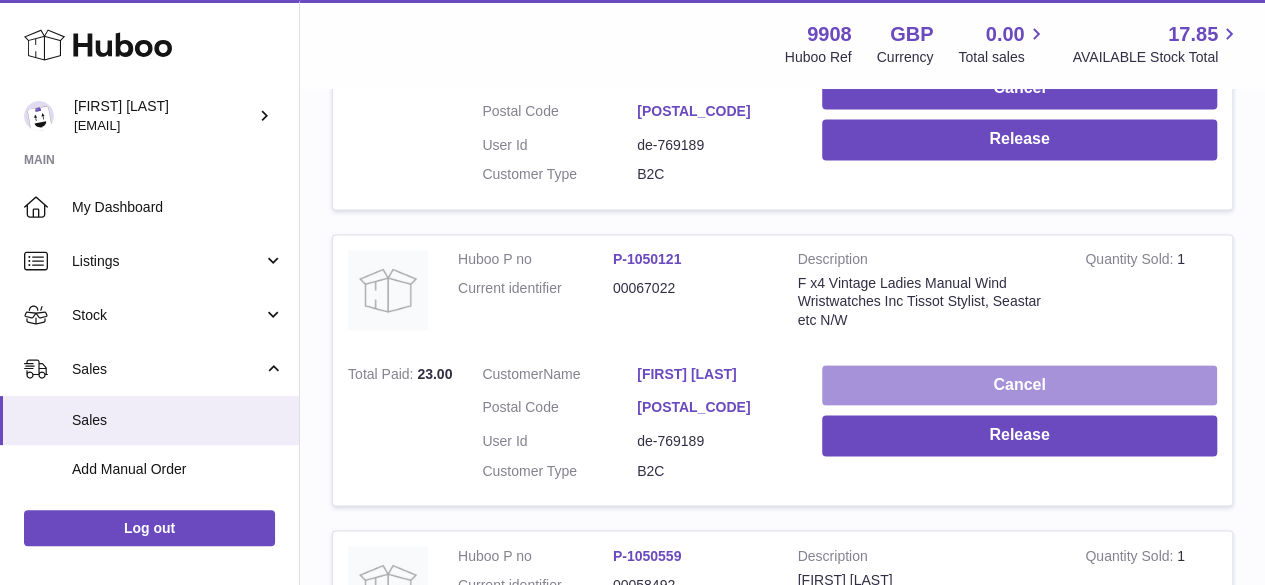 click on "Cancel" at bounding box center (1019, 385) 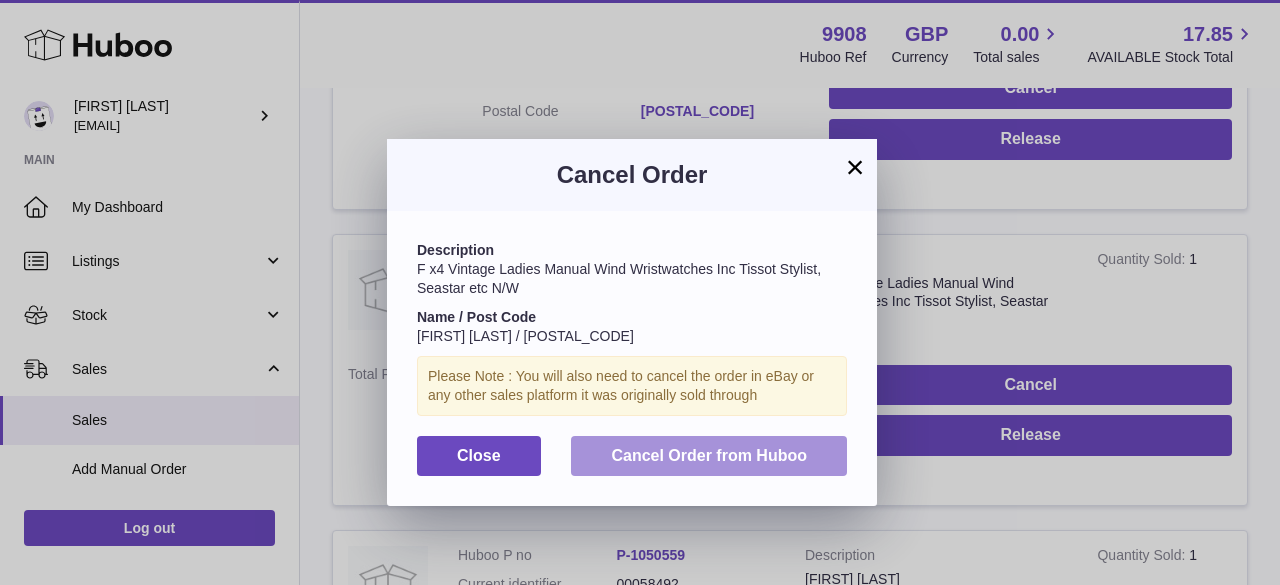 click on "Cancel Order from Huboo" at bounding box center [709, 456] 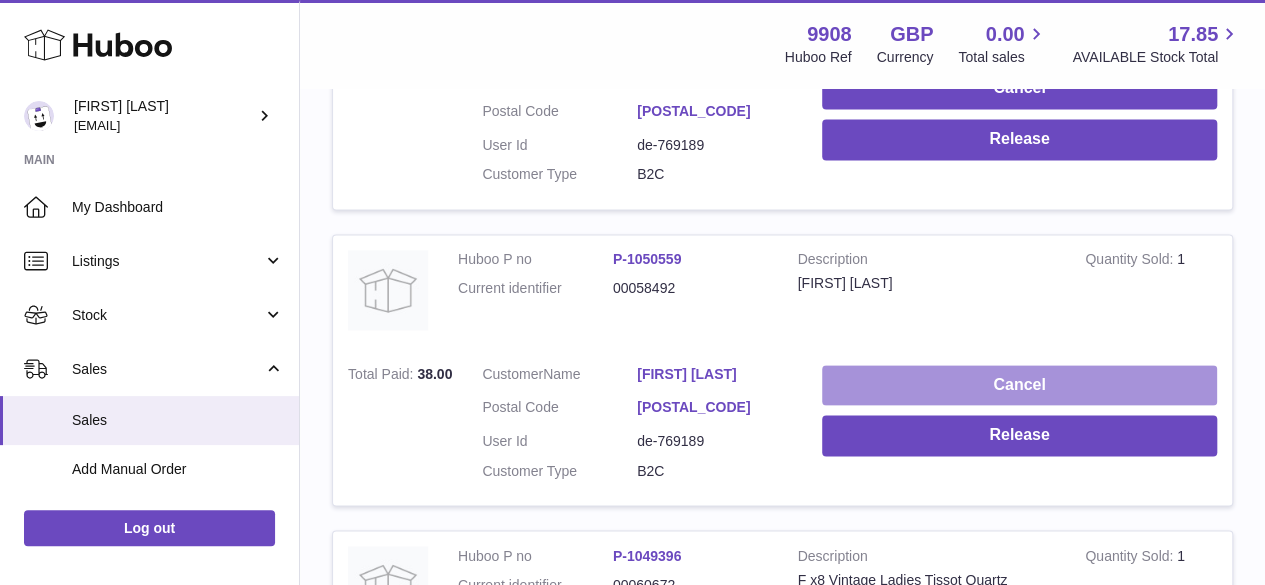 click on "Cancel" at bounding box center (1019, 385) 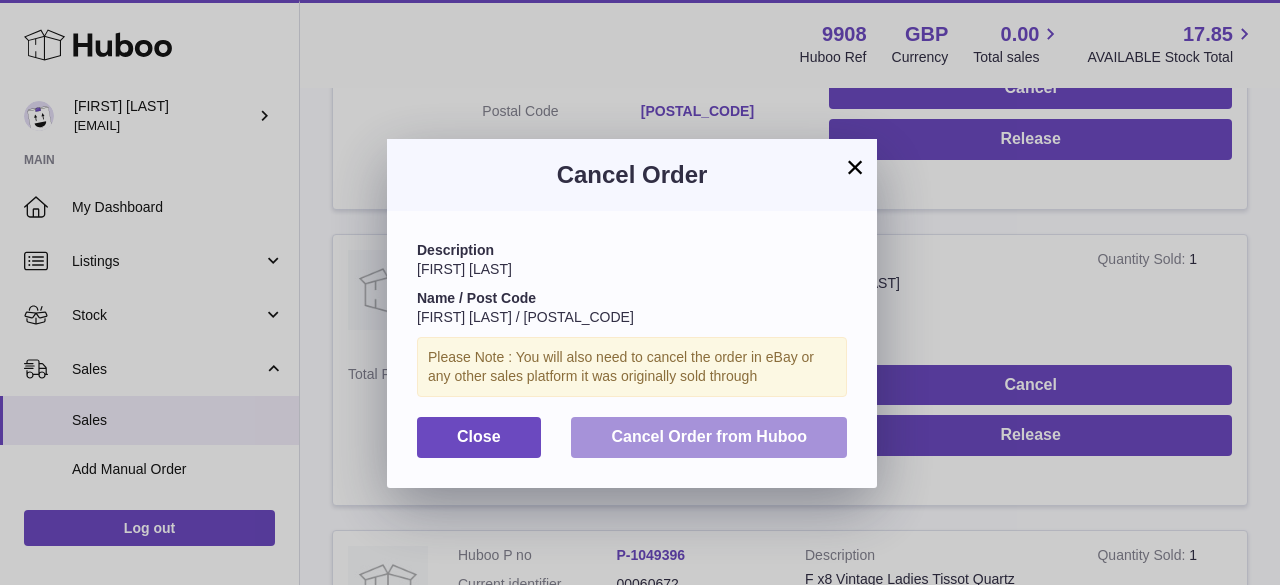 click on "Cancel Order from Huboo" at bounding box center [709, 437] 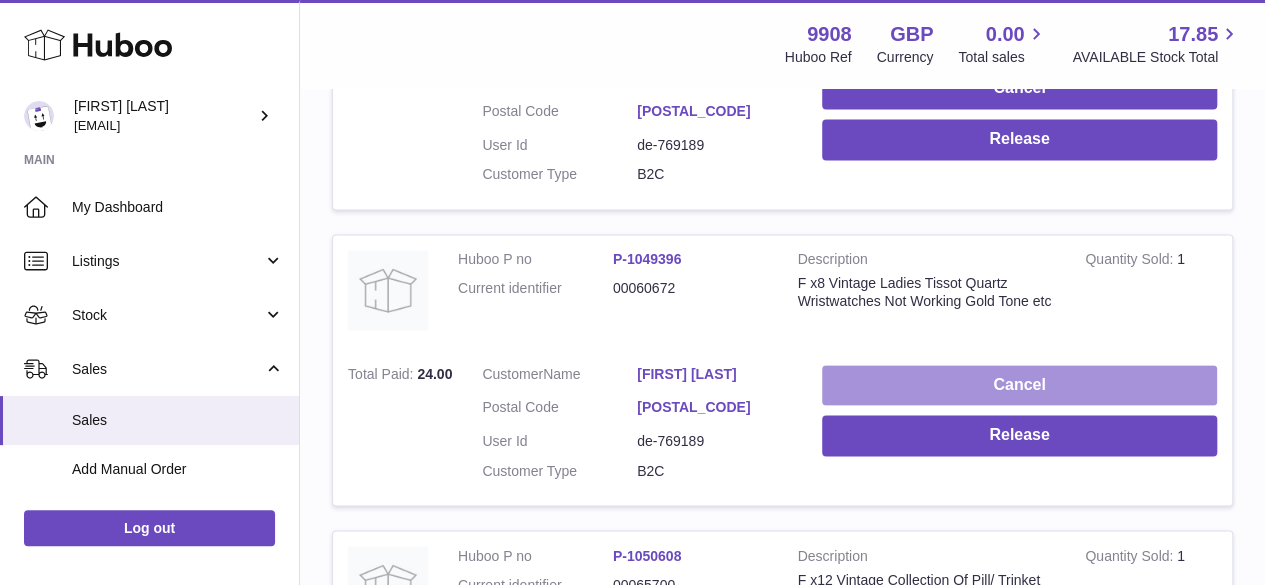 click on "Cancel" at bounding box center [1019, 385] 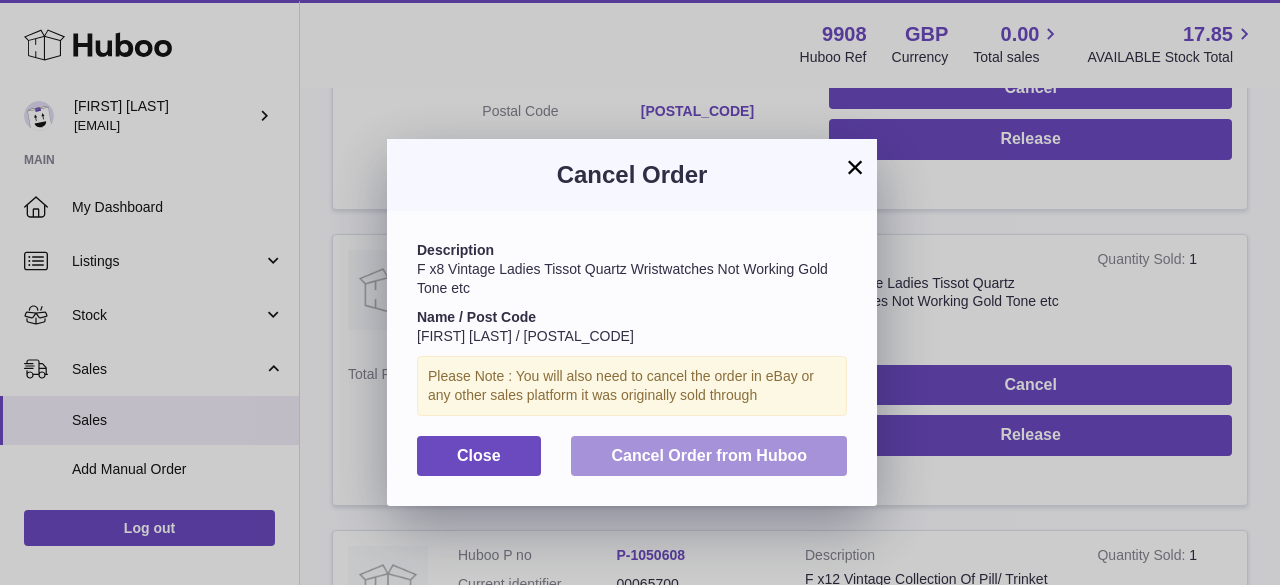 click on "Cancel Order from Huboo" at bounding box center [709, 455] 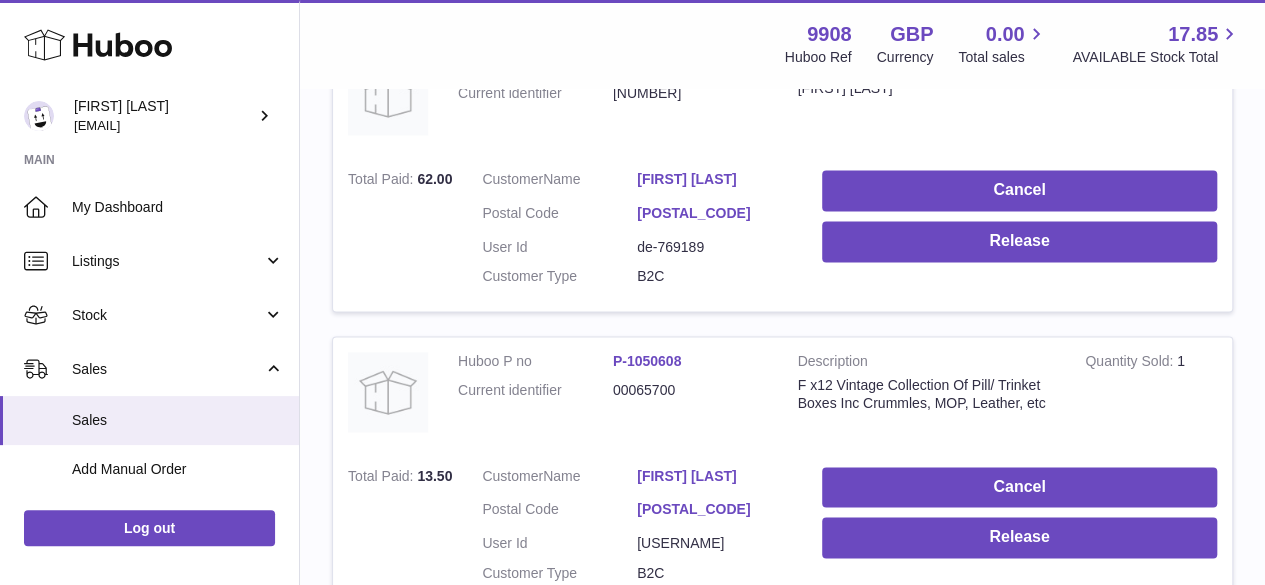scroll, scrollTop: 1290, scrollLeft: 0, axis: vertical 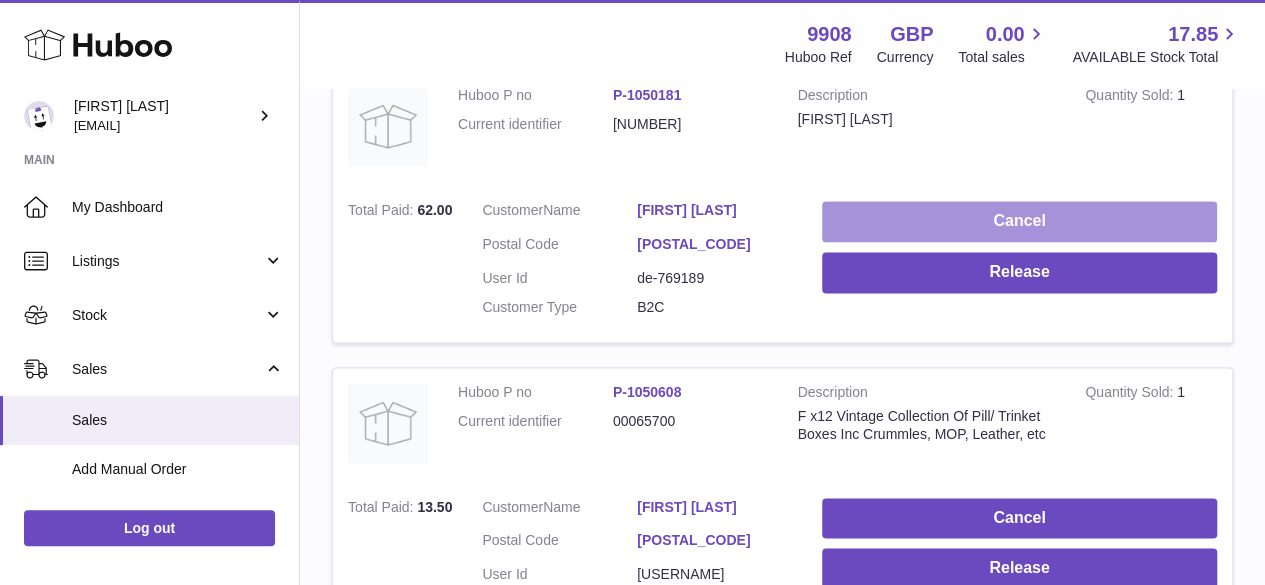 click on "Cancel" at bounding box center [1019, 221] 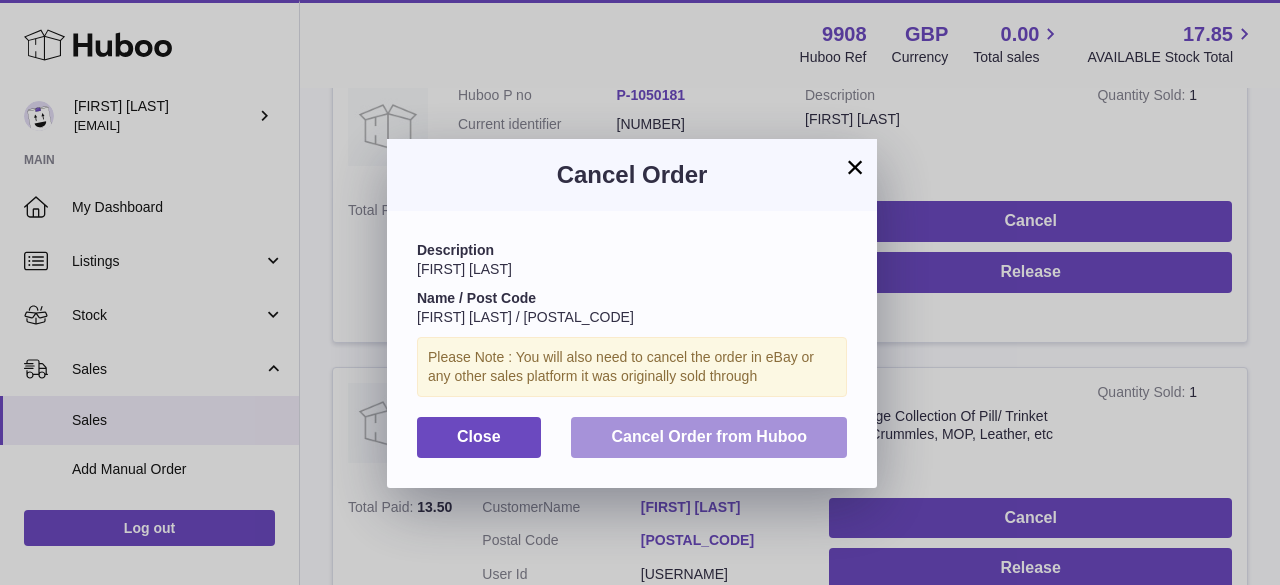 click on "Cancel Order from Huboo" at bounding box center [709, 436] 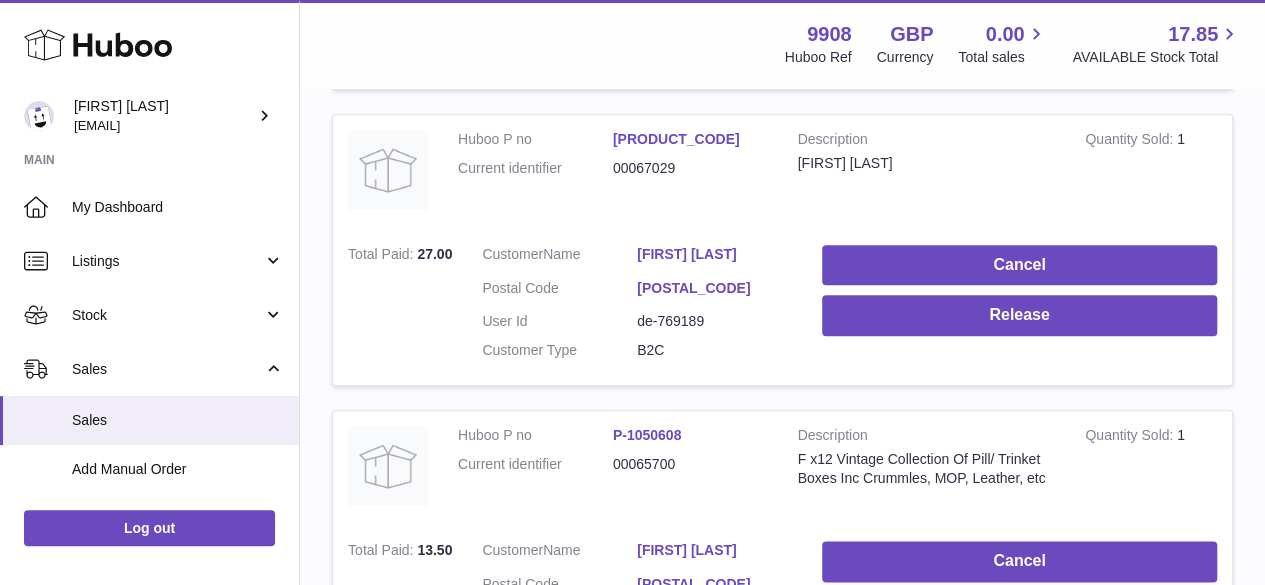 scroll, scrollTop: 890, scrollLeft: 0, axis: vertical 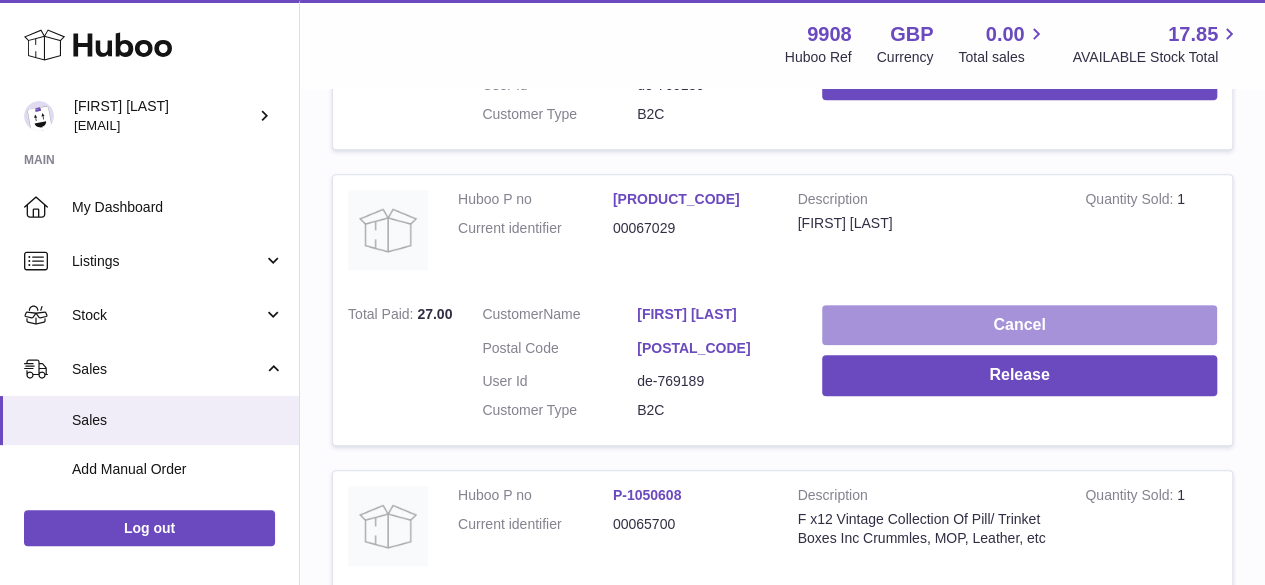 click on "Cancel" at bounding box center [1019, 325] 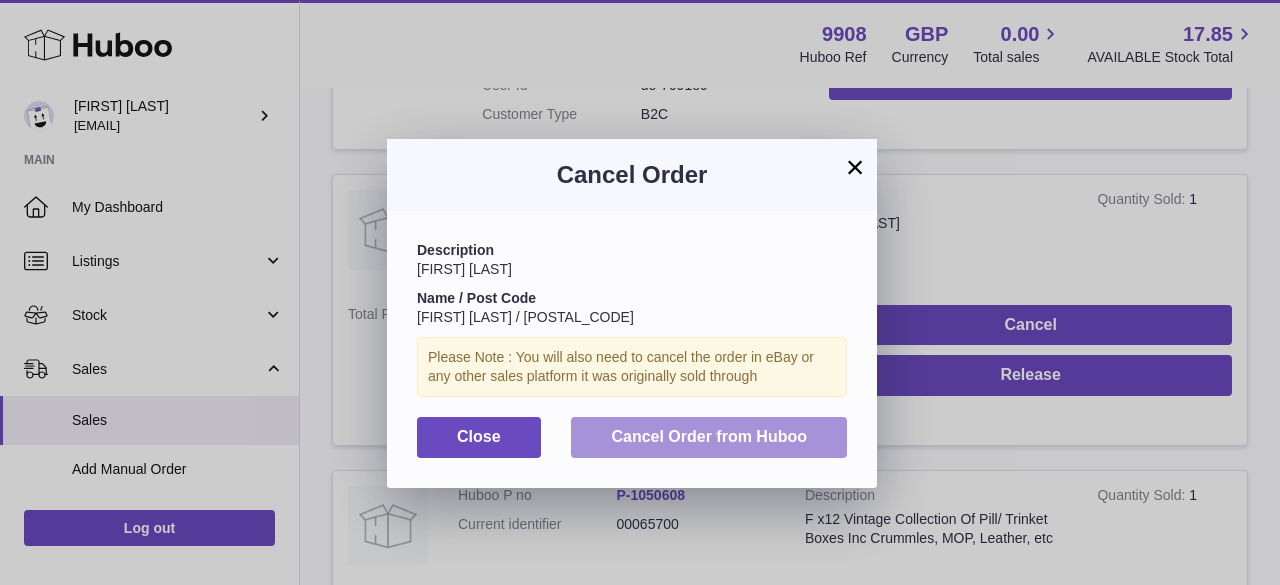 click on "Cancel Order from Huboo" at bounding box center [709, 436] 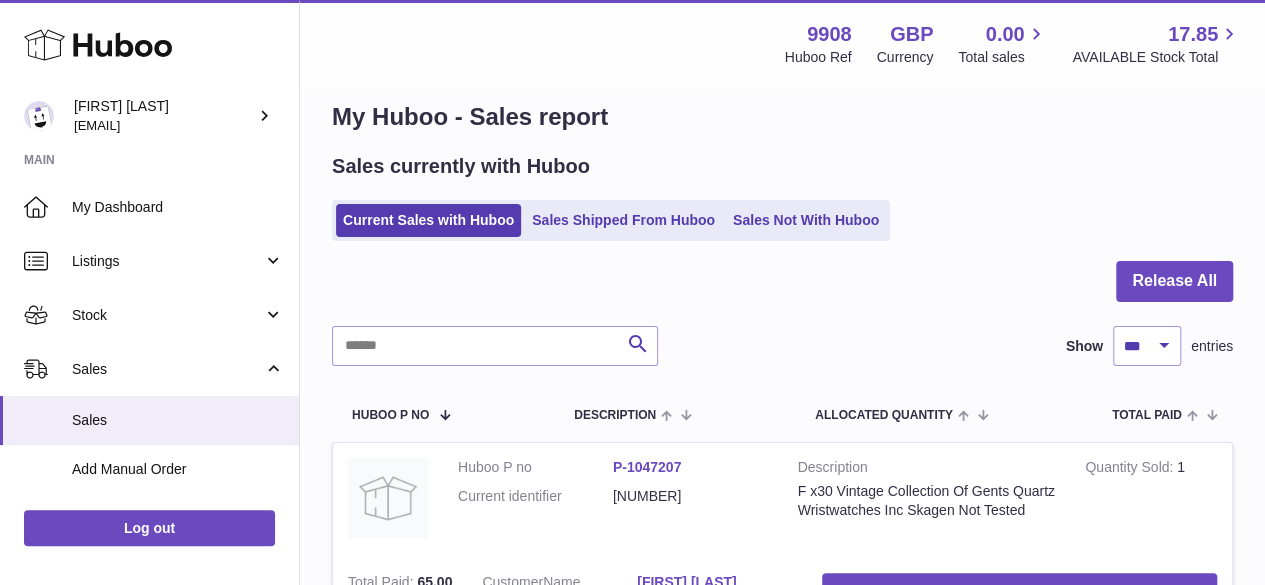 scroll, scrollTop: 0, scrollLeft: 0, axis: both 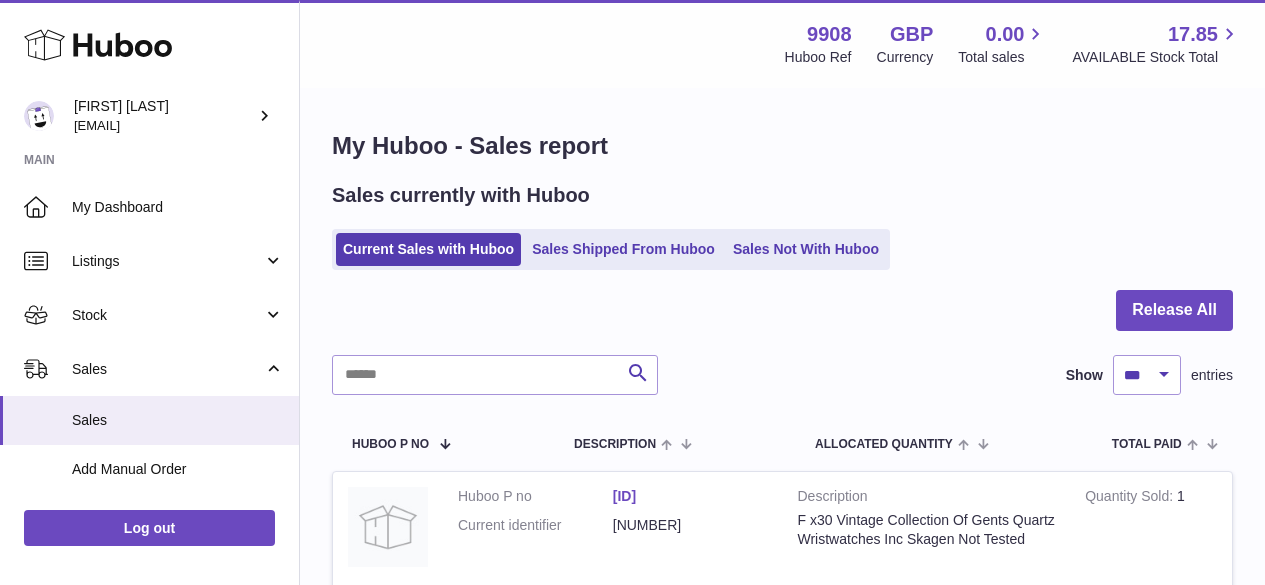 select on "***" 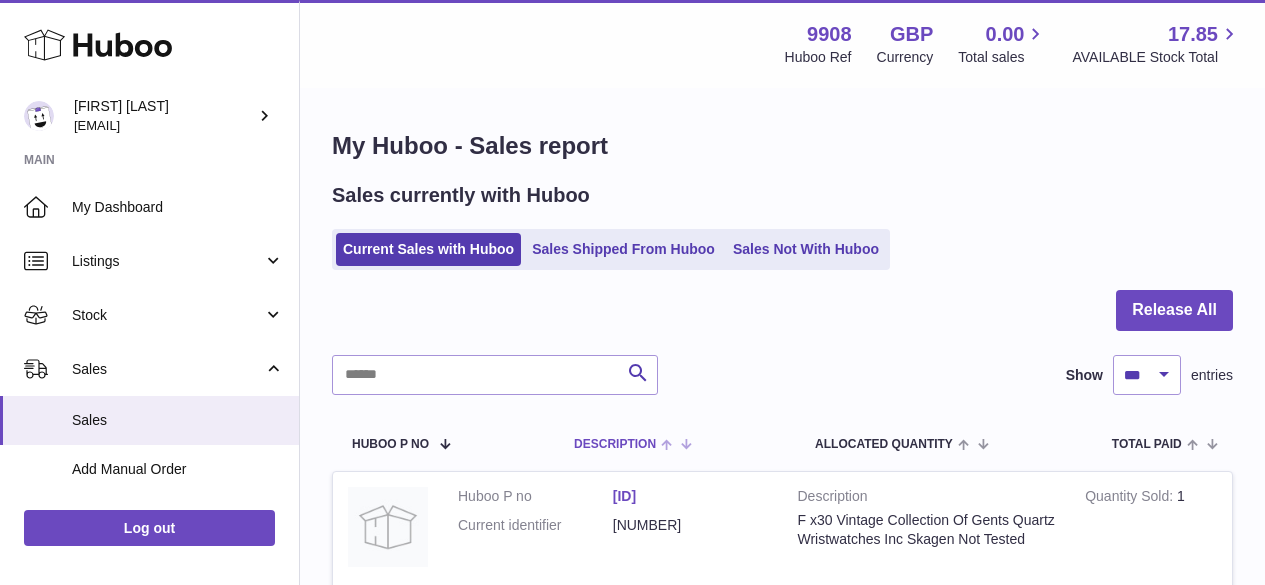scroll, scrollTop: 0, scrollLeft: 0, axis: both 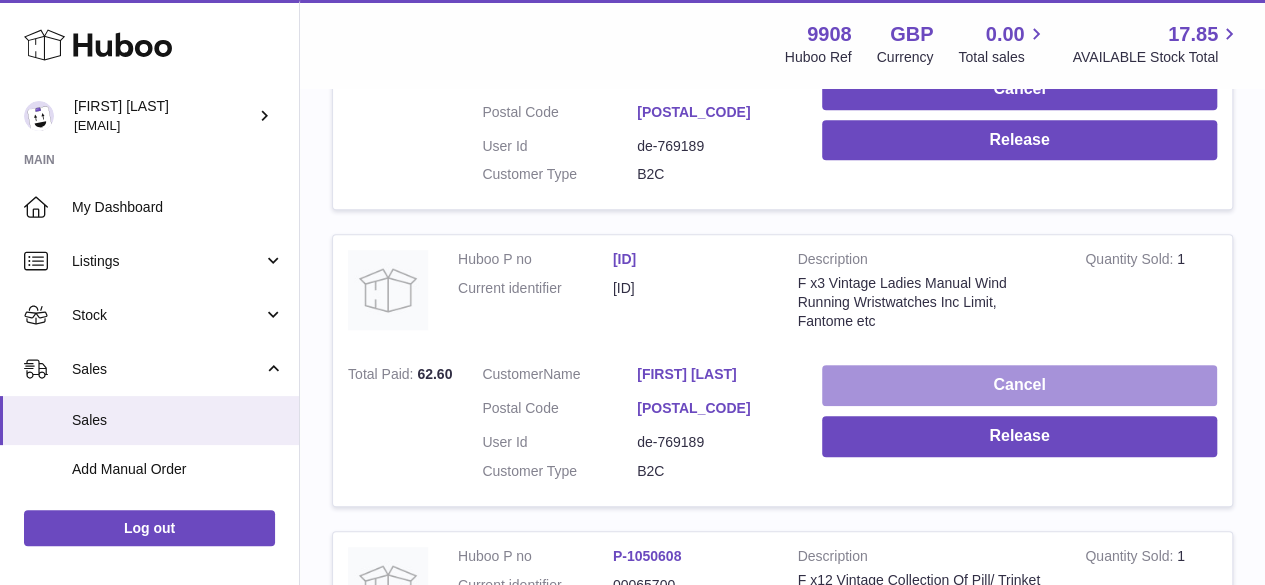 click on "Cancel" at bounding box center (1019, 385) 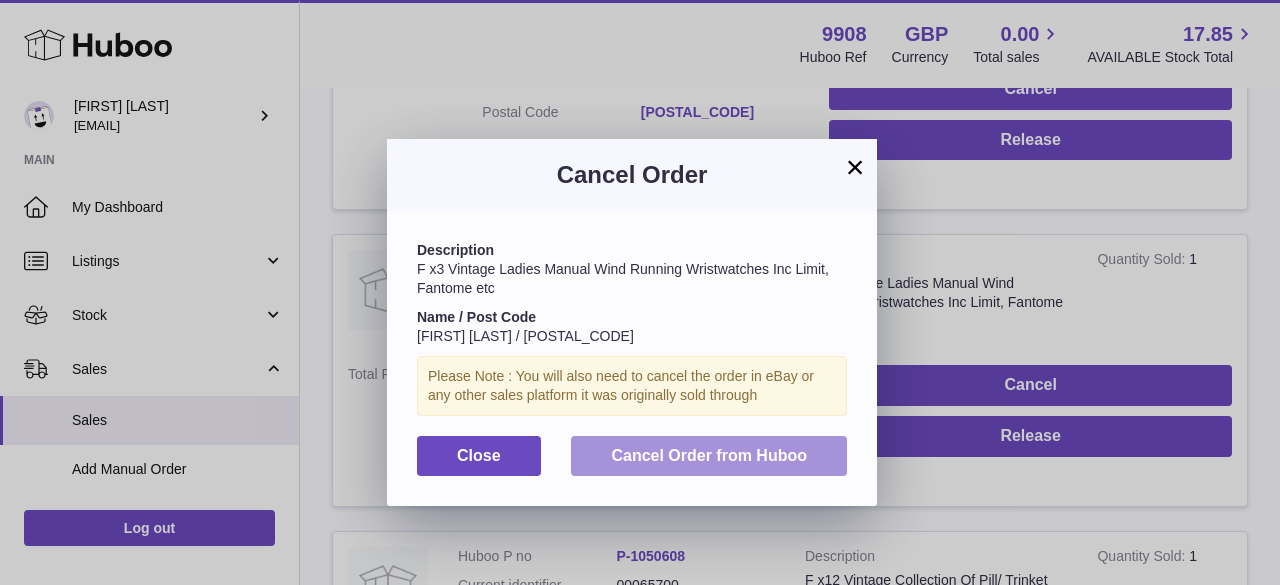 click on "Cancel Order from Huboo" at bounding box center [709, 455] 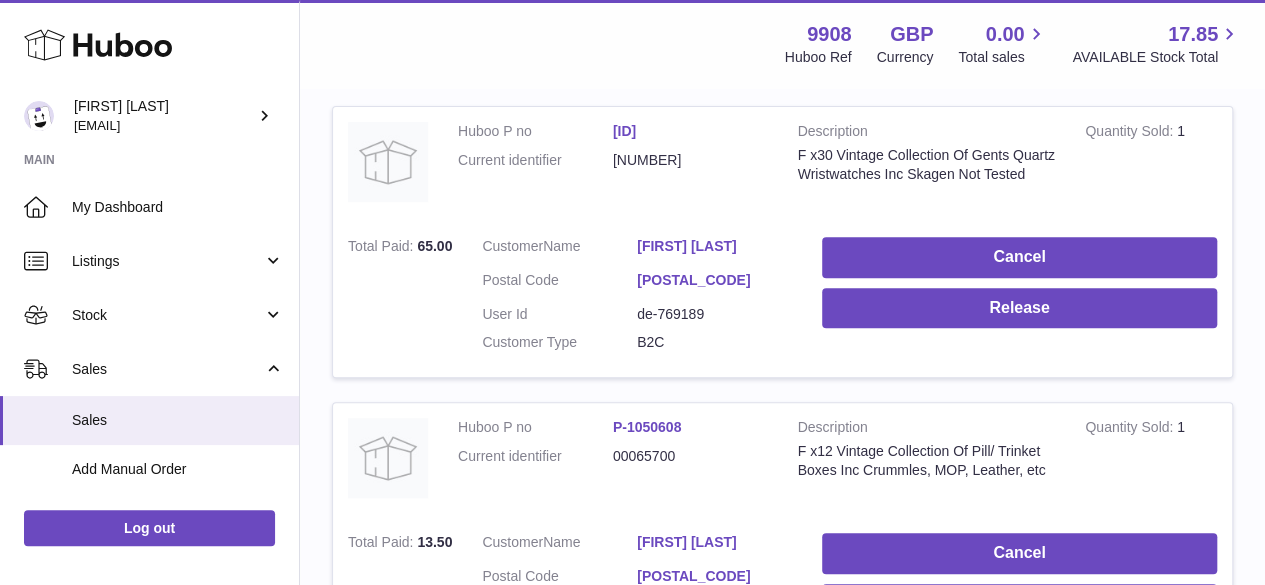 scroll, scrollTop: 266, scrollLeft: 0, axis: vertical 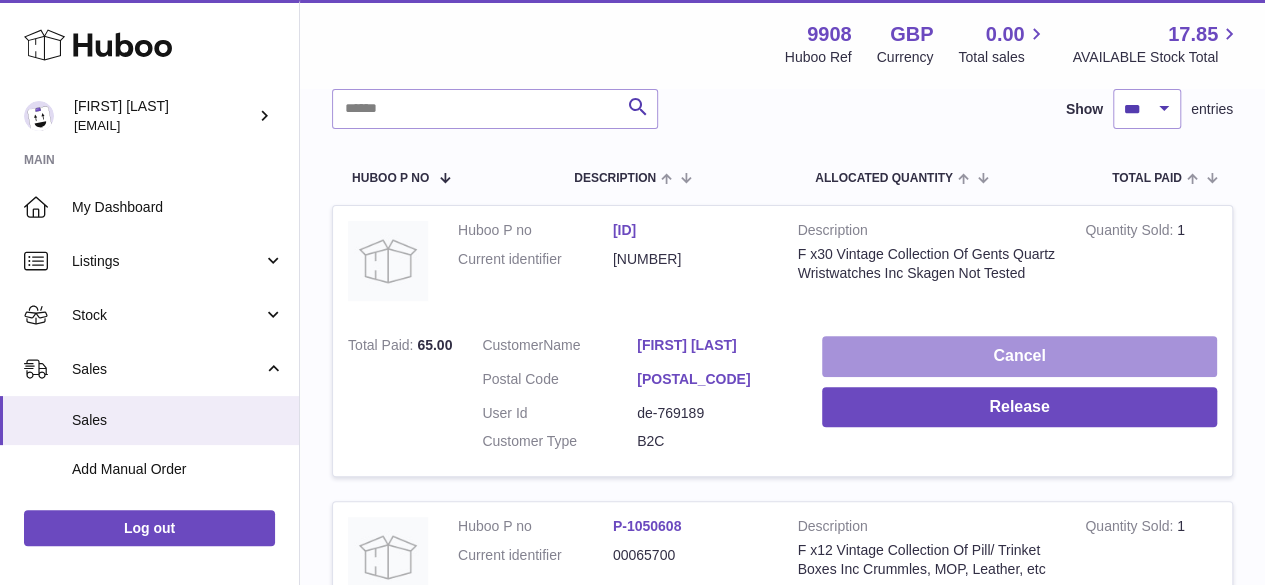 click on "Cancel" at bounding box center (1019, 356) 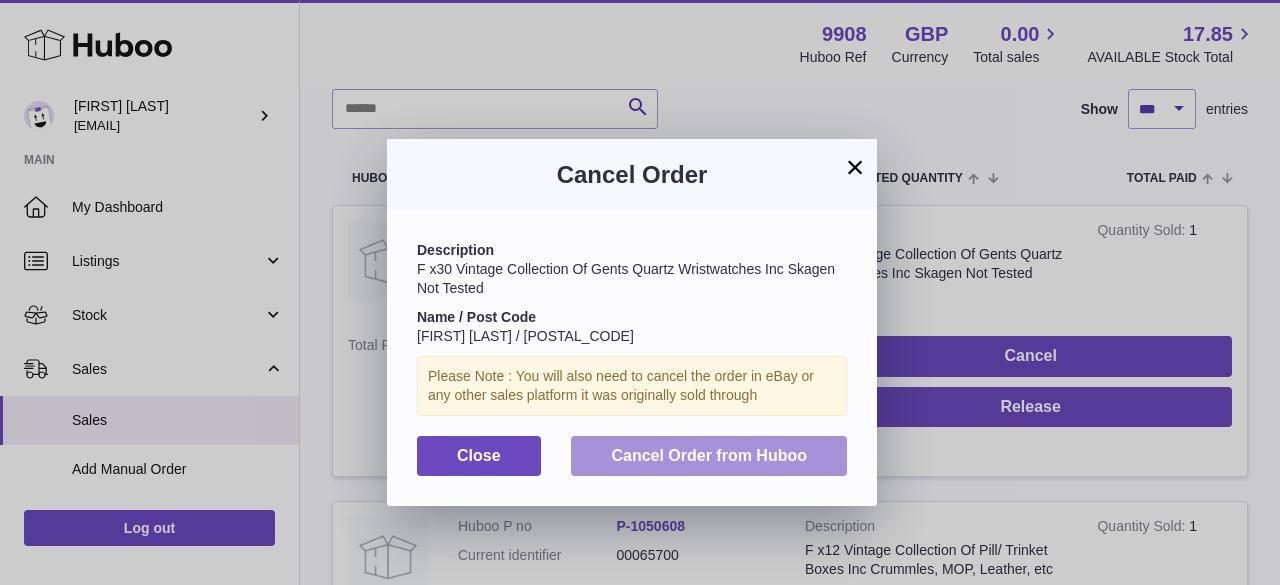 click on "Cancel Order from Huboo" at bounding box center (709, 455) 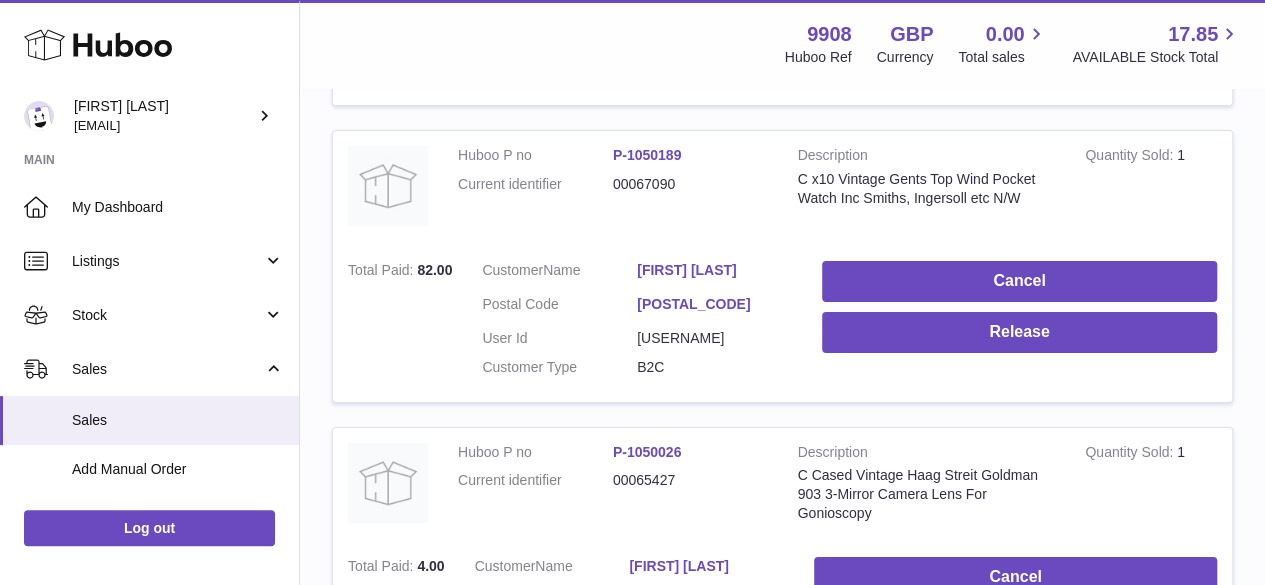 scroll, scrollTop: 6800, scrollLeft: 0, axis: vertical 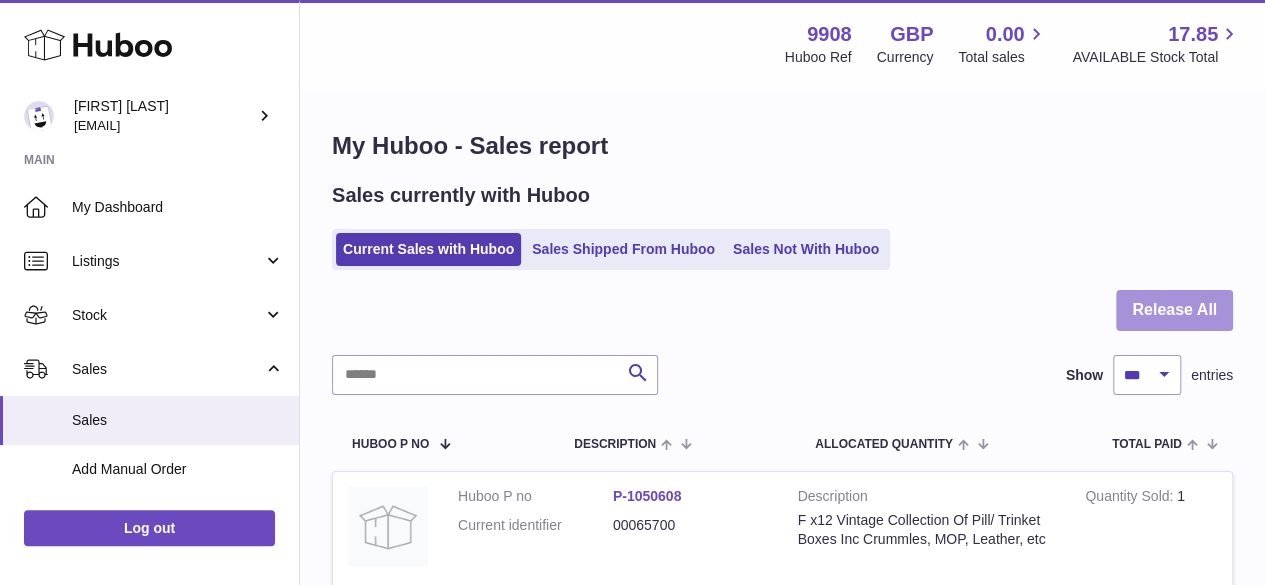 click on "Release All" at bounding box center (1174, 310) 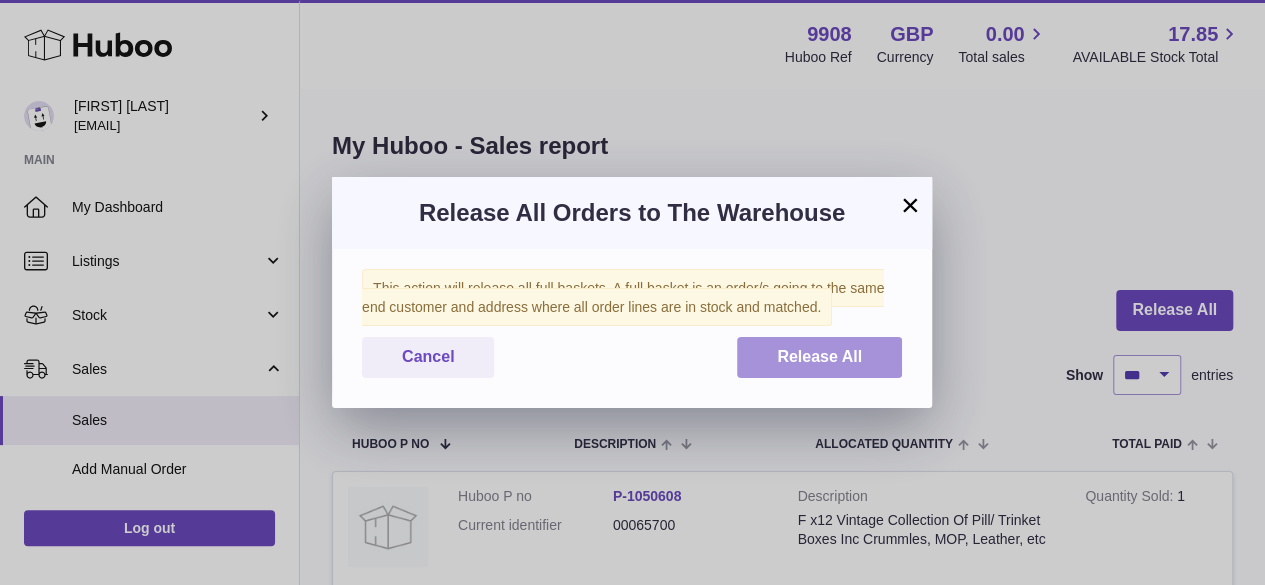 click on "Release All" at bounding box center [819, 356] 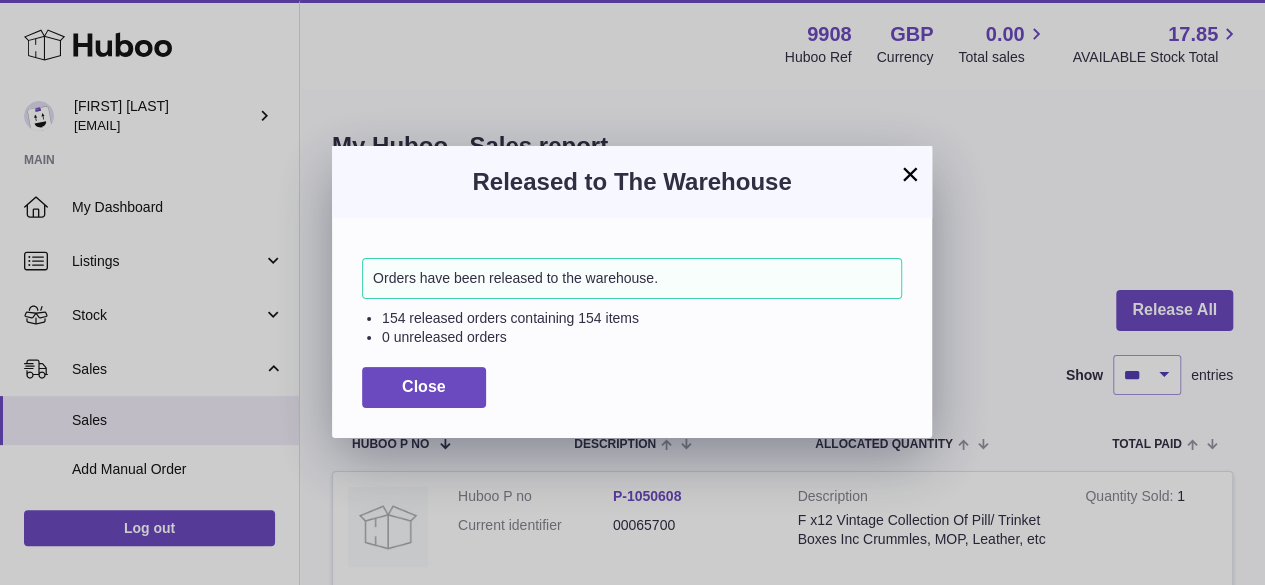 click on "×" at bounding box center [910, 174] 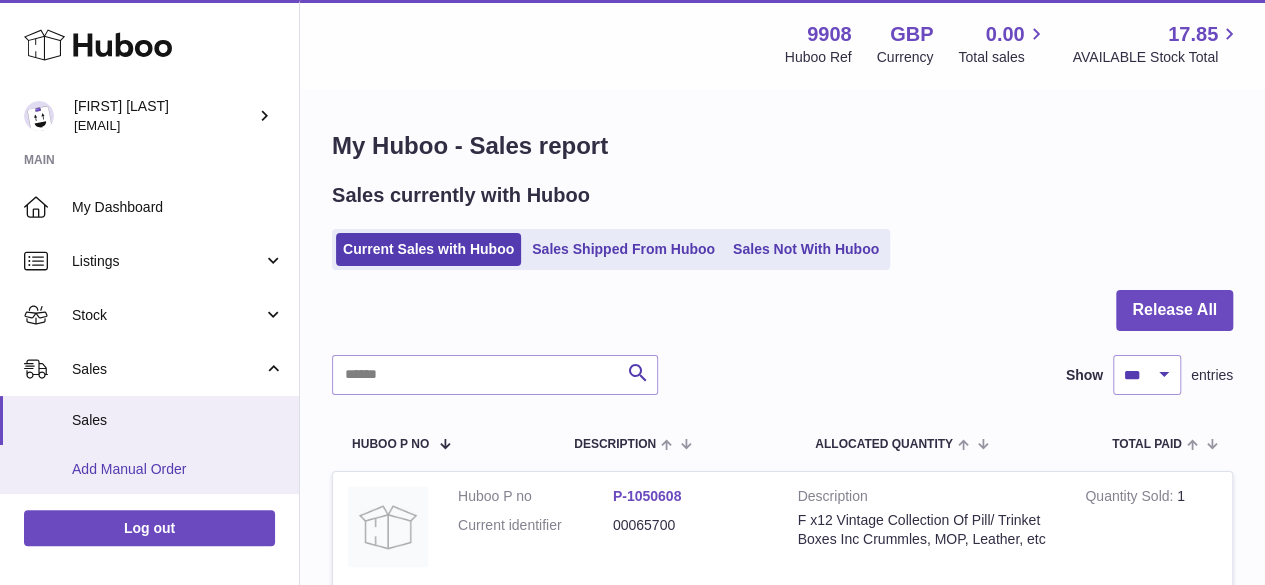 click on "Add Manual Order" at bounding box center [178, 469] 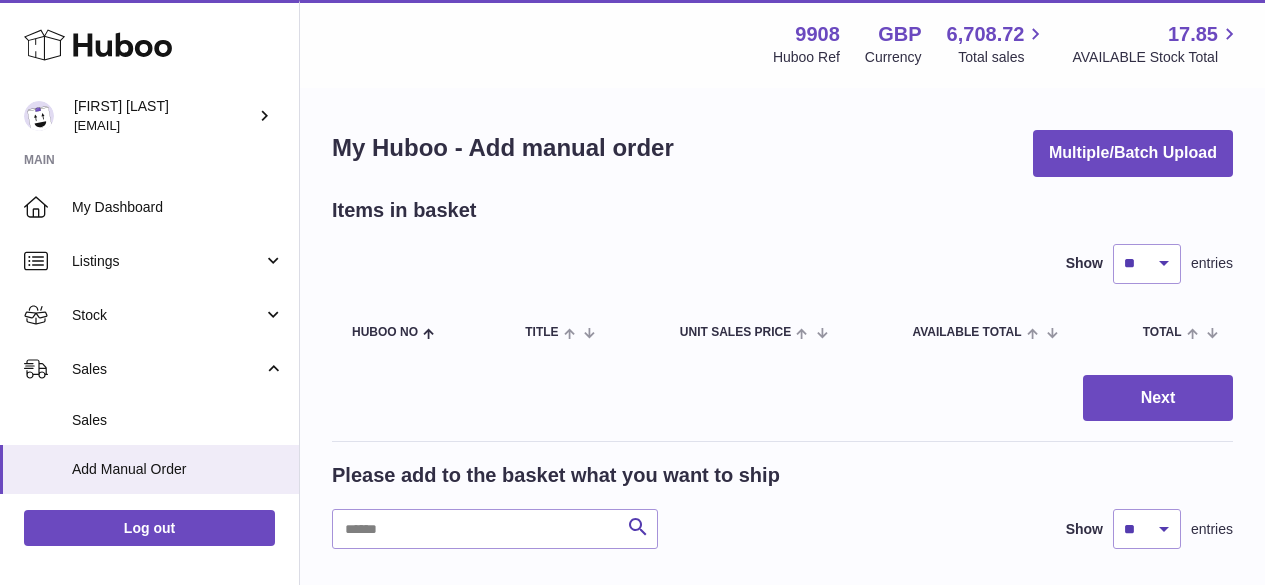 scroll, scrollTop: 0, scrollLeft: 0, axis: both 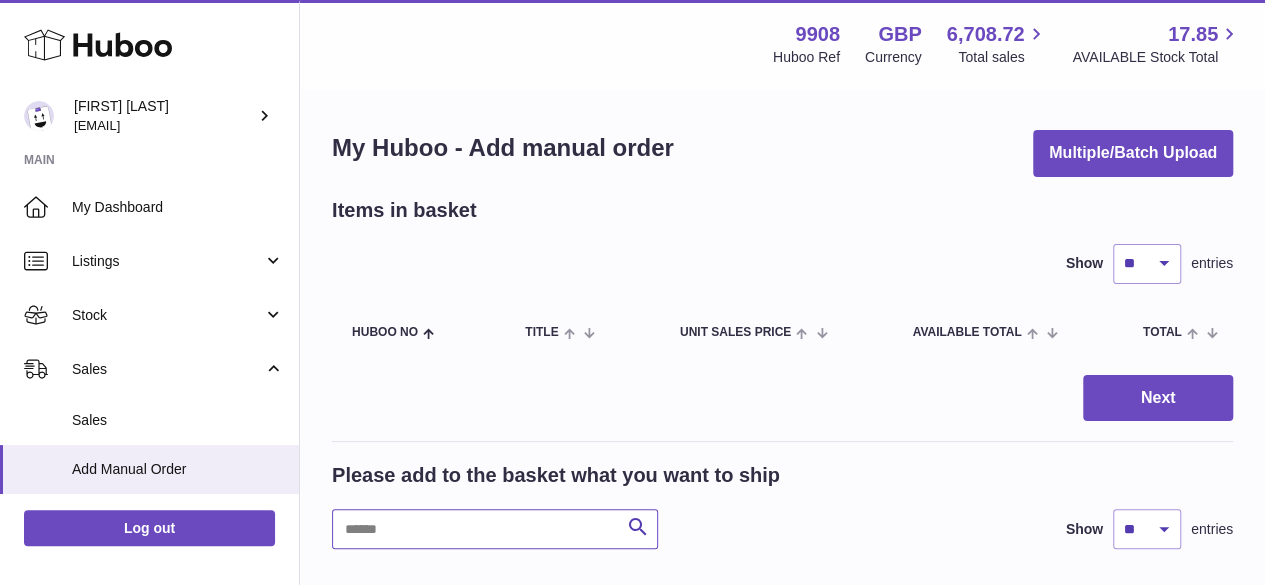 click at bounding box center (495, 529) 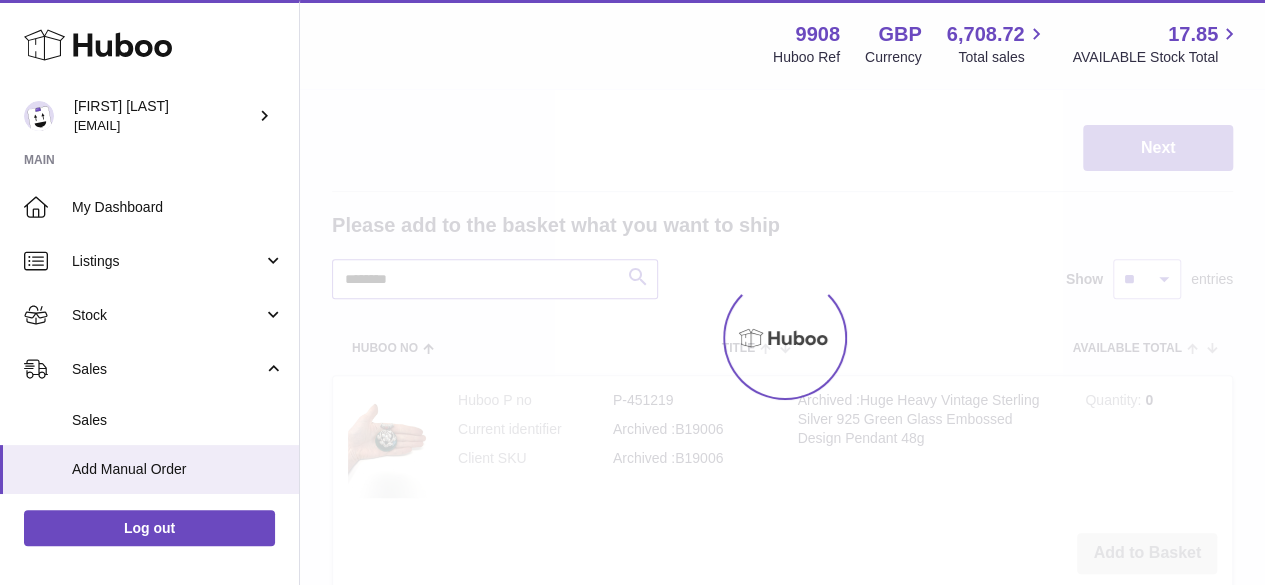 scroll, scrollTop: 266, scrollLeft: 0, axis: vertical 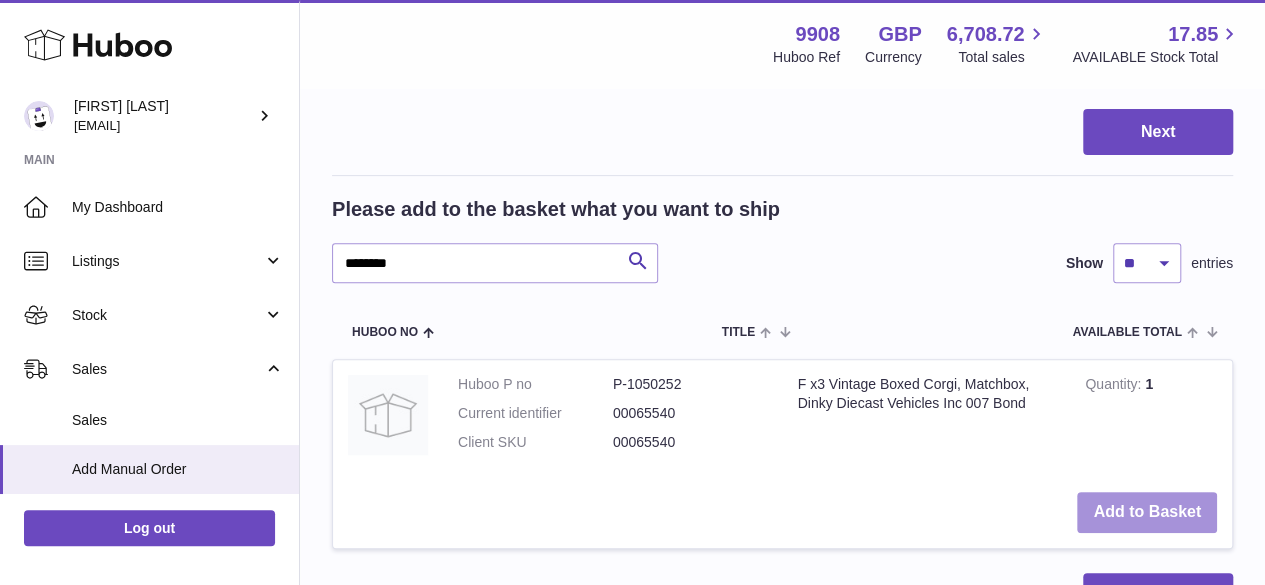 click on "Add to Basket" at bounding box center (1147, 512) 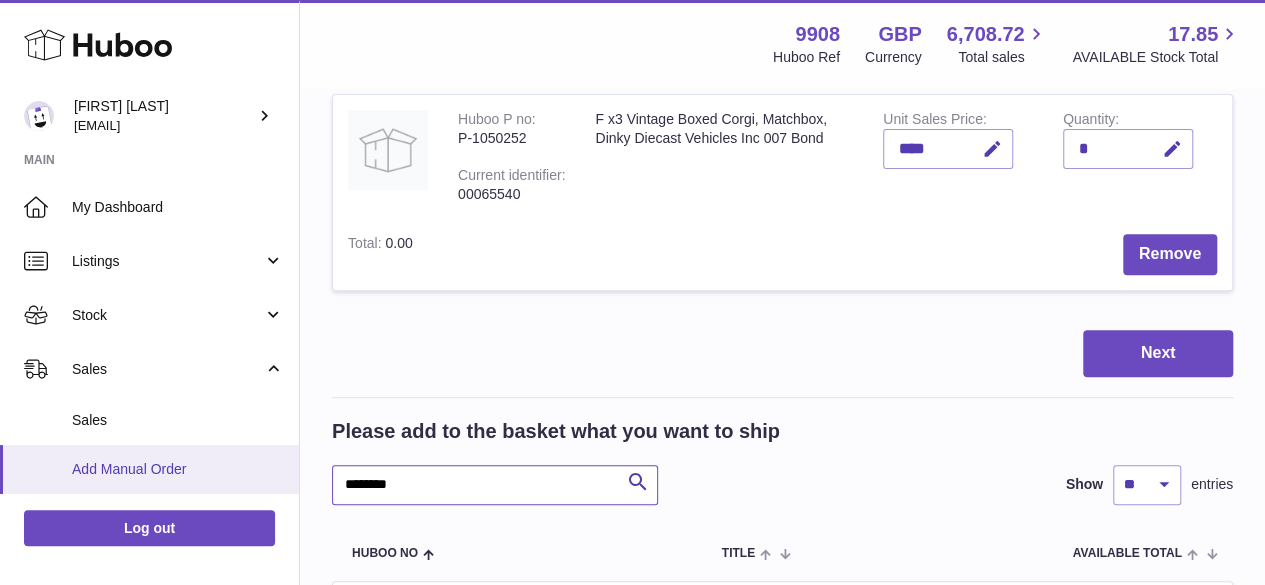 drag, startPoint x: 439, startPoint y: 488, endPoint x: 251, endPoint y: 487, distance: 188.00266 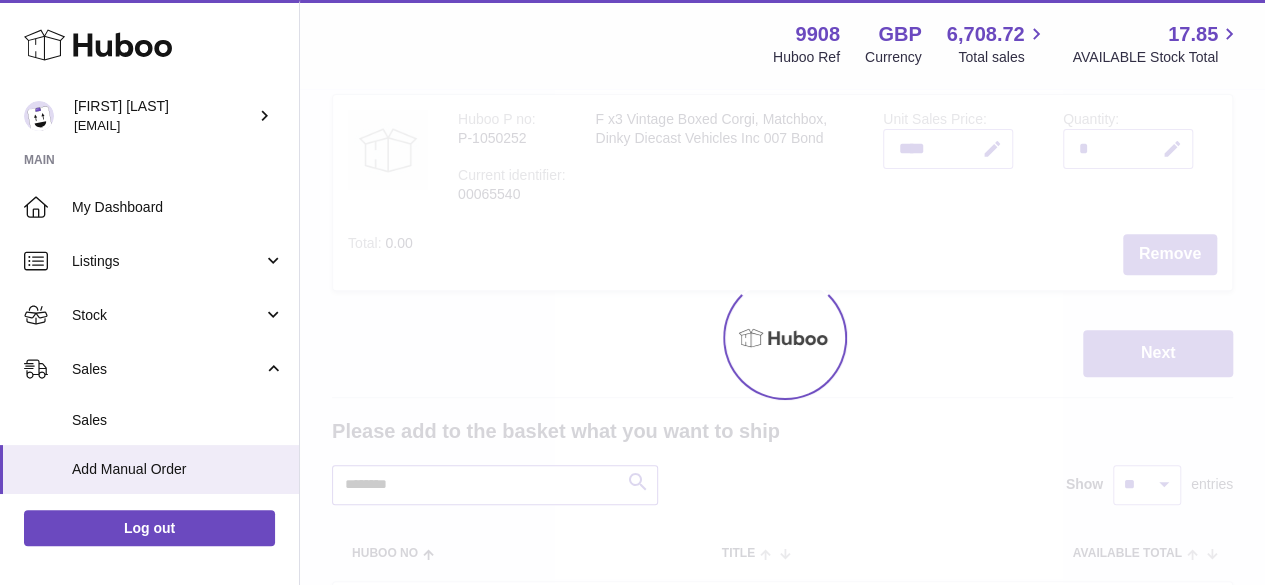 type on "********" 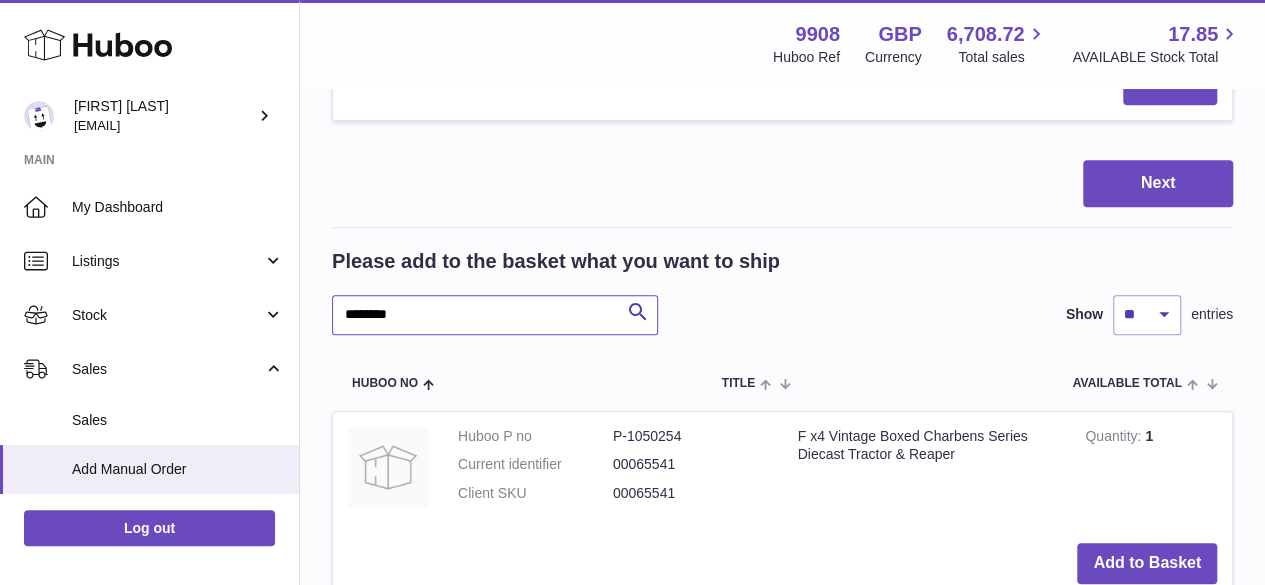 scroll, scrollTop: 666, scrollLeft: 0, axis: vertical 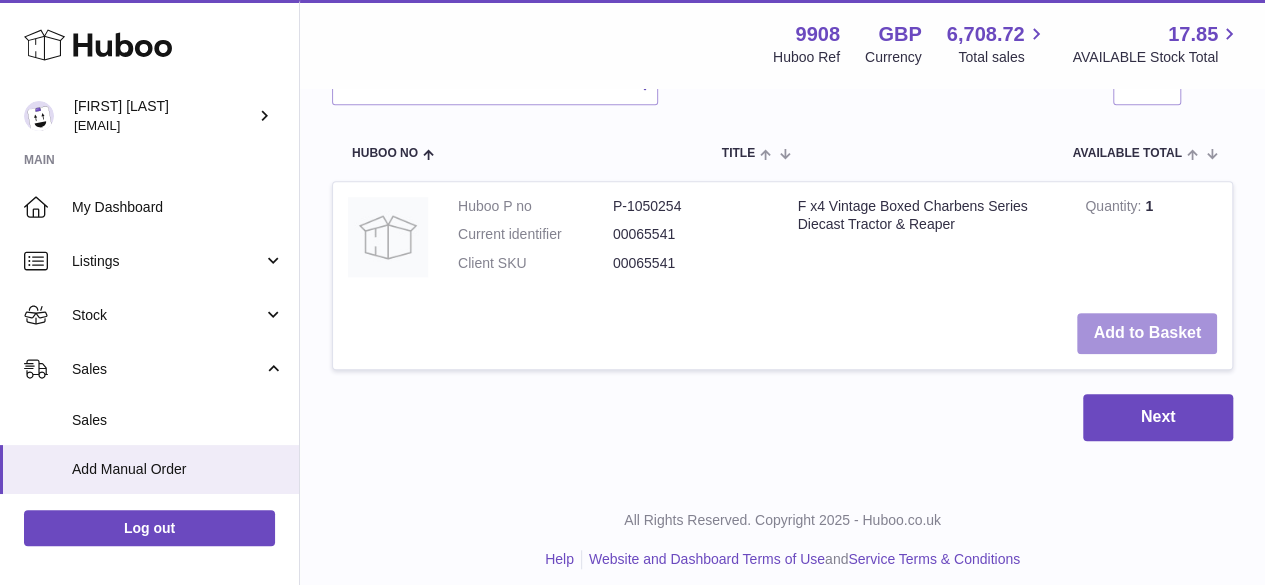 click on "Add to Basket" at bounding box center (1147, 333) 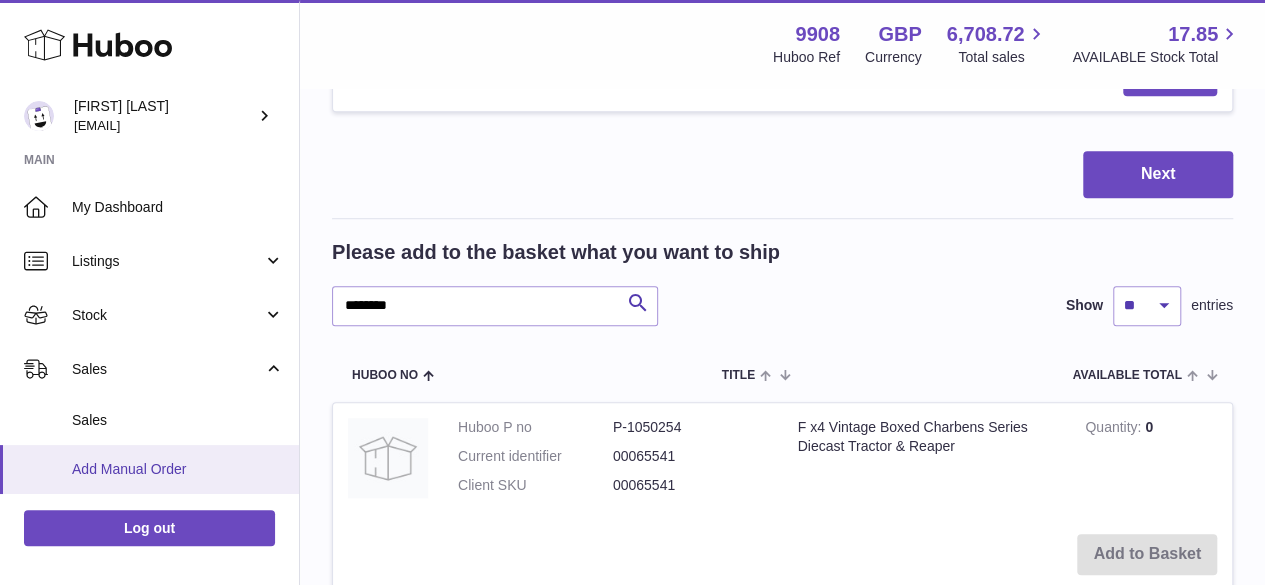 scroll, scrollTop: 887, scrollLeft: 0, axis: vertical 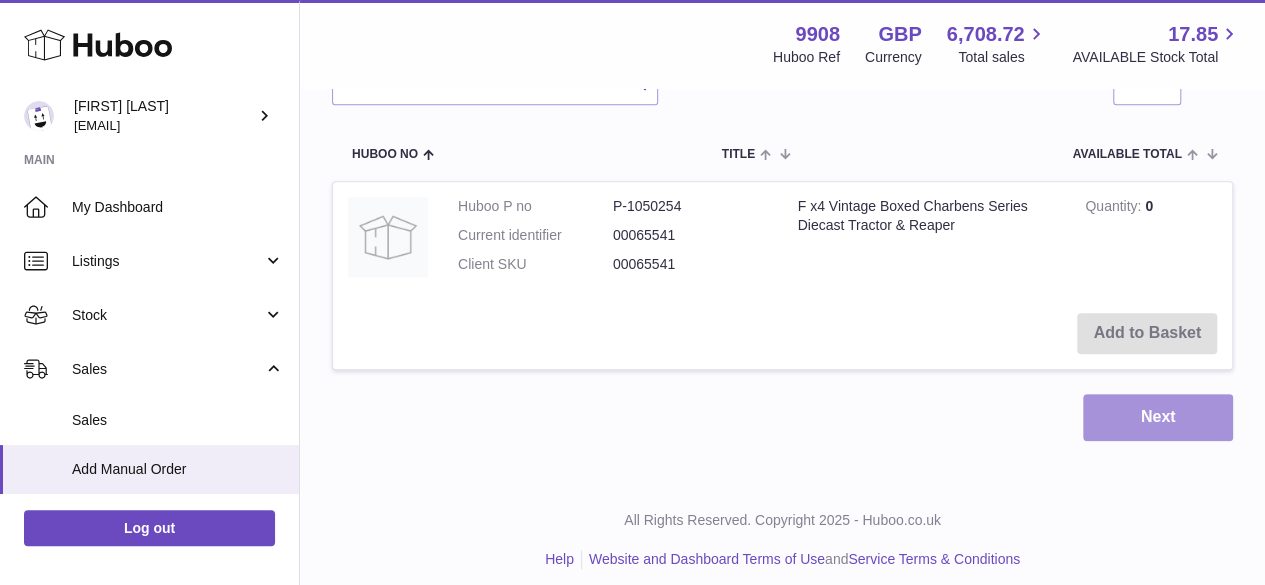 click on "Next" at bounding box center (1158, 417) 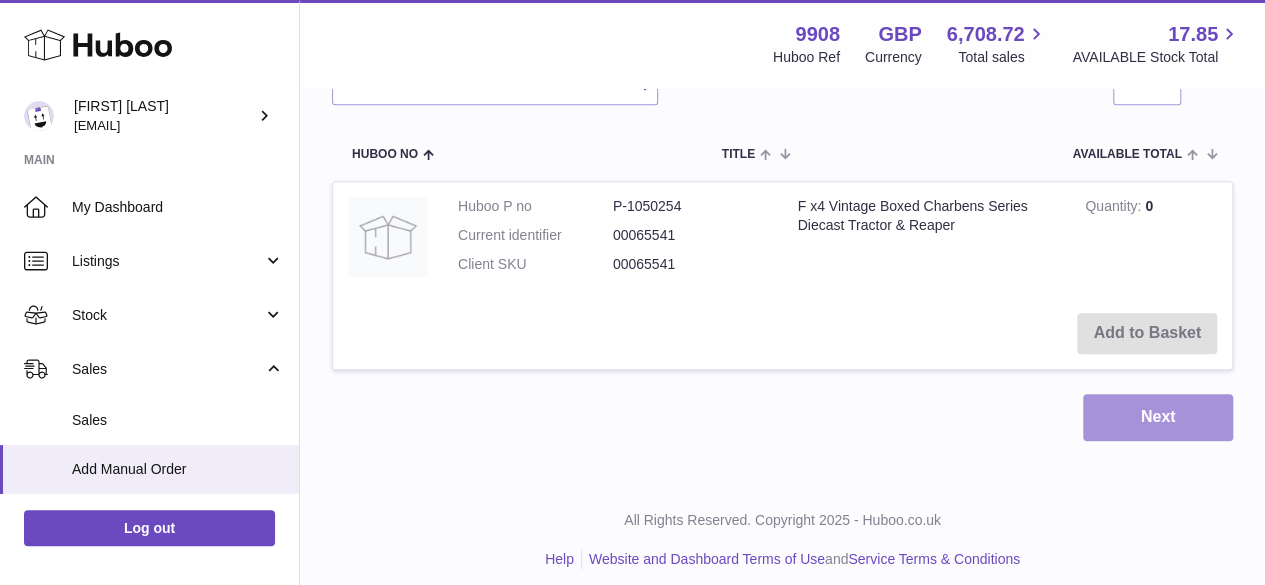 scroll, scrollTop: 0, scrollLeft: 0, axis: both 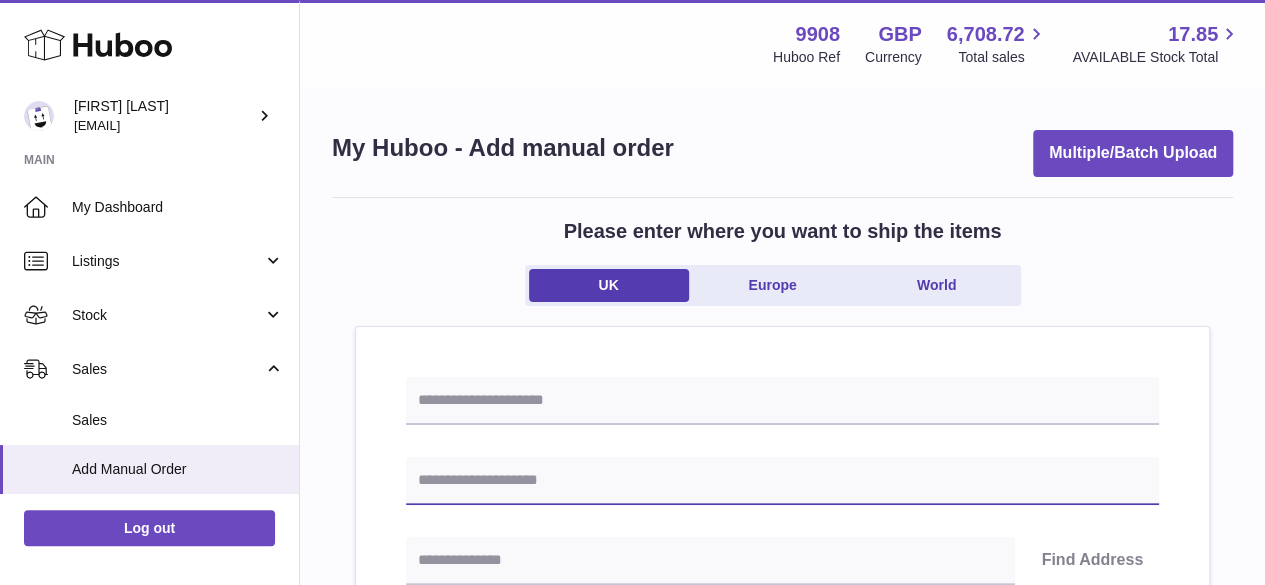 click at bounding box center (782, 481) 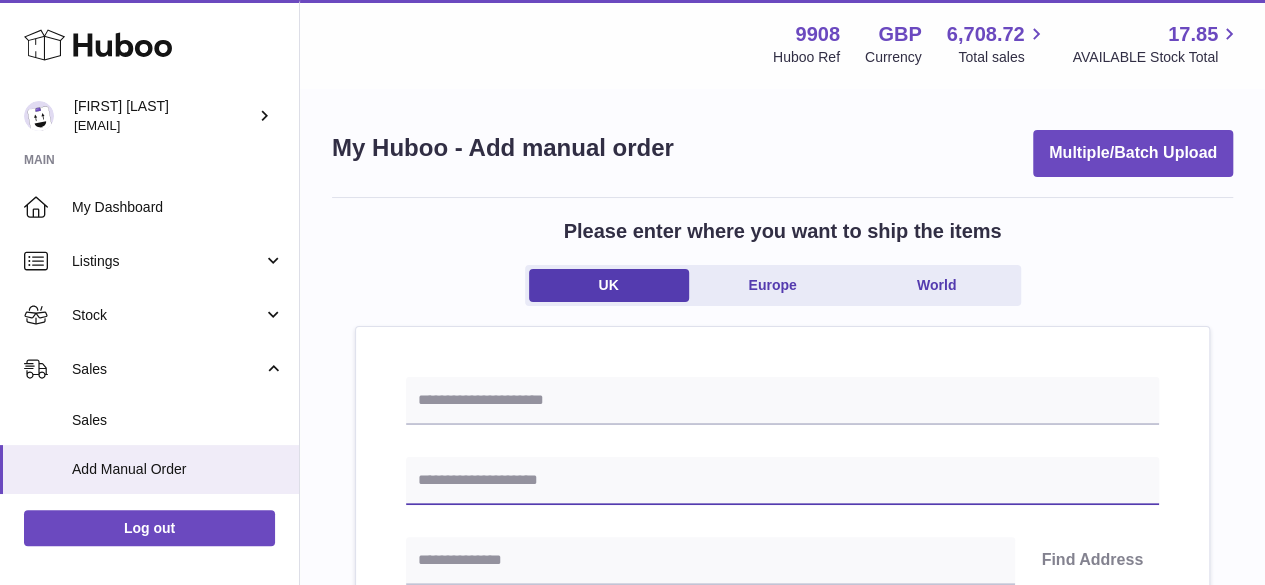 paste on "**********" 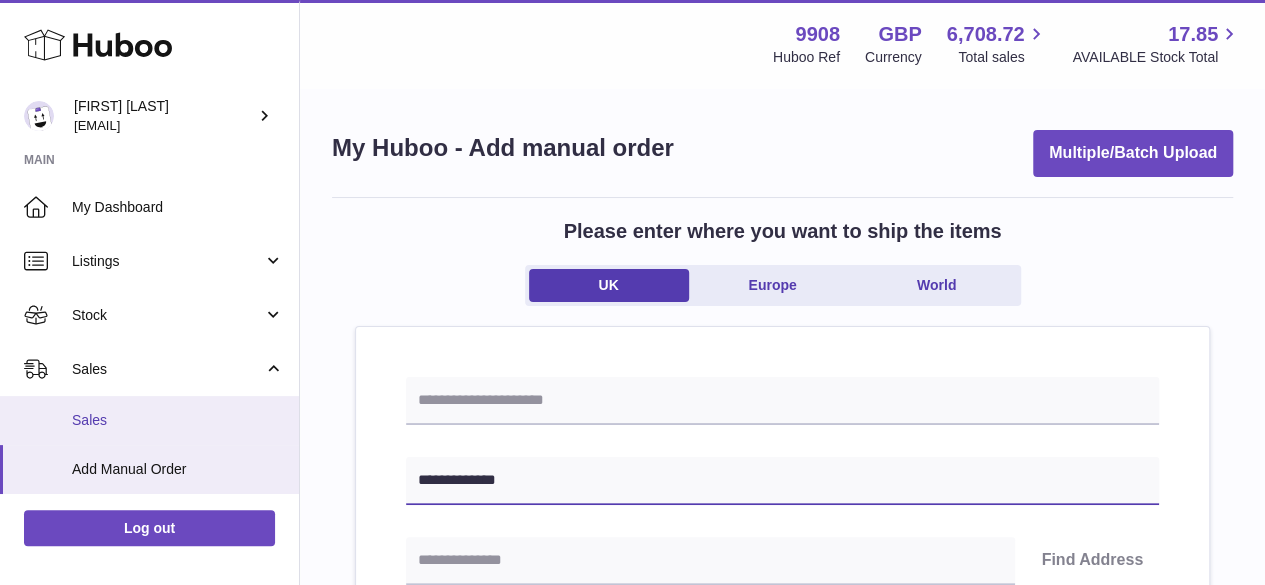 type on "**********" 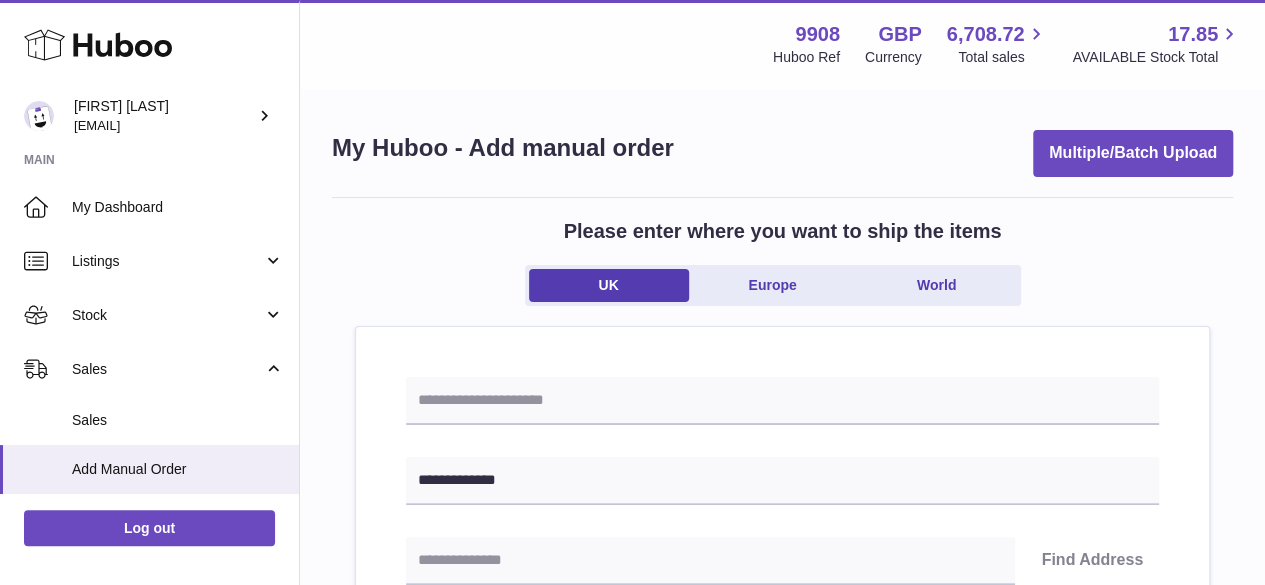 scroll, scrollTop: 266, scrollLeft: 0, axis: vertical 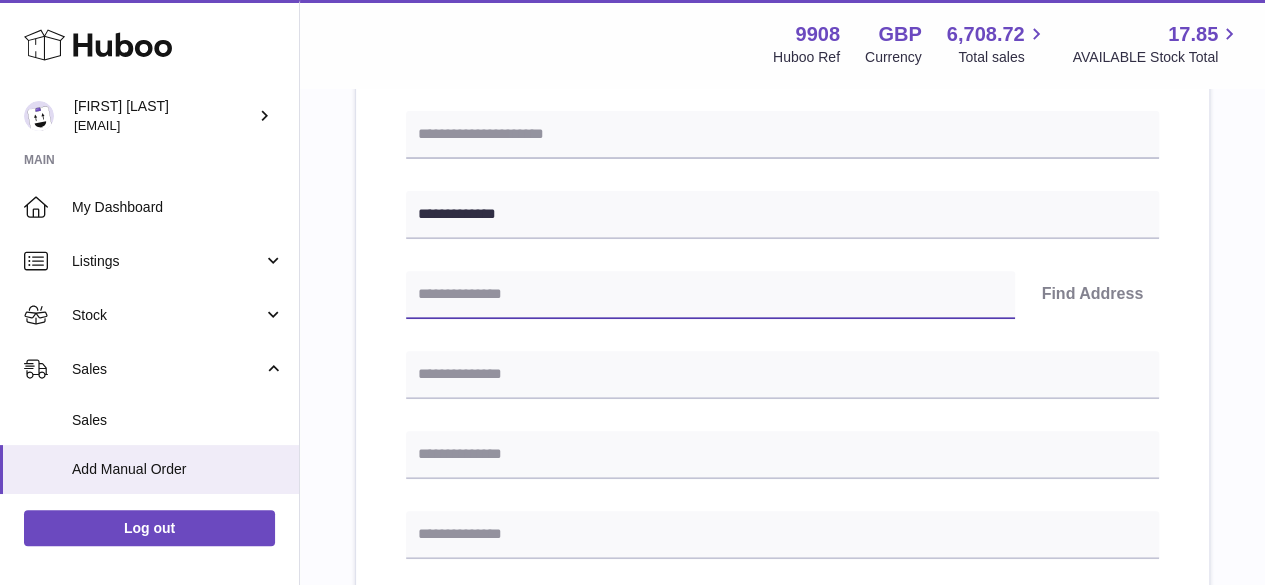 click at bounding box center [710, 295] 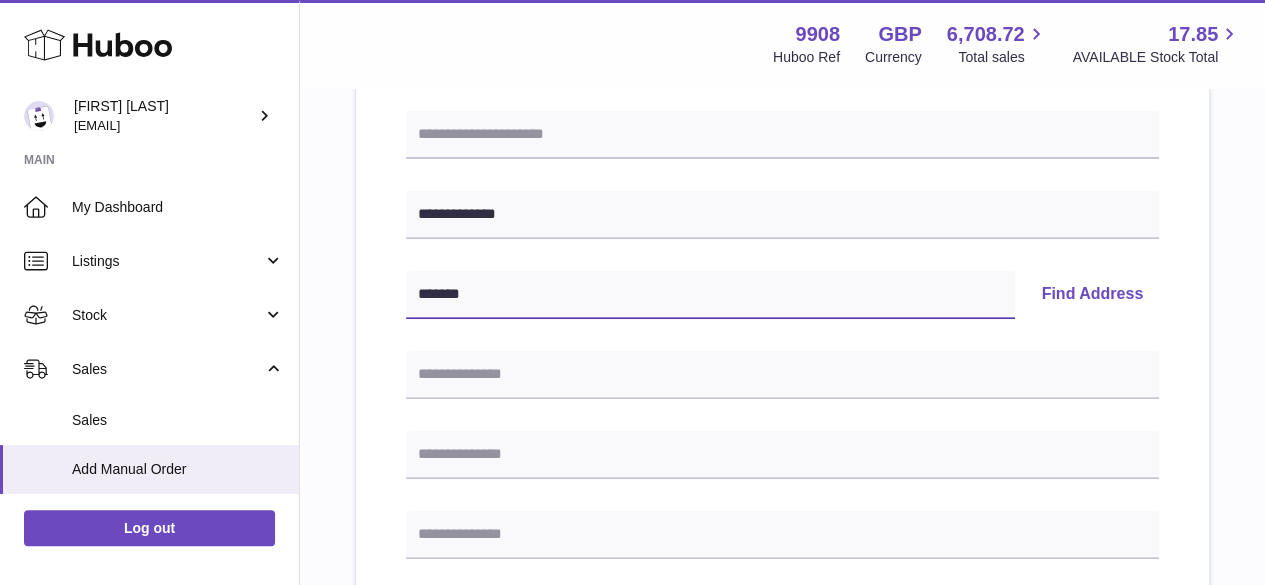 type on "*******" 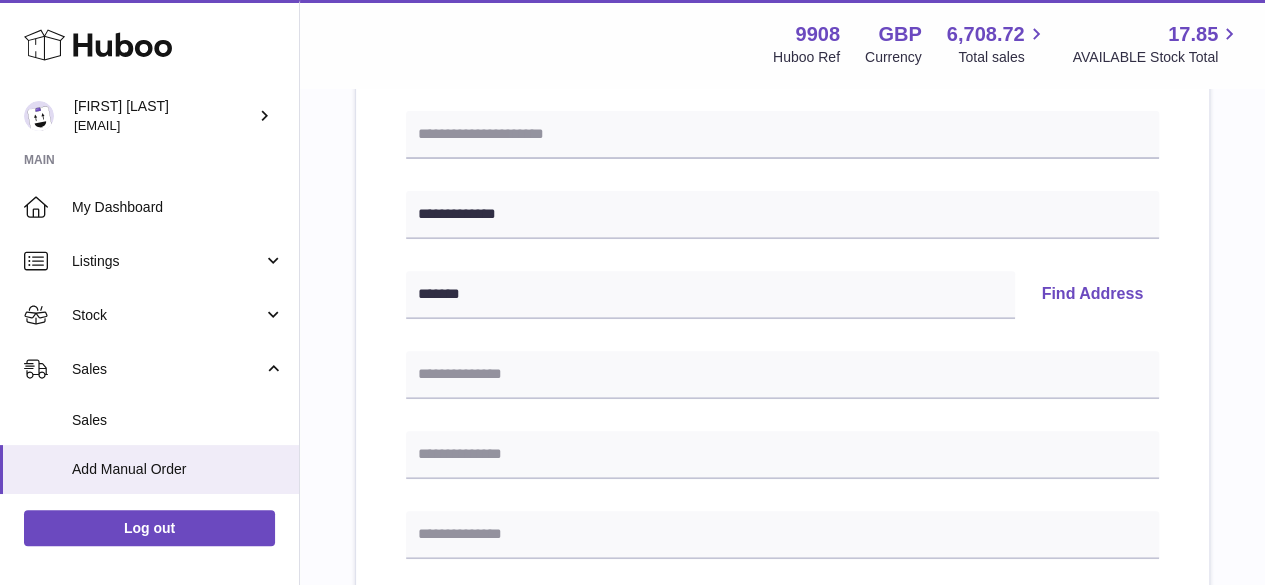 click on "Find Address" at bounding box center [1092, 295] 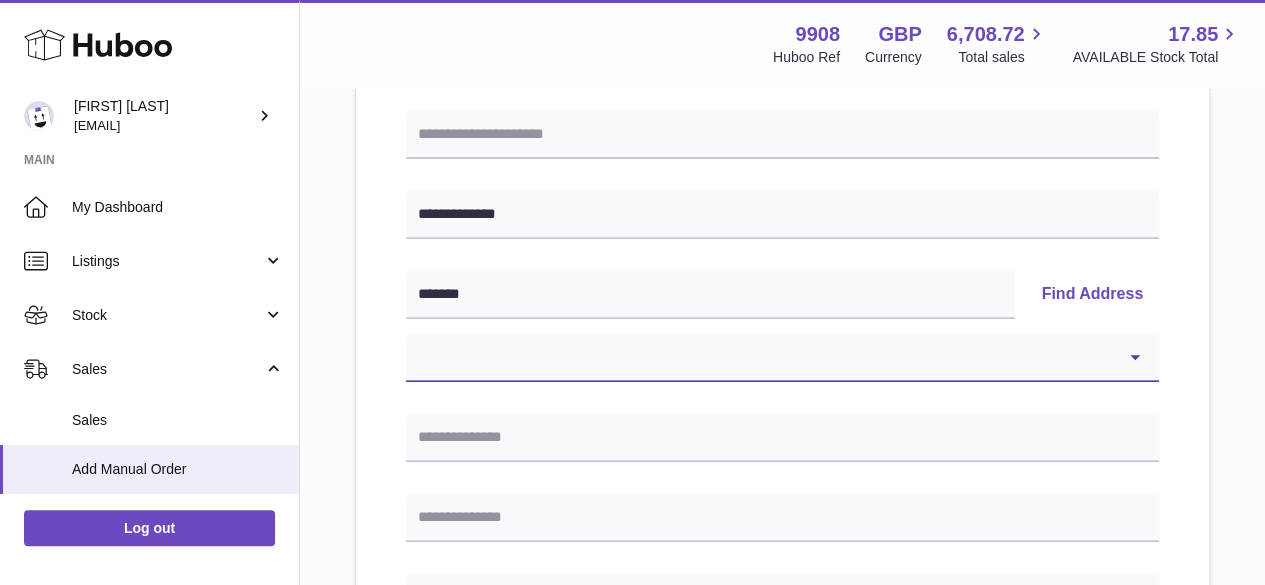 click on "**********" at bounding box center (782, 358) 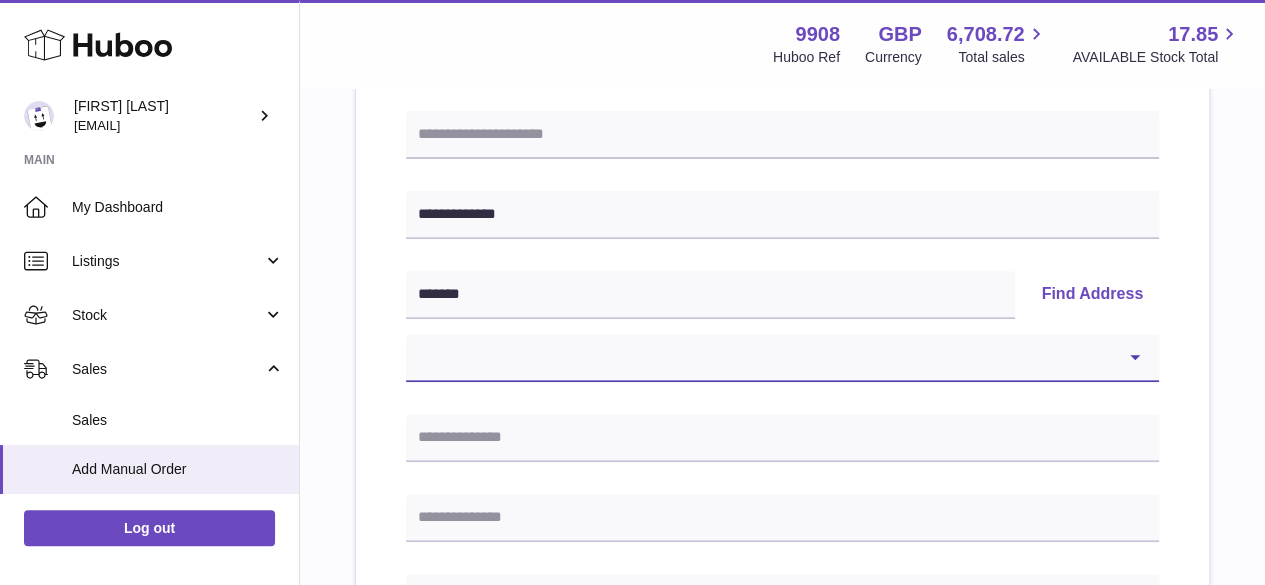 select on "*" 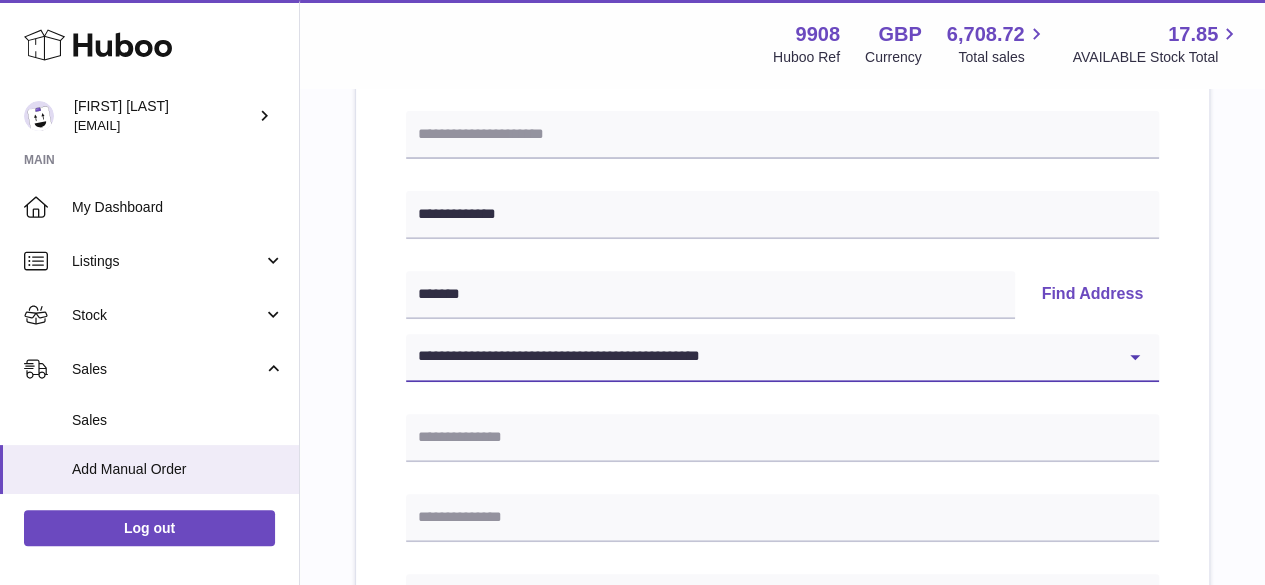 click on "**********" at bounding box center [782, 358] 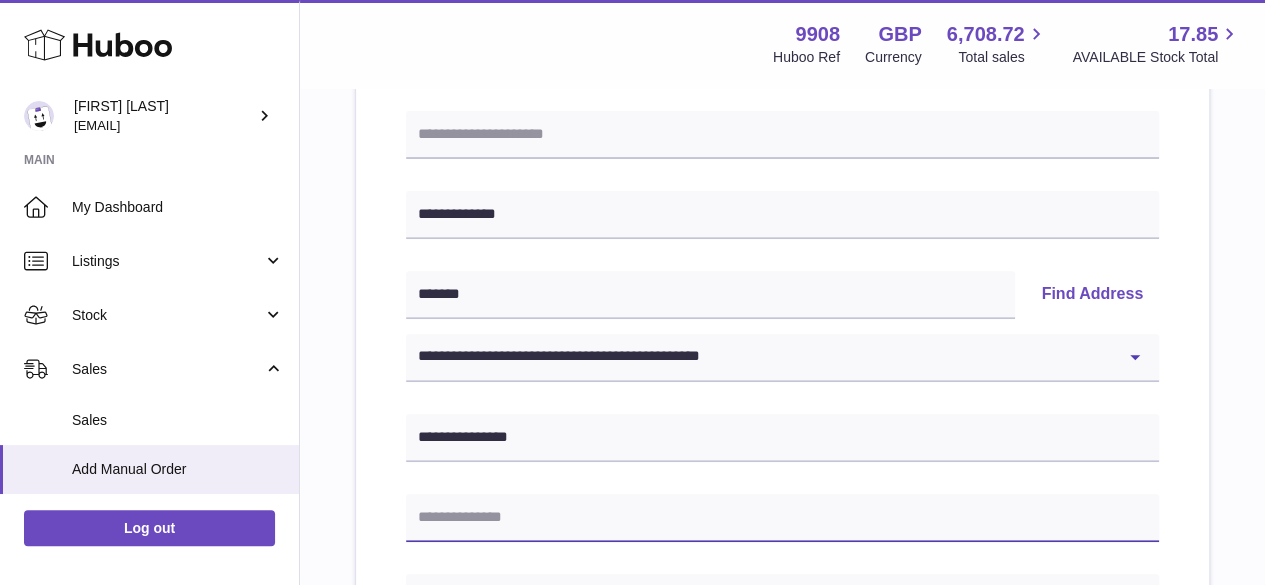 click at bounding box center [782, 518] 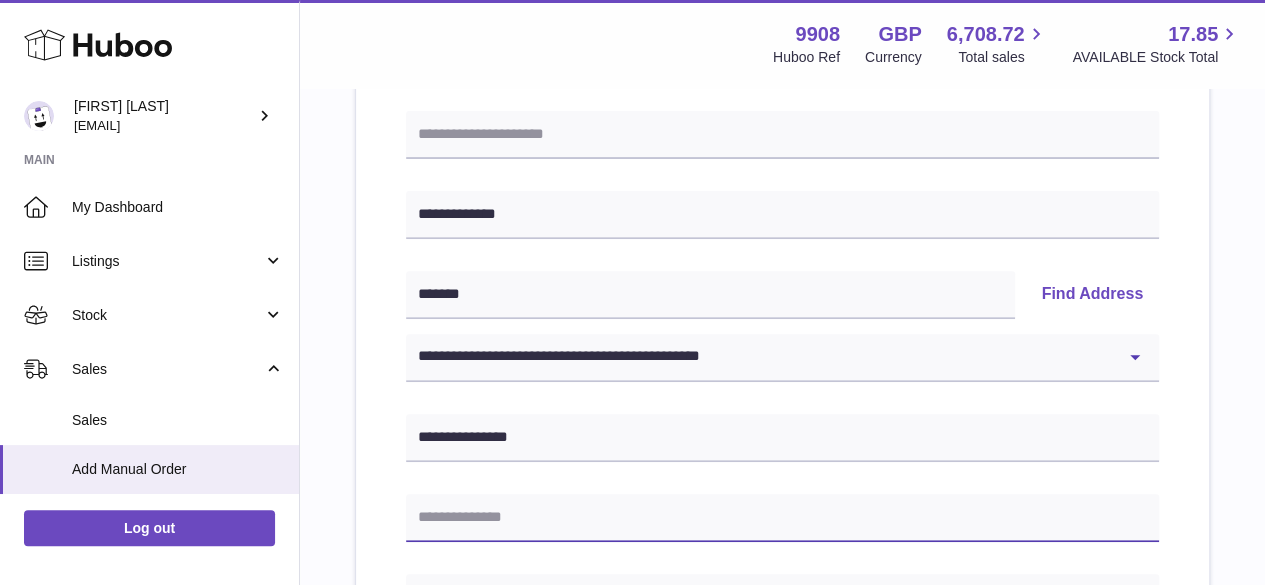 paste on "**********" 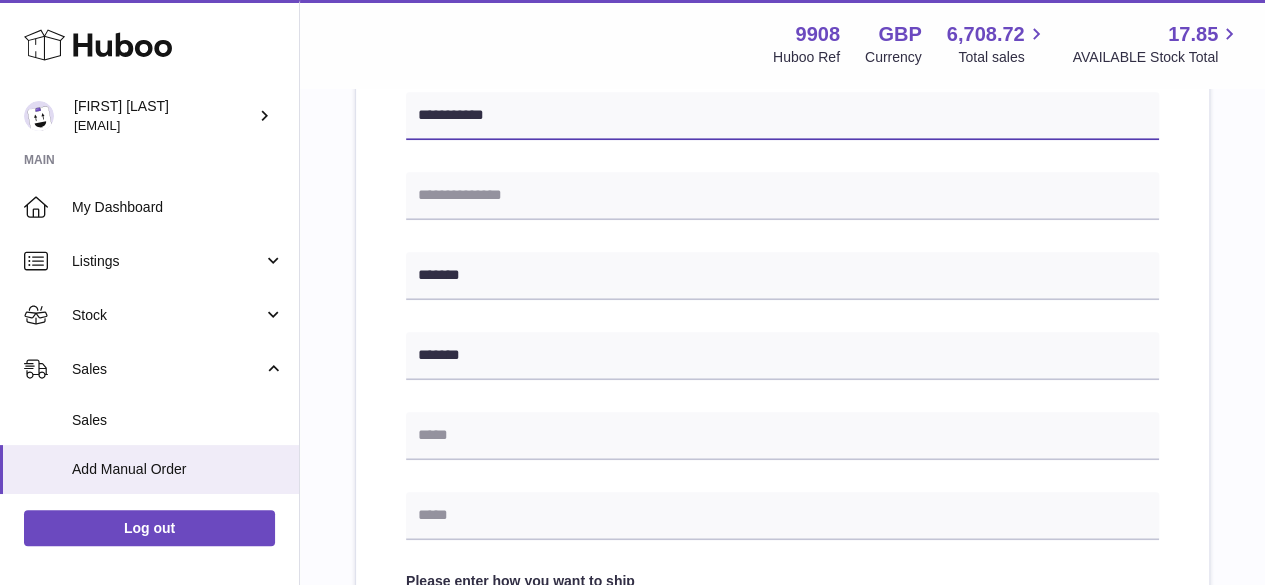 scroll, scrollTop: 800, scrollLeft: 0, axis: vertical 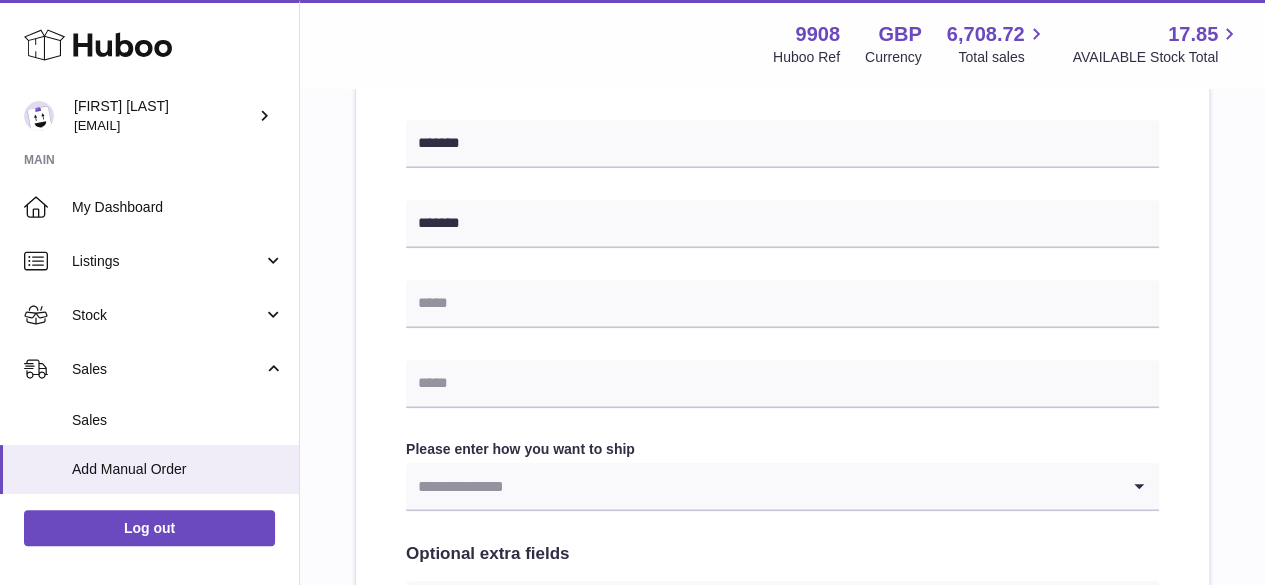 type on "**********" 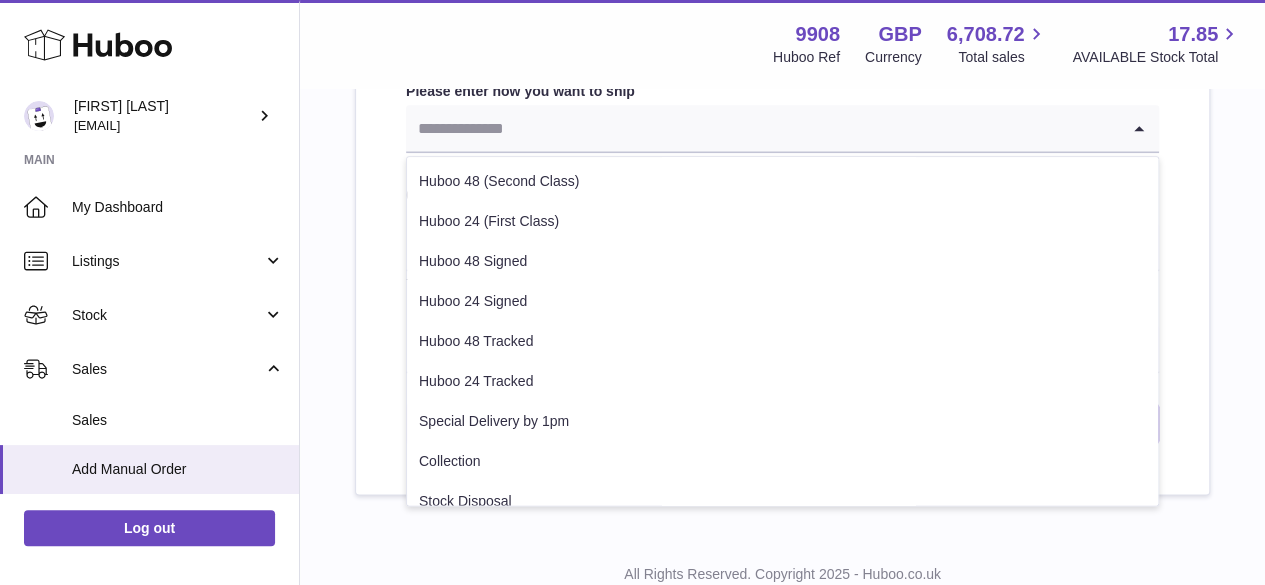 scroll, scrollTop: 1200, scrollLeft: 0, axis: vertical 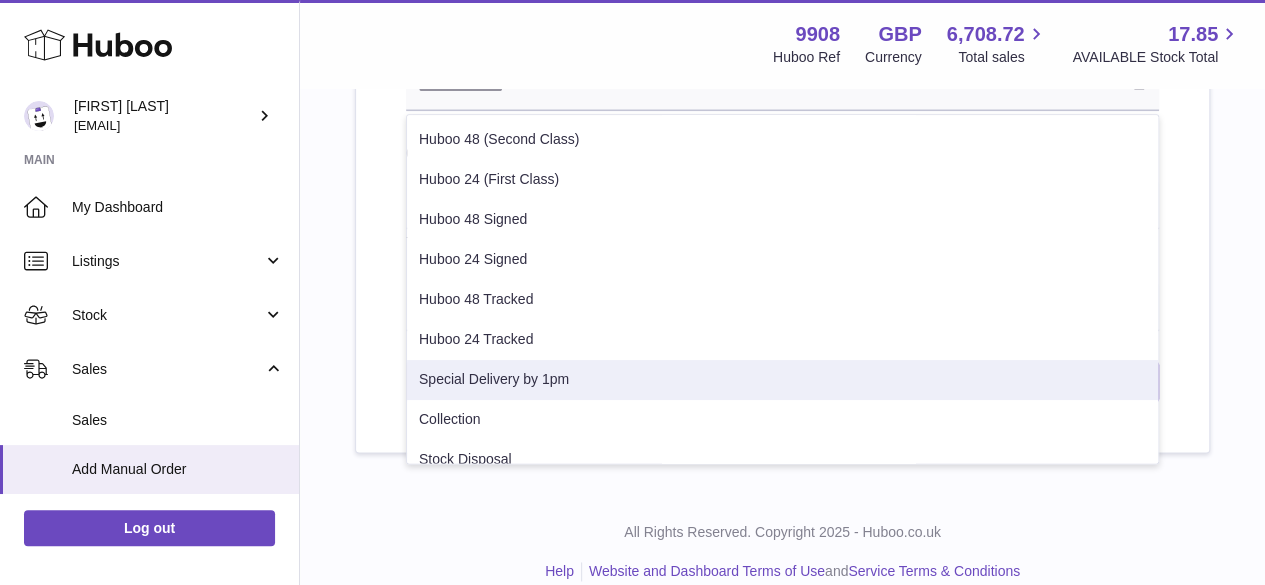 click on "Special Delivery by 1pm" at bounding box center (782, 380) 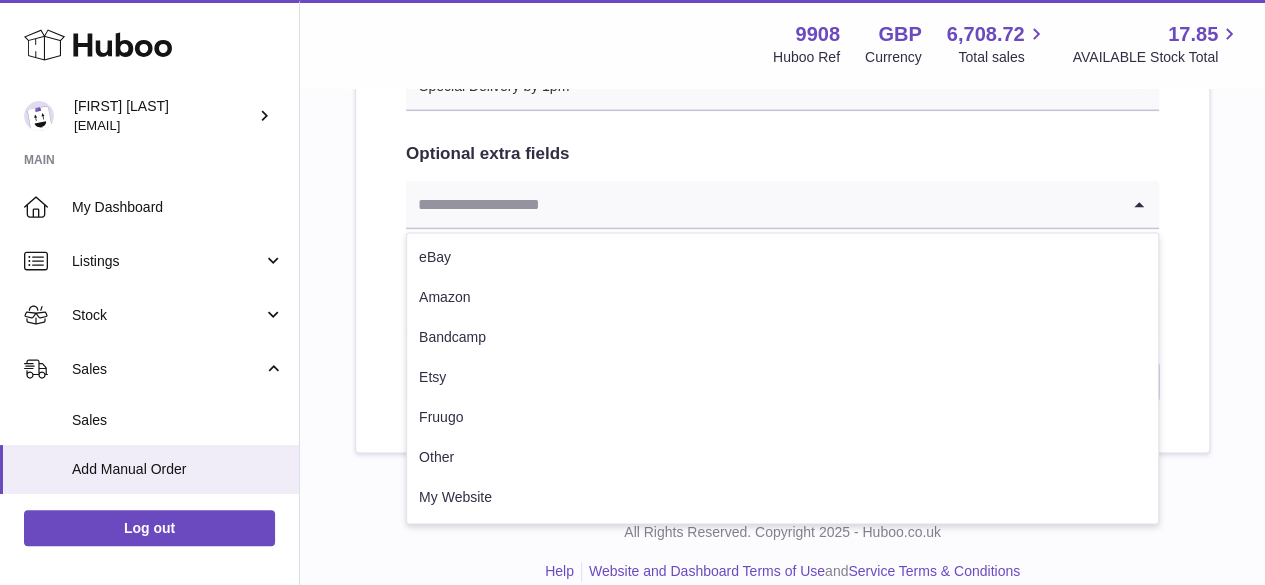click at bounding box center (762, 204) 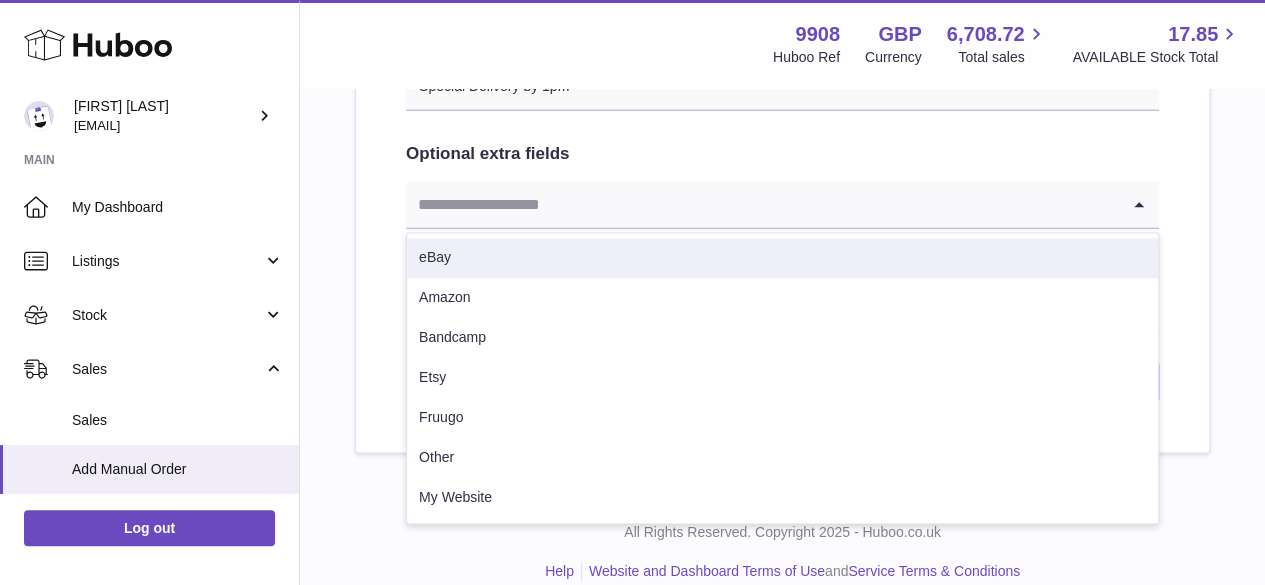 click on "eBay" at bounding box center (782, 258) 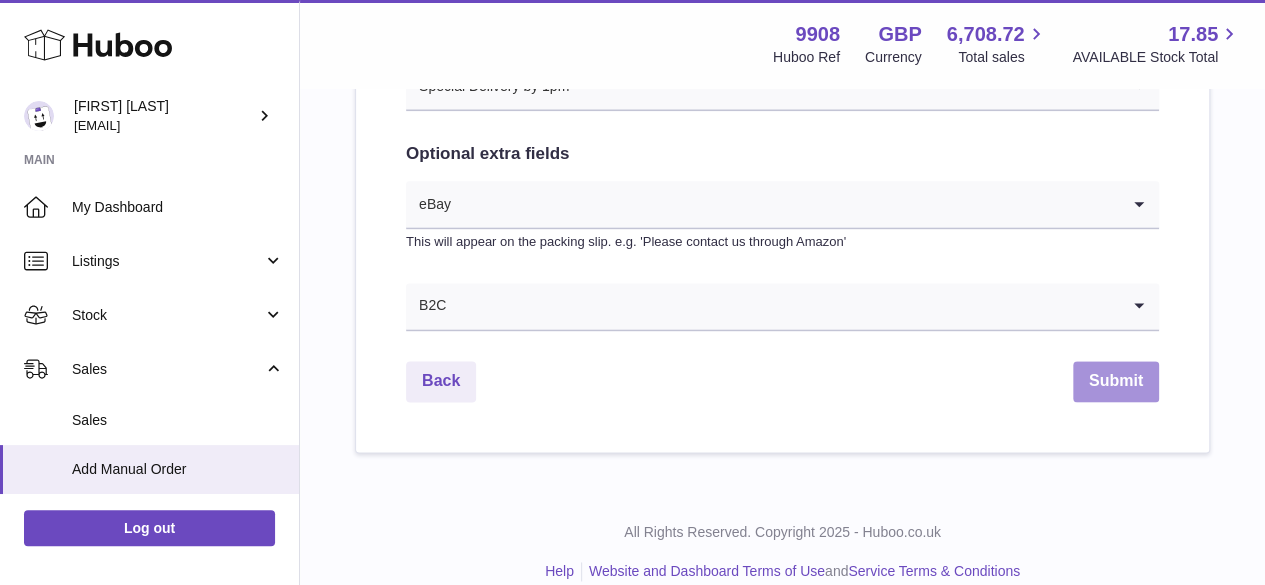 click on "Submit" at bounding box center (1116, 381) 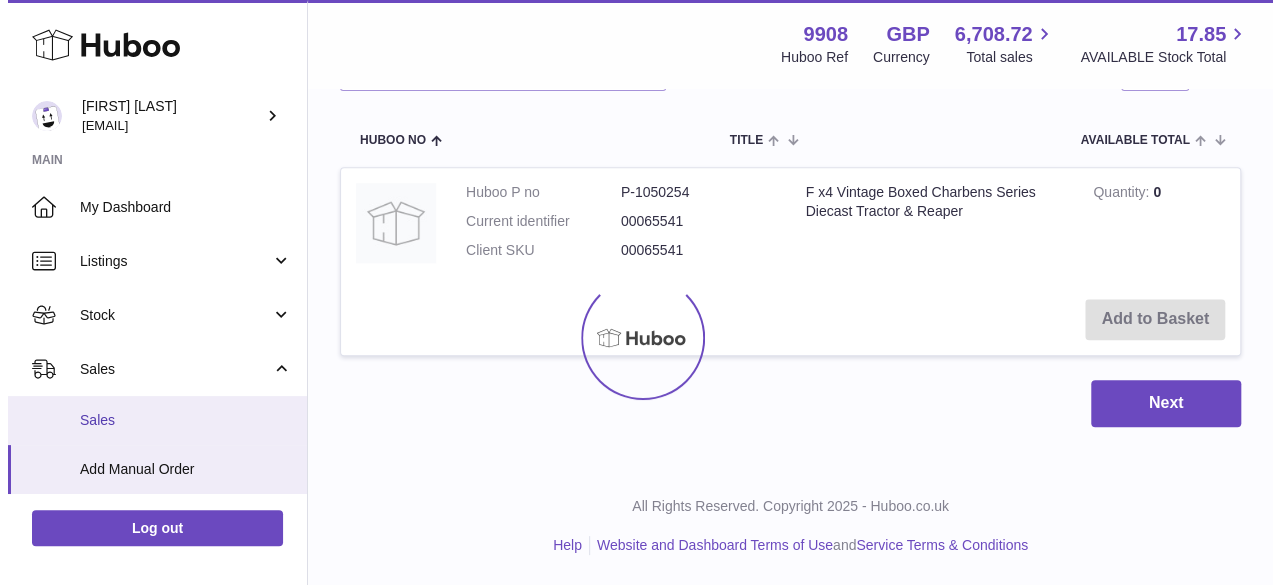 scroll, scrollTop: 0, scrollLeft: 0, axis: both 